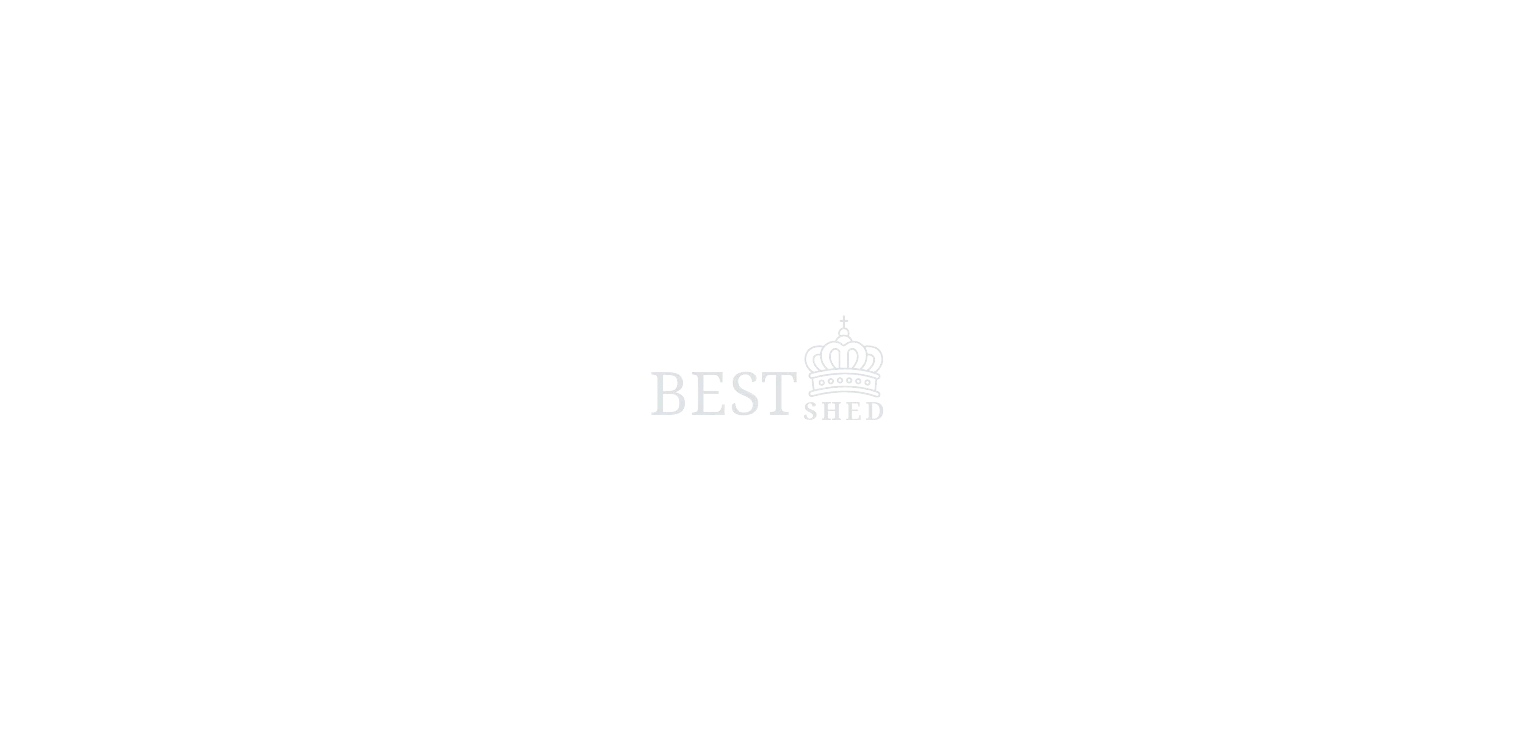 scroll, scrollTop: 0, scrollLeft: 0, axis: both 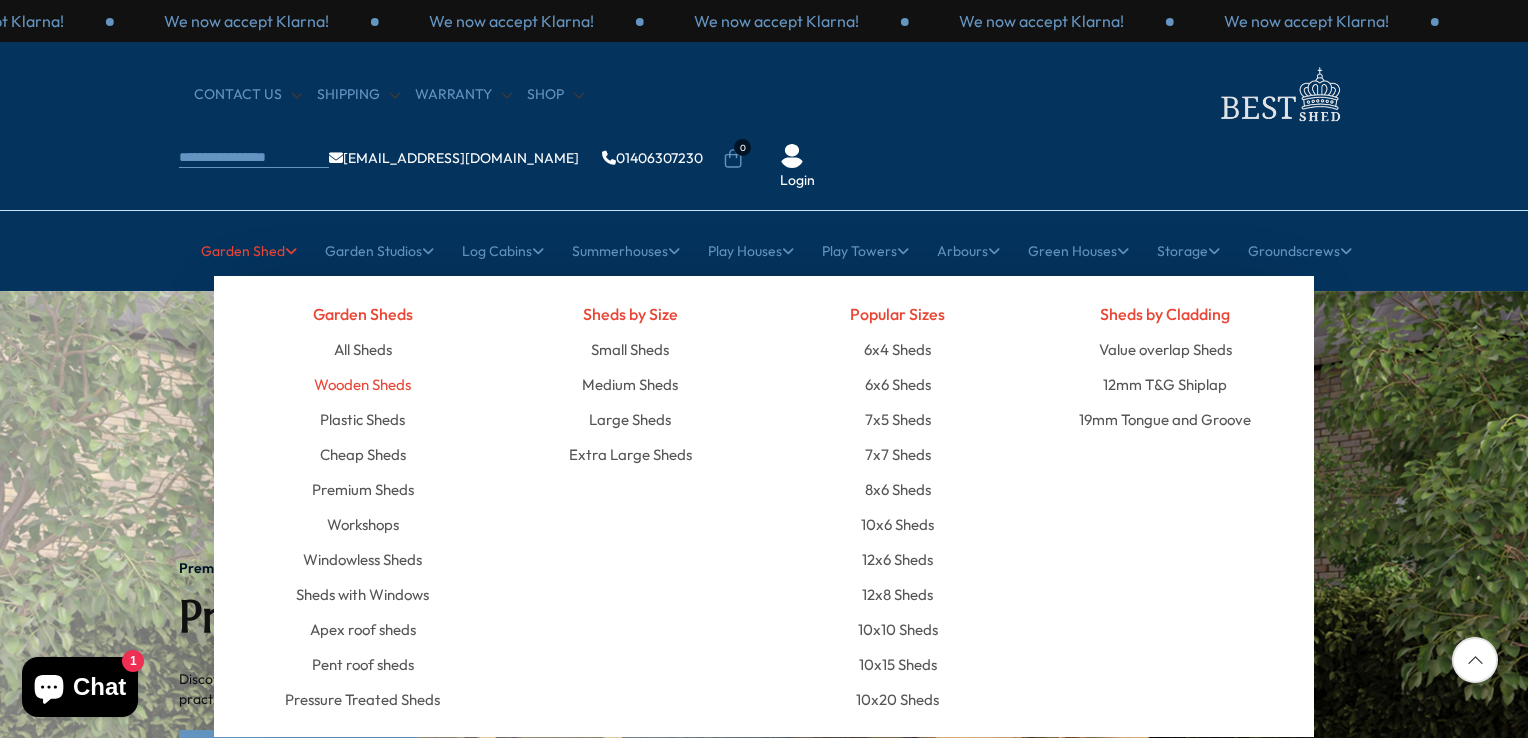 click on "Wooden Sheds" at bounding box center (362, 384) 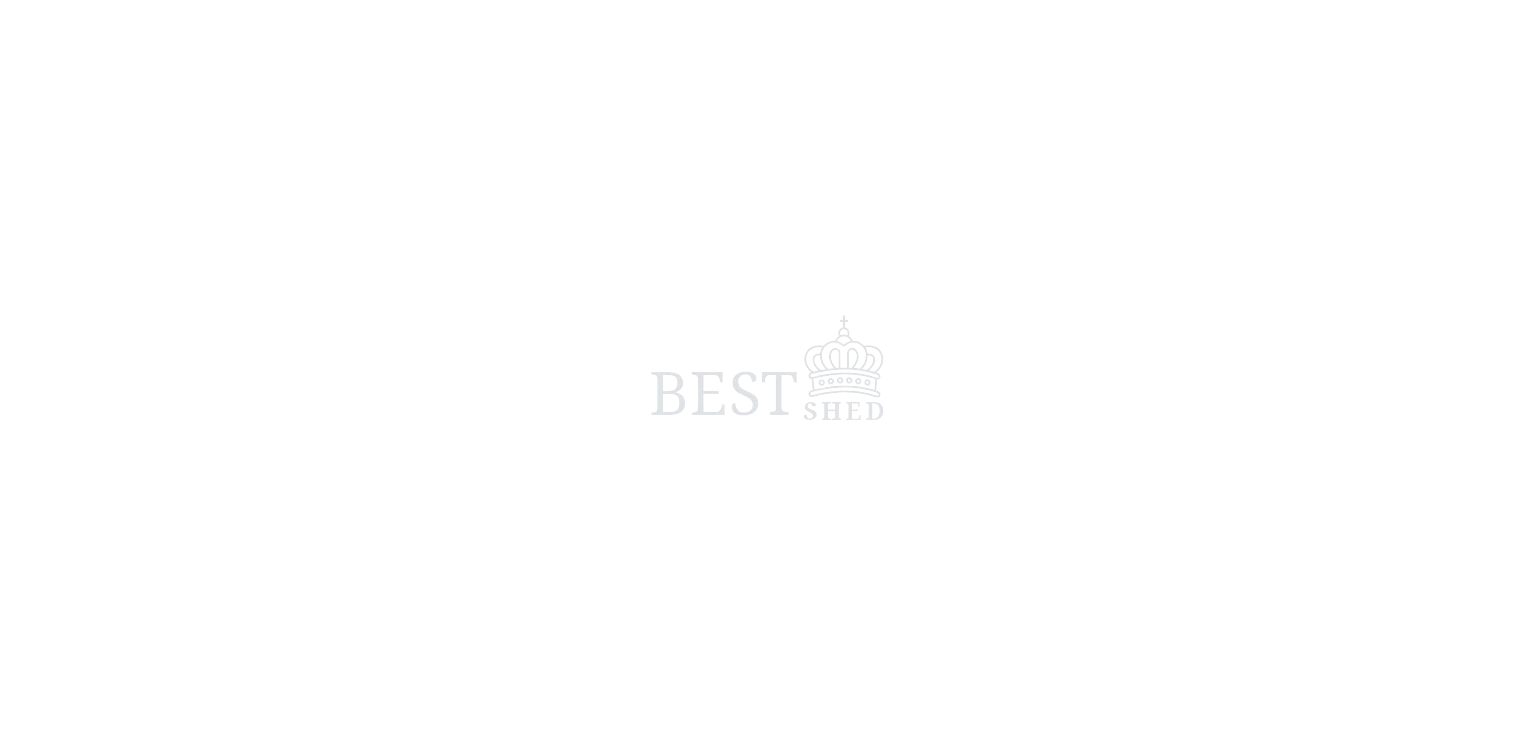 scroll, scrollTop: 0, scrollLeft: 0, axis: both 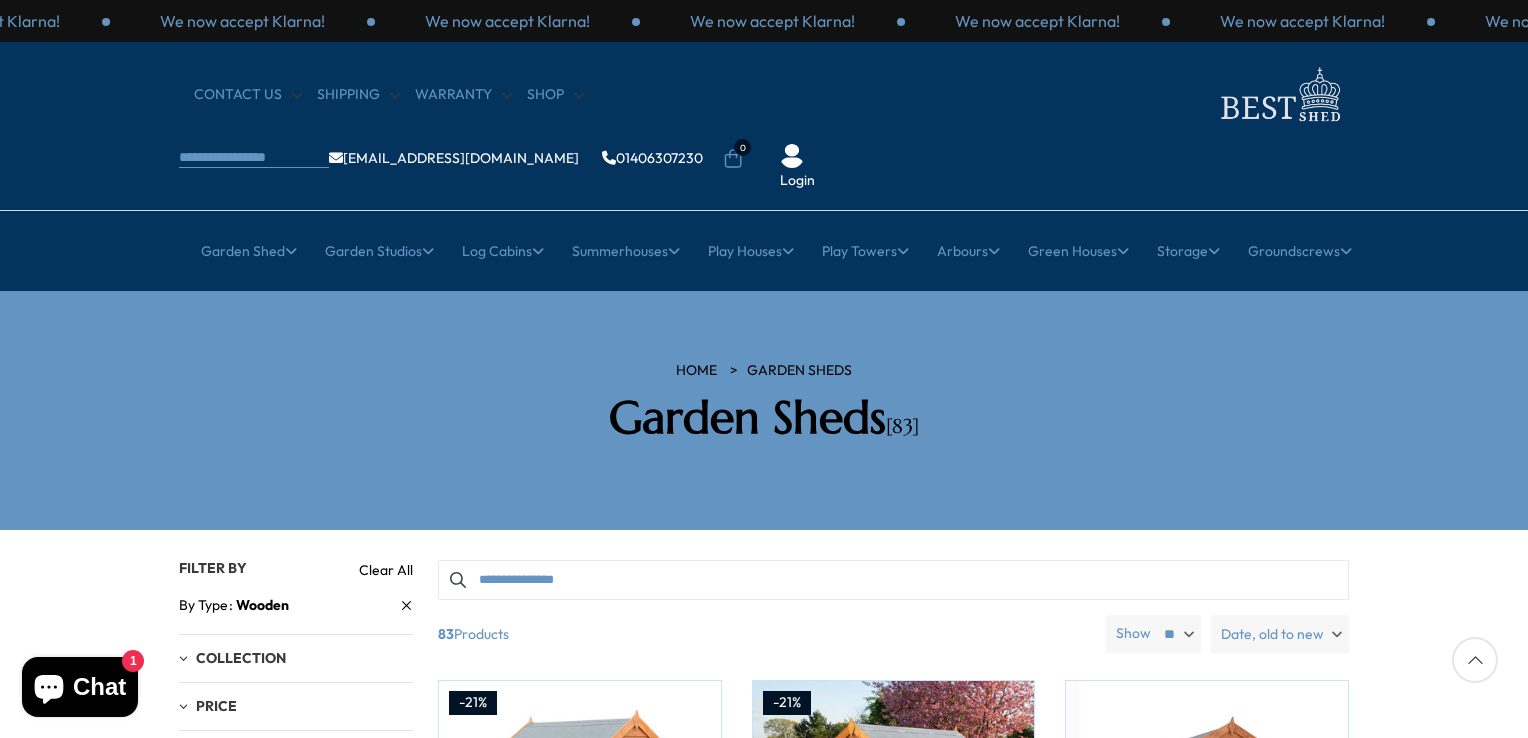 click on "Filters
83  products viewed" at bounding box center (764, 1508) 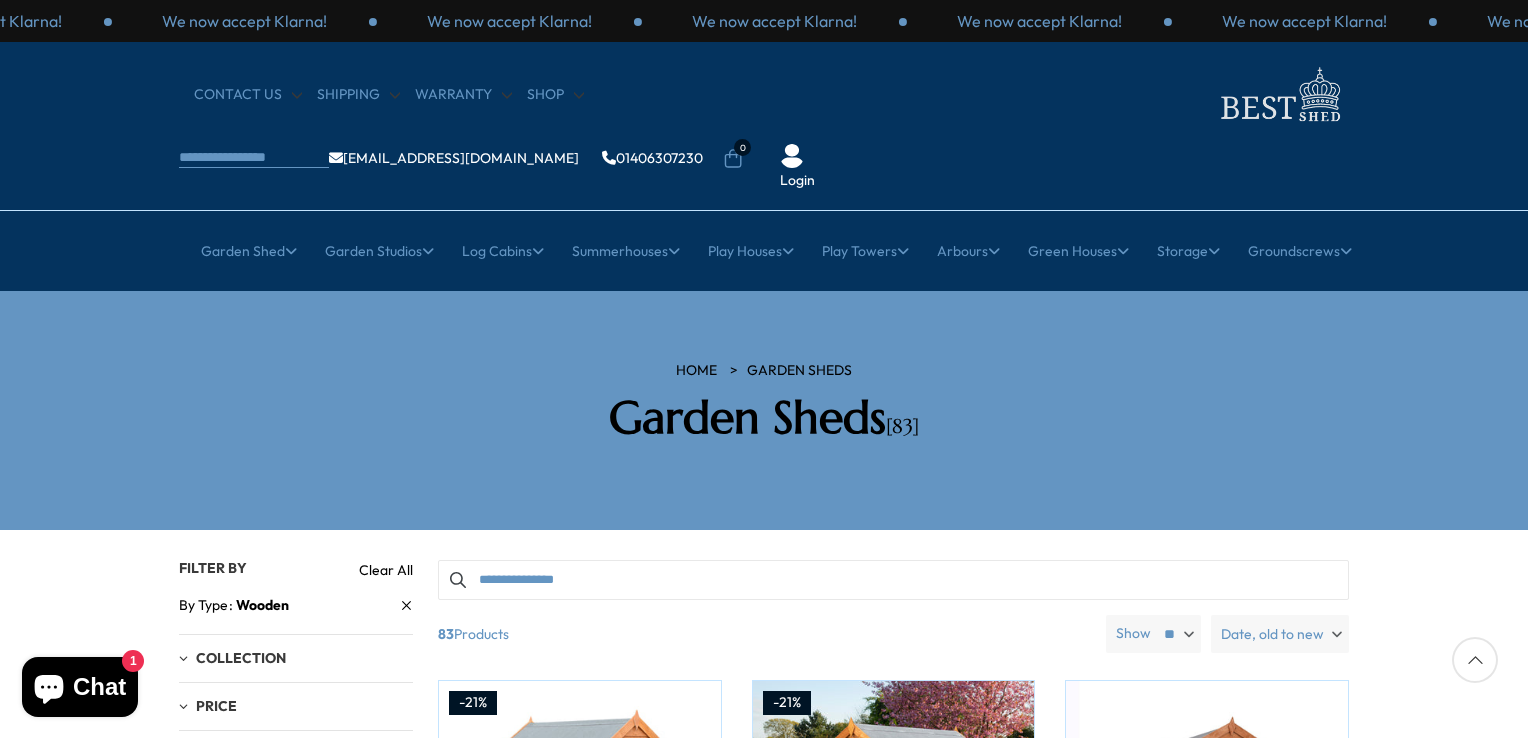 click on "We now accept Klarna!
We now accept Klarna!
We now accept Klarna!
We now accept Klarna!
We now accept Klarna!
We now accept Klarna!
We now accept Klarna!
We now accept Klarna!
We now accept Klarna!
CONTACT US
Shipping Shop" at bounding box center [764, 1646] 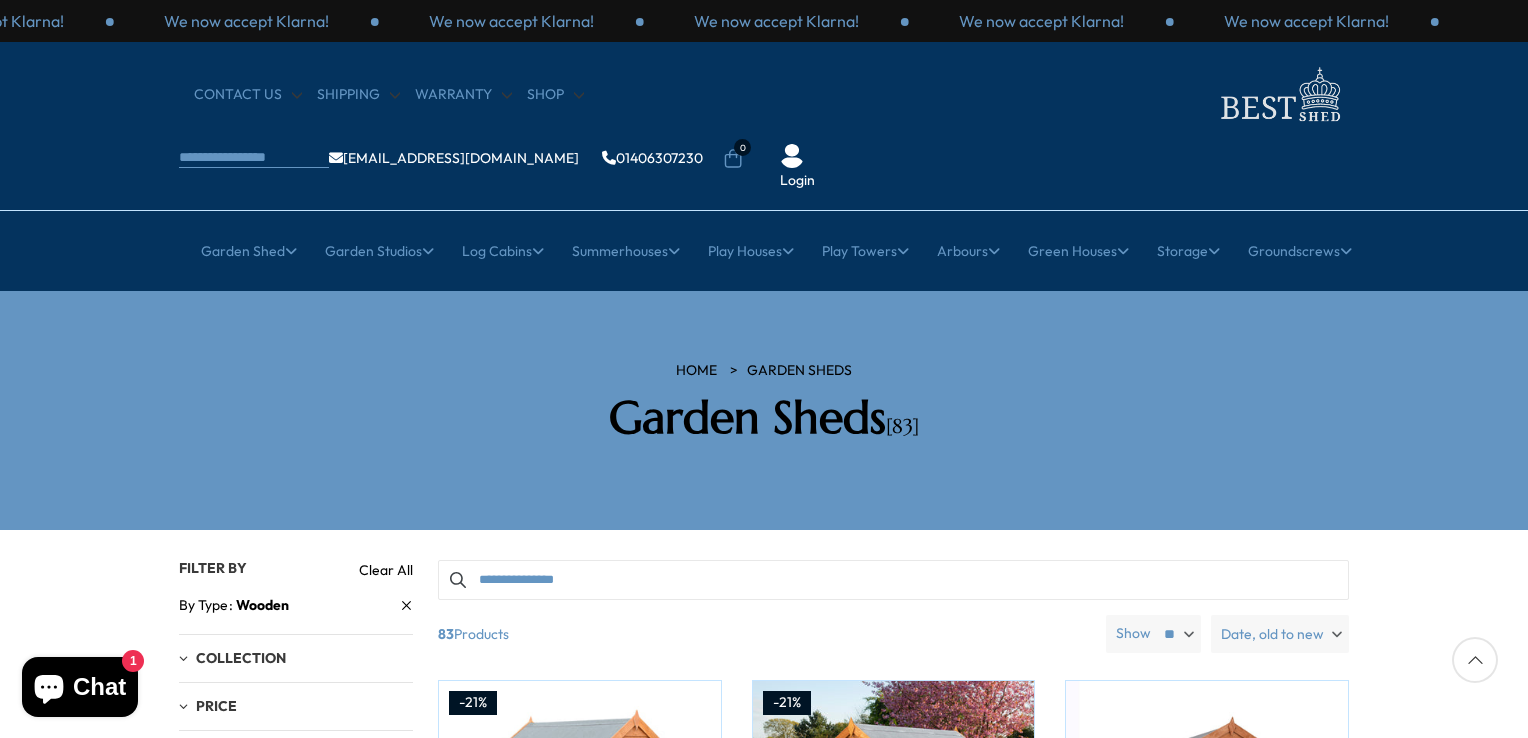 drag, startPoint x: 1510, startPoint y: 675, endPoint x: 1481, endPoint y: 502, distance: 175.4138 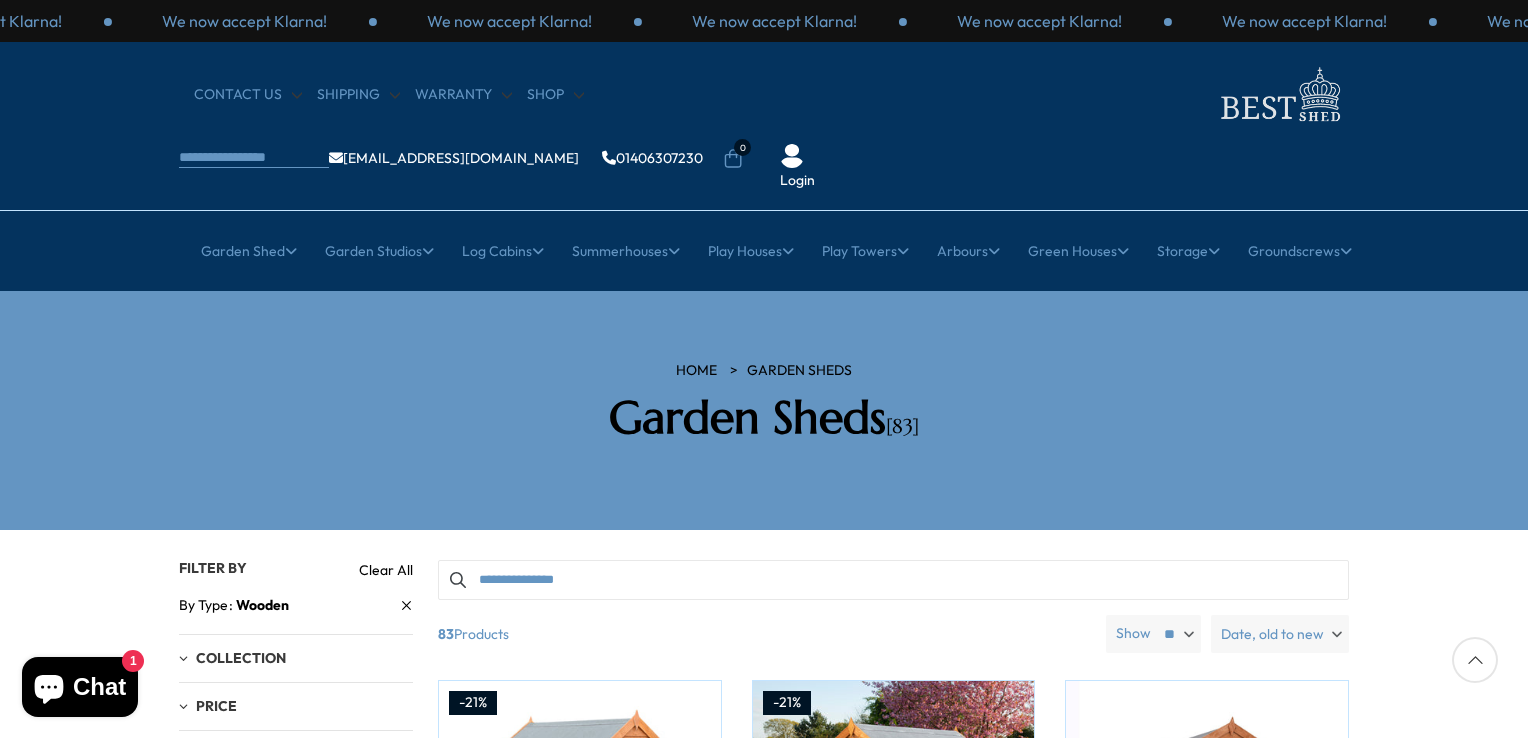 click on "Filters
83  products viewed" at bounding box center [764, 1508] 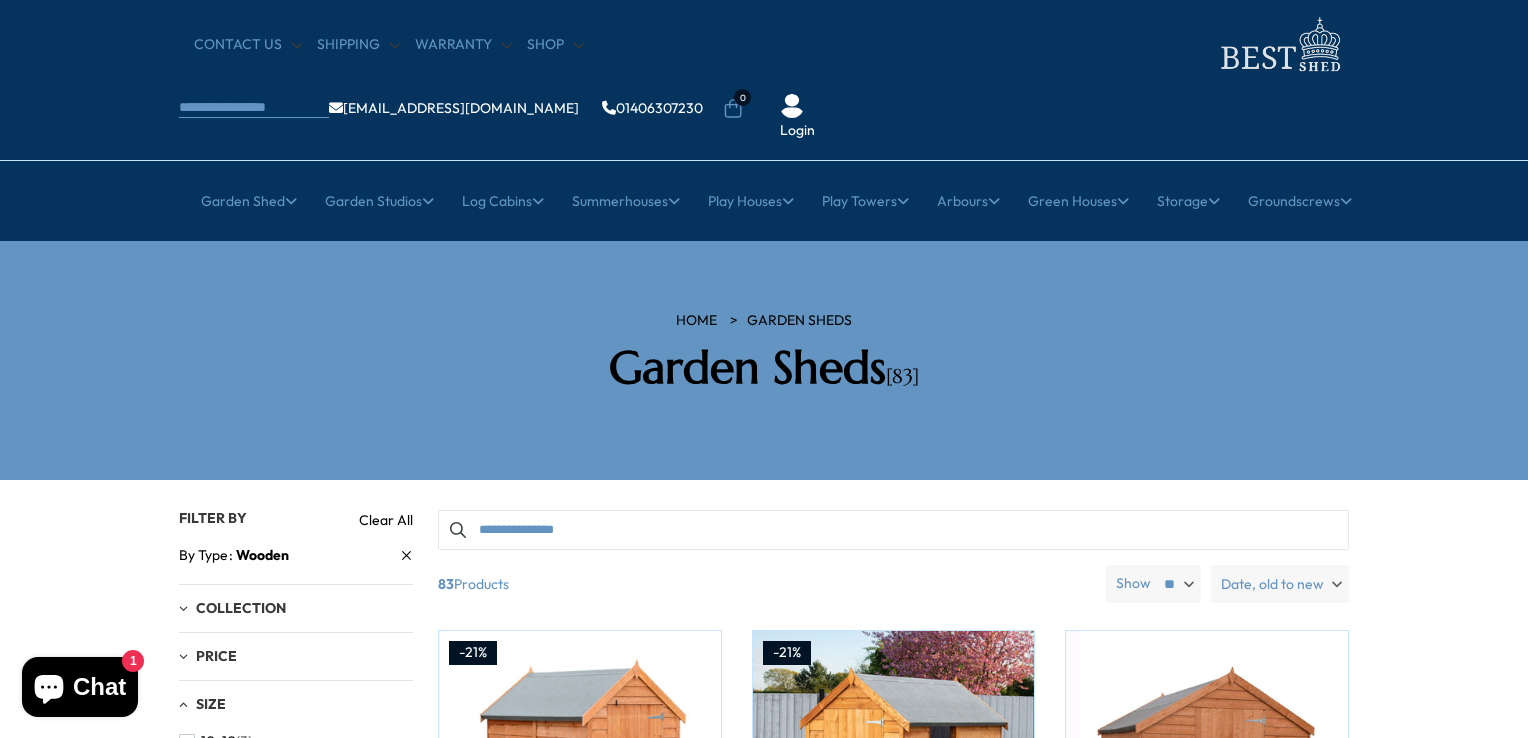 click on "Filters
83  products viewed" at bounding box center (764, 1458) 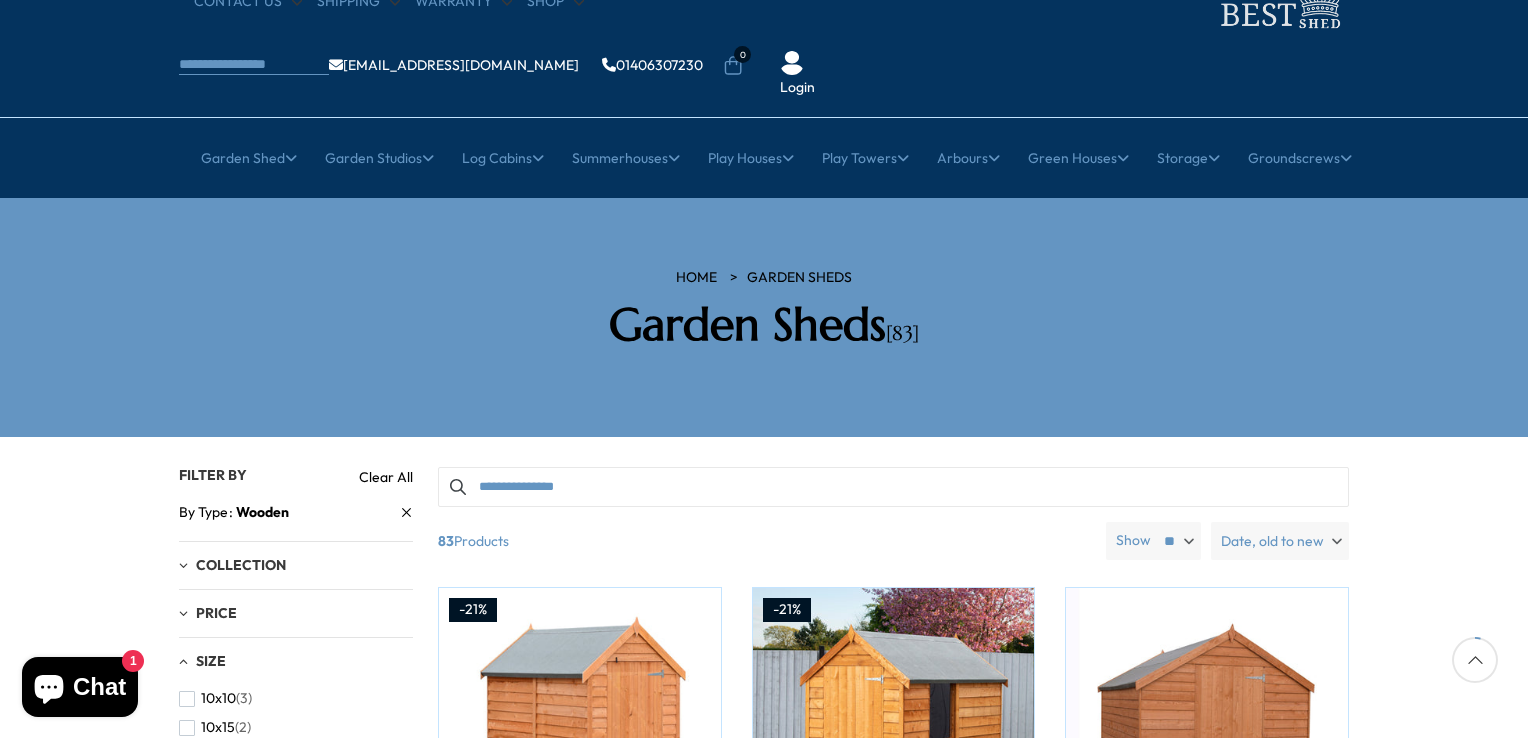 scroll, scrollTop: 136, scrollLeft: 0, axis: vertical 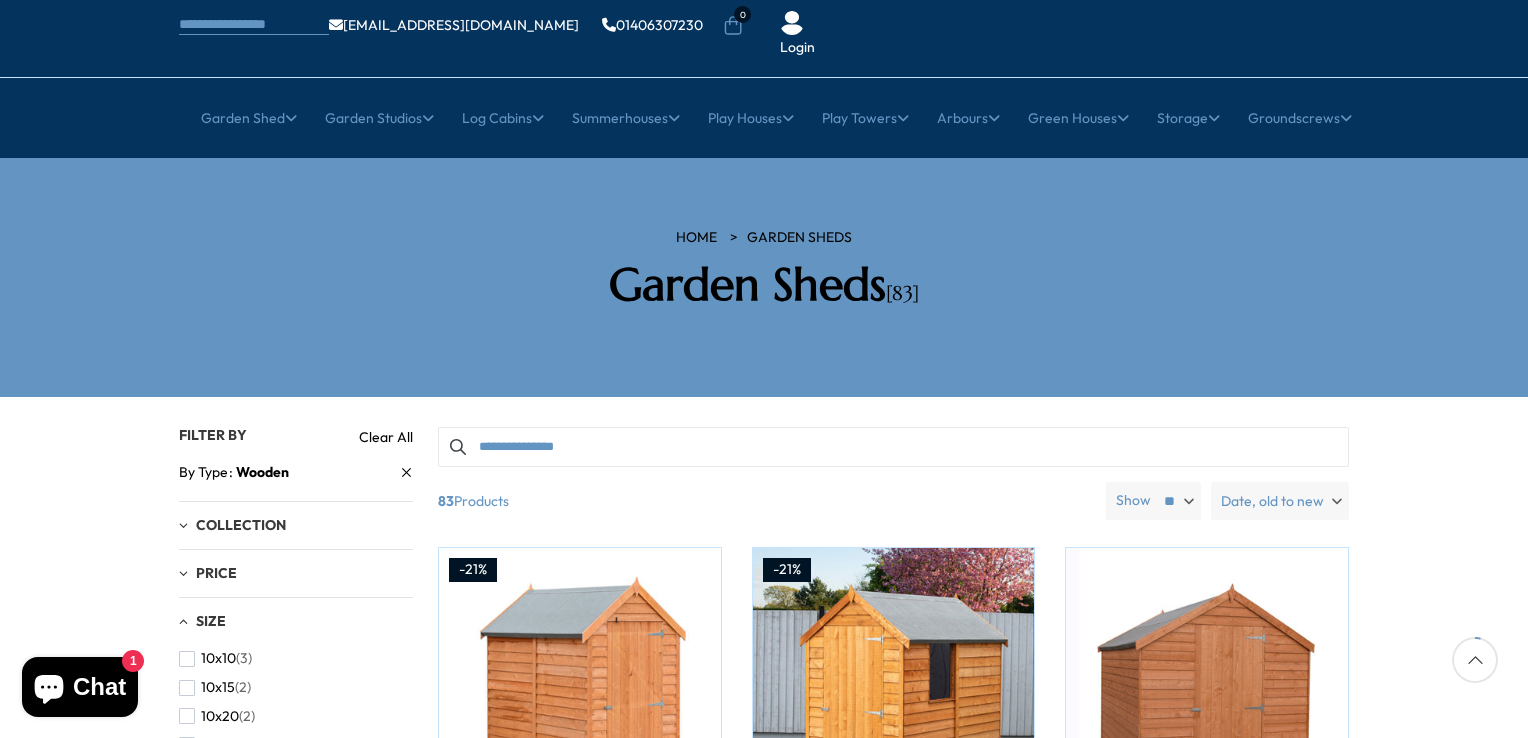 click on "Filters
83  products viewed" at bounding box center (764, 1375) 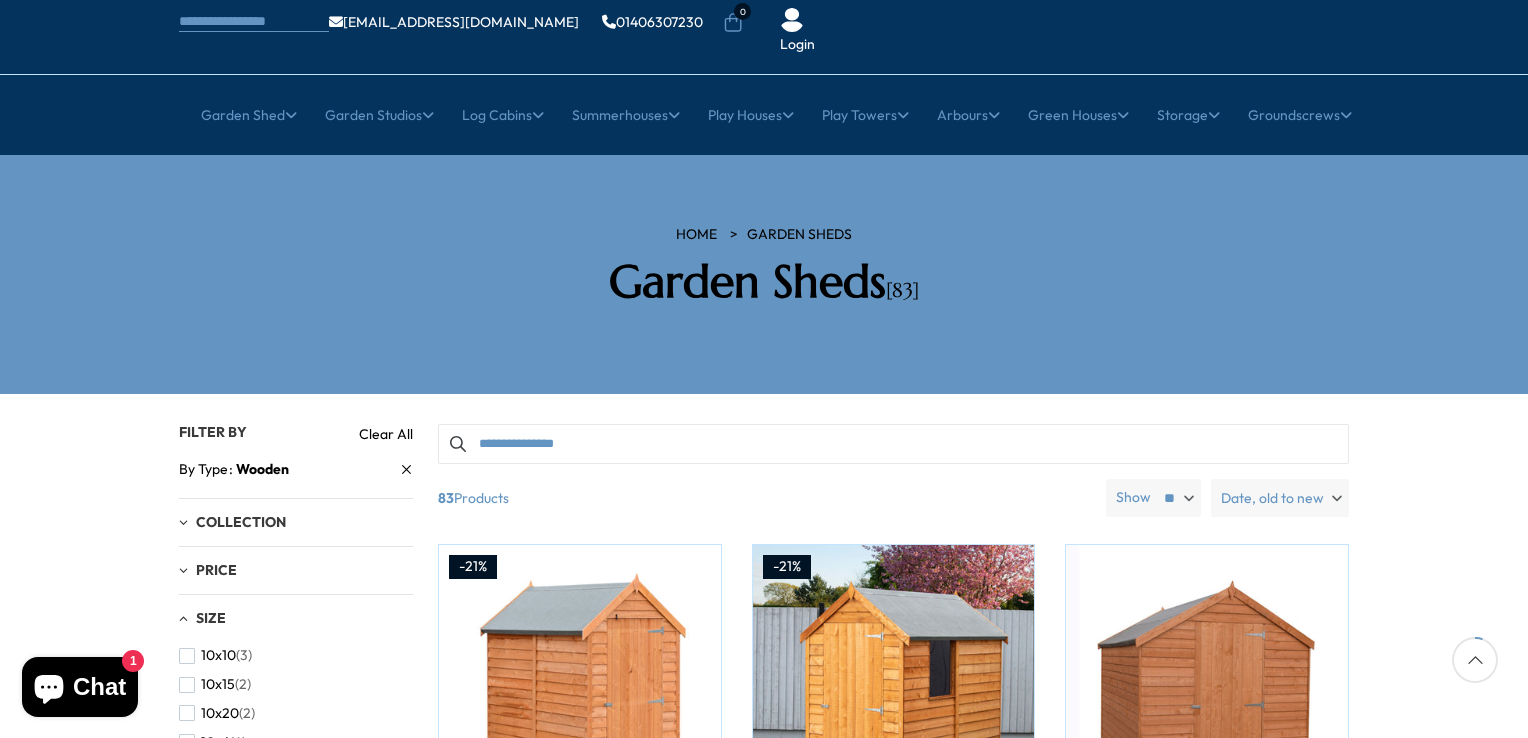 click on "Filters
83  products viewed" at bounding box center (764, 1372) 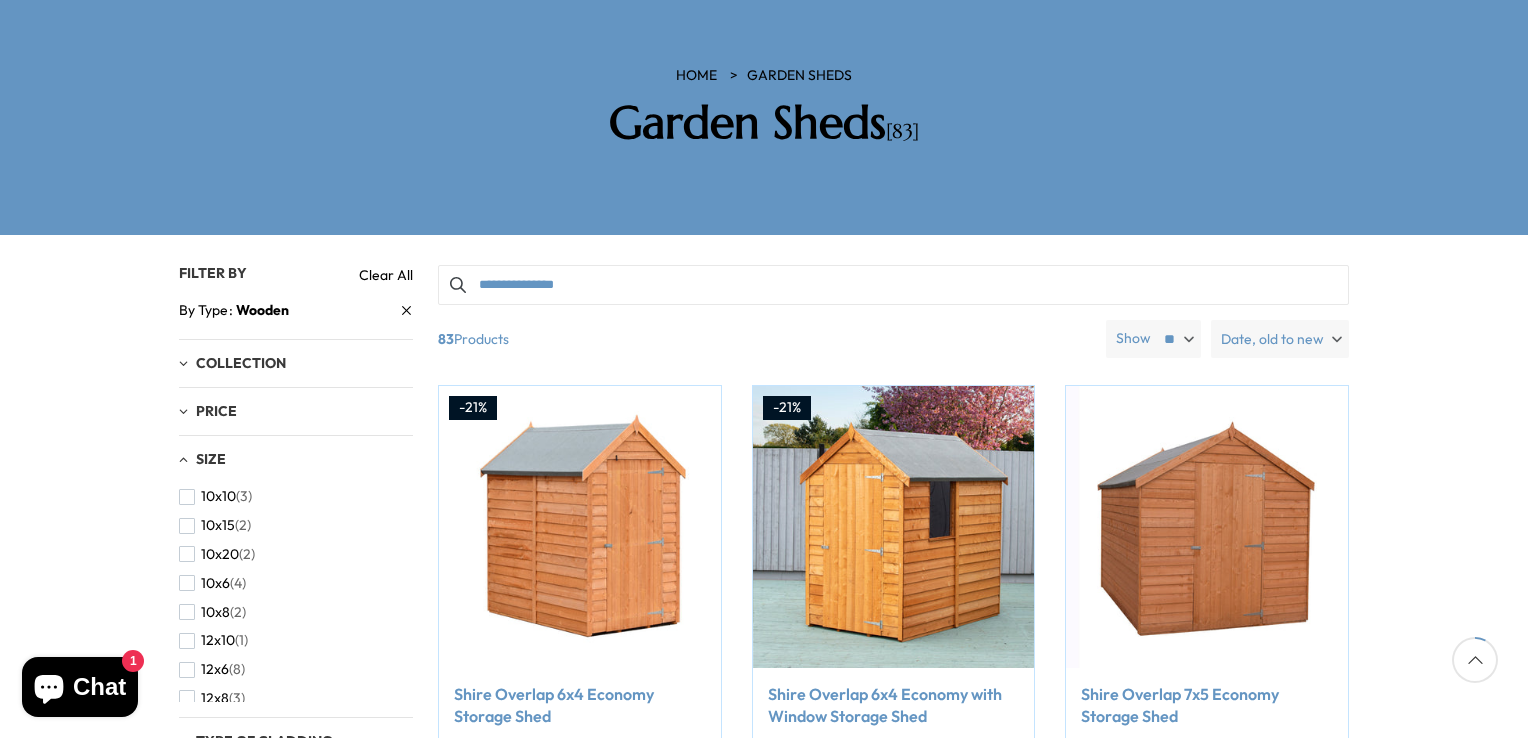 click on "Filters
83  products viewed" at bounding box center (764, 1213) 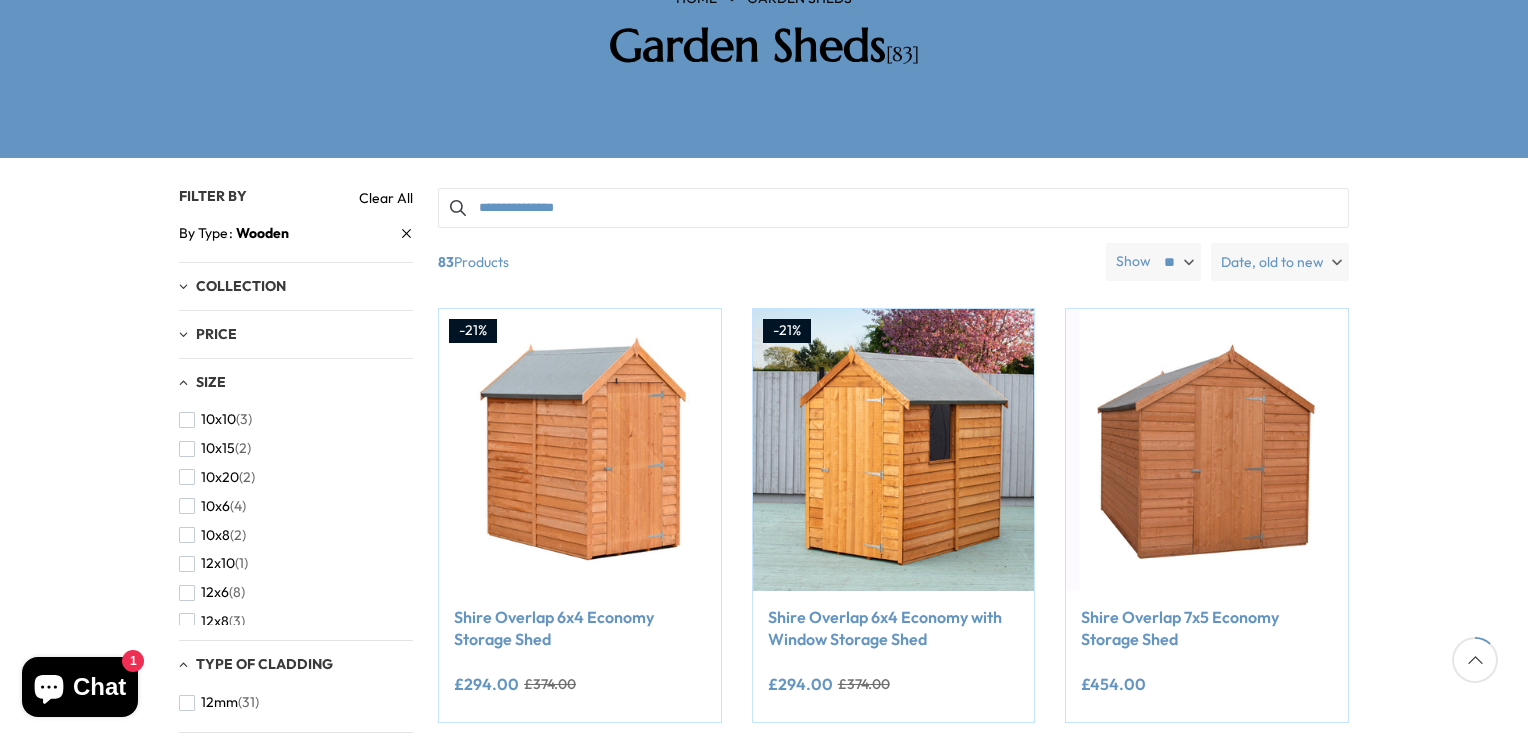 click on "Filters
83  products viewed" at bounding box center [764, 1136] 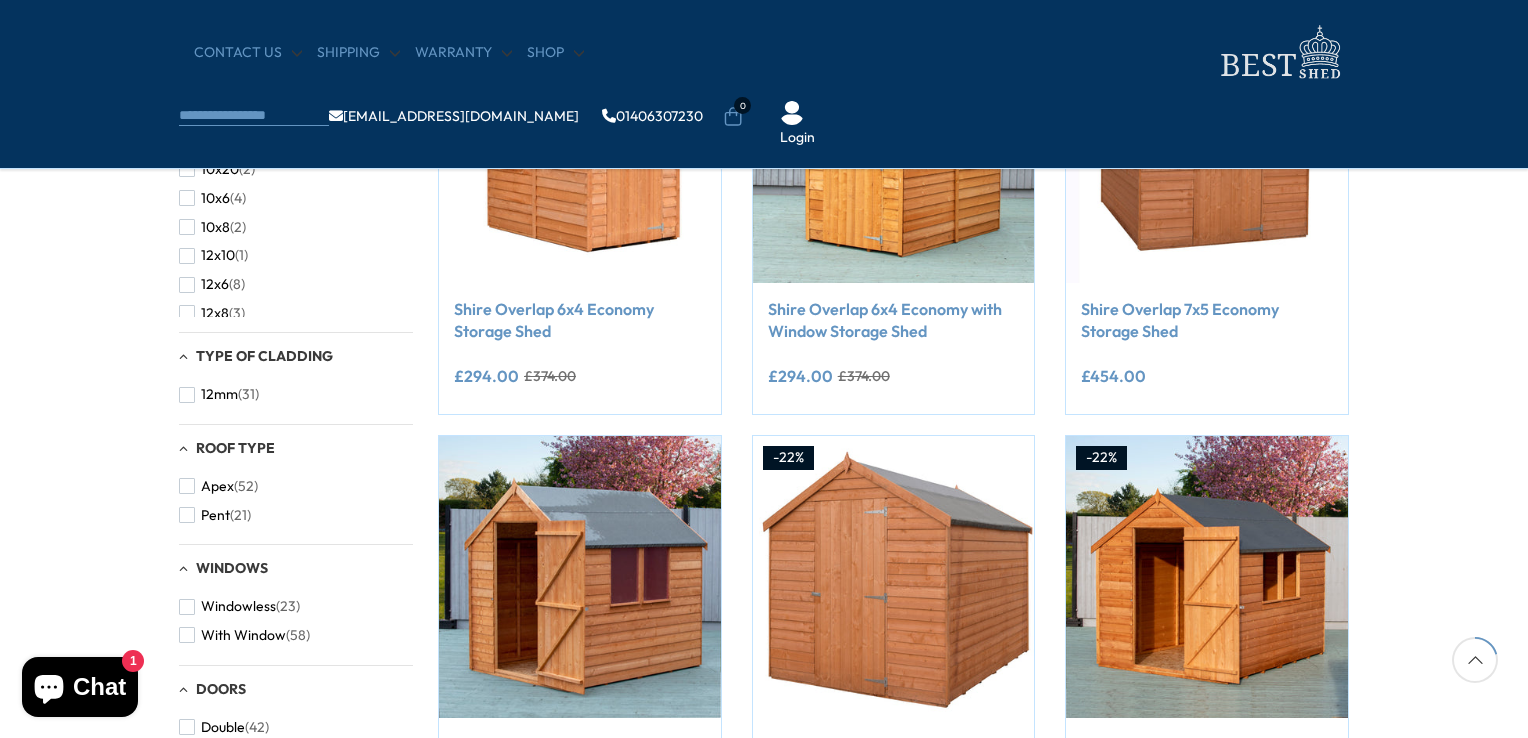 scroll, scrollTop: 561, scrollLeft: 0, axis: vertical 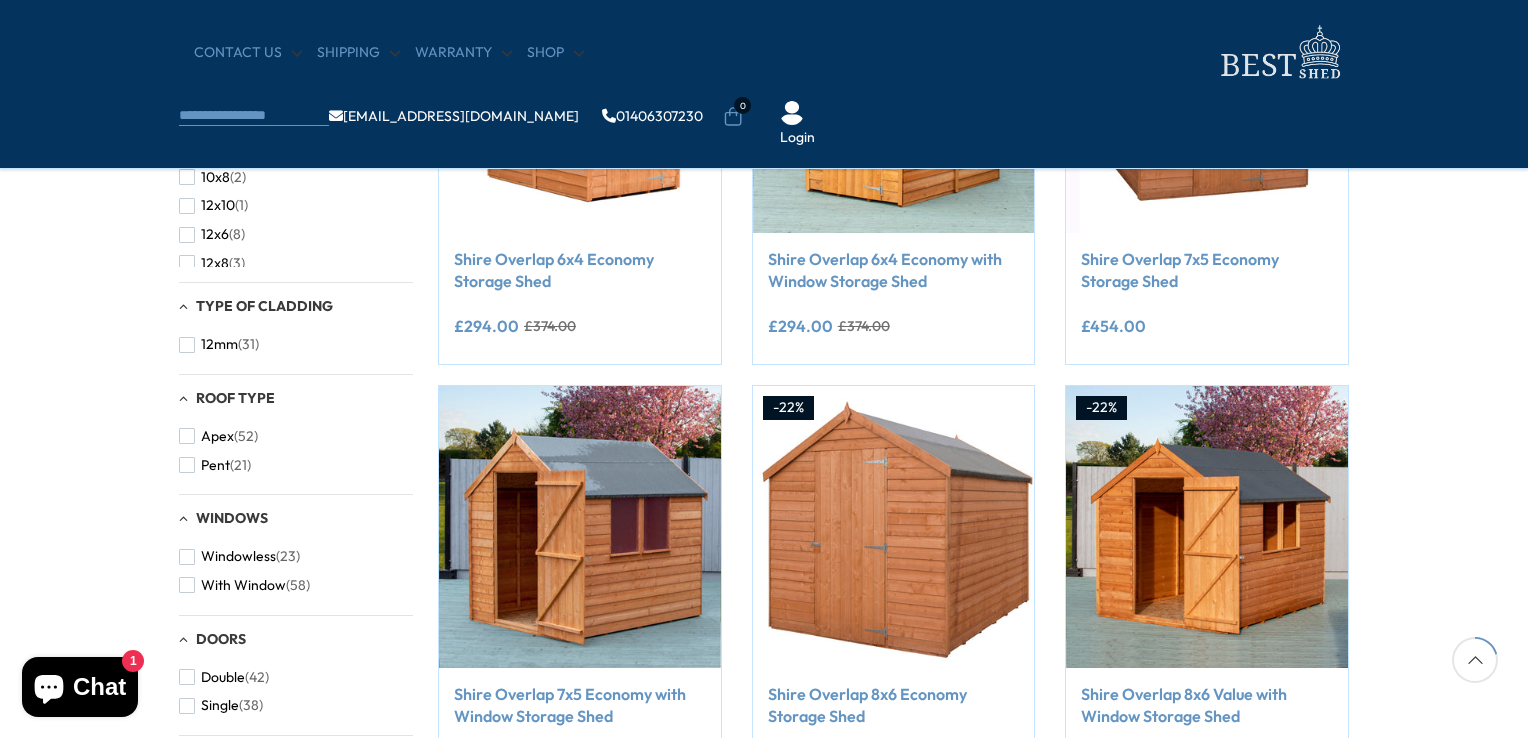 click on "Filters
83  products viewed" at bounding box center [764, 778] 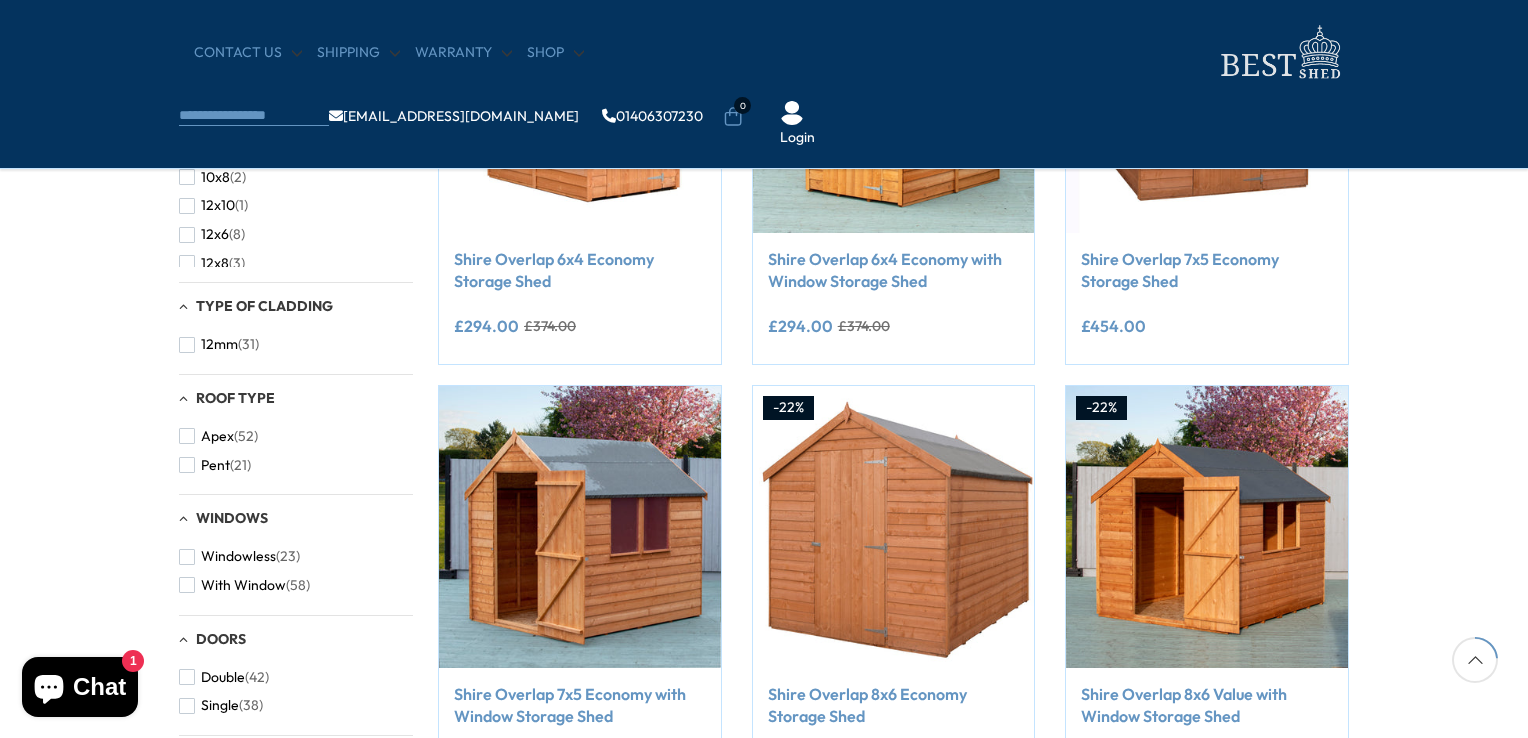 click on "Filters
83  products viewed" at bounding box center [764, 778] 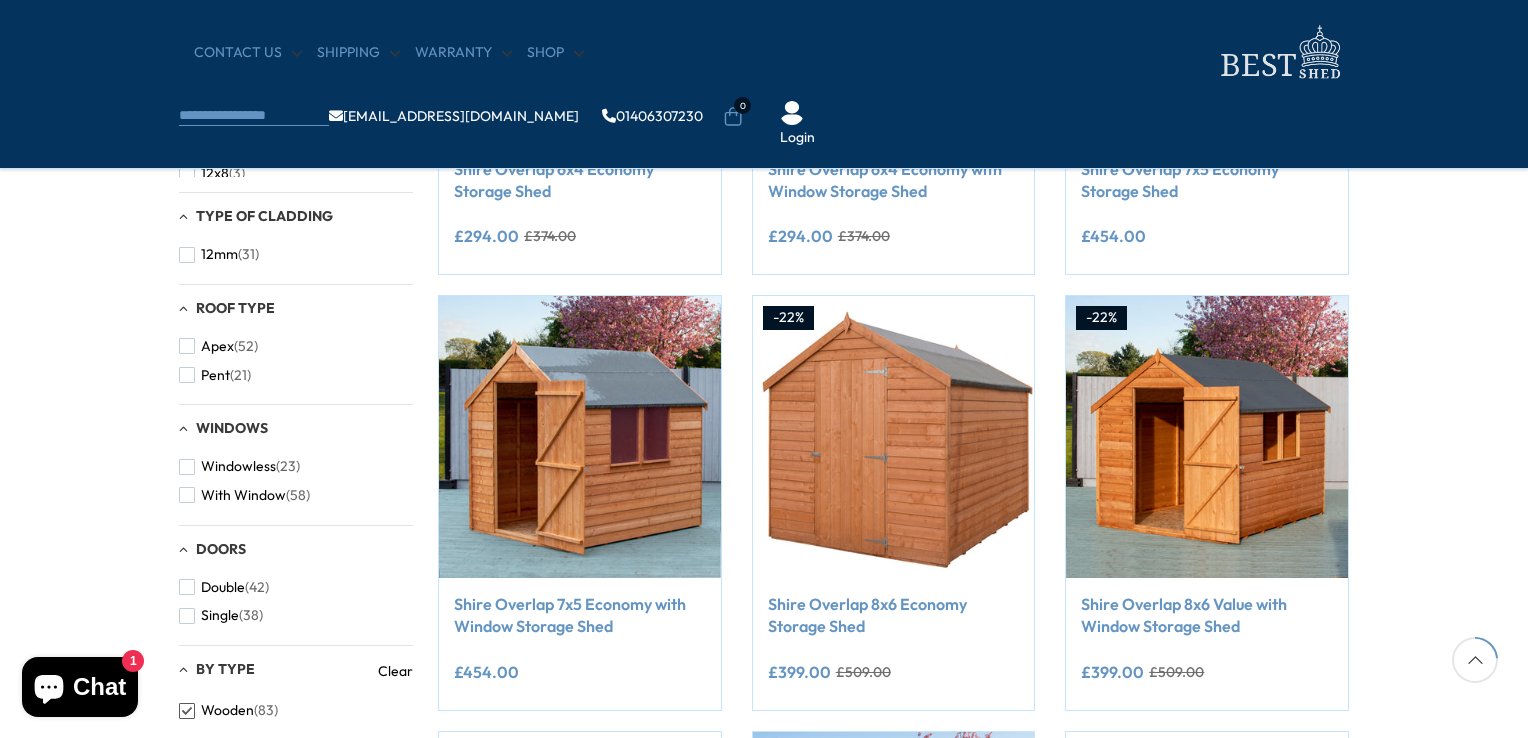 scroll, scrollTop: 728, scrollLeft: 0, axis: vertical 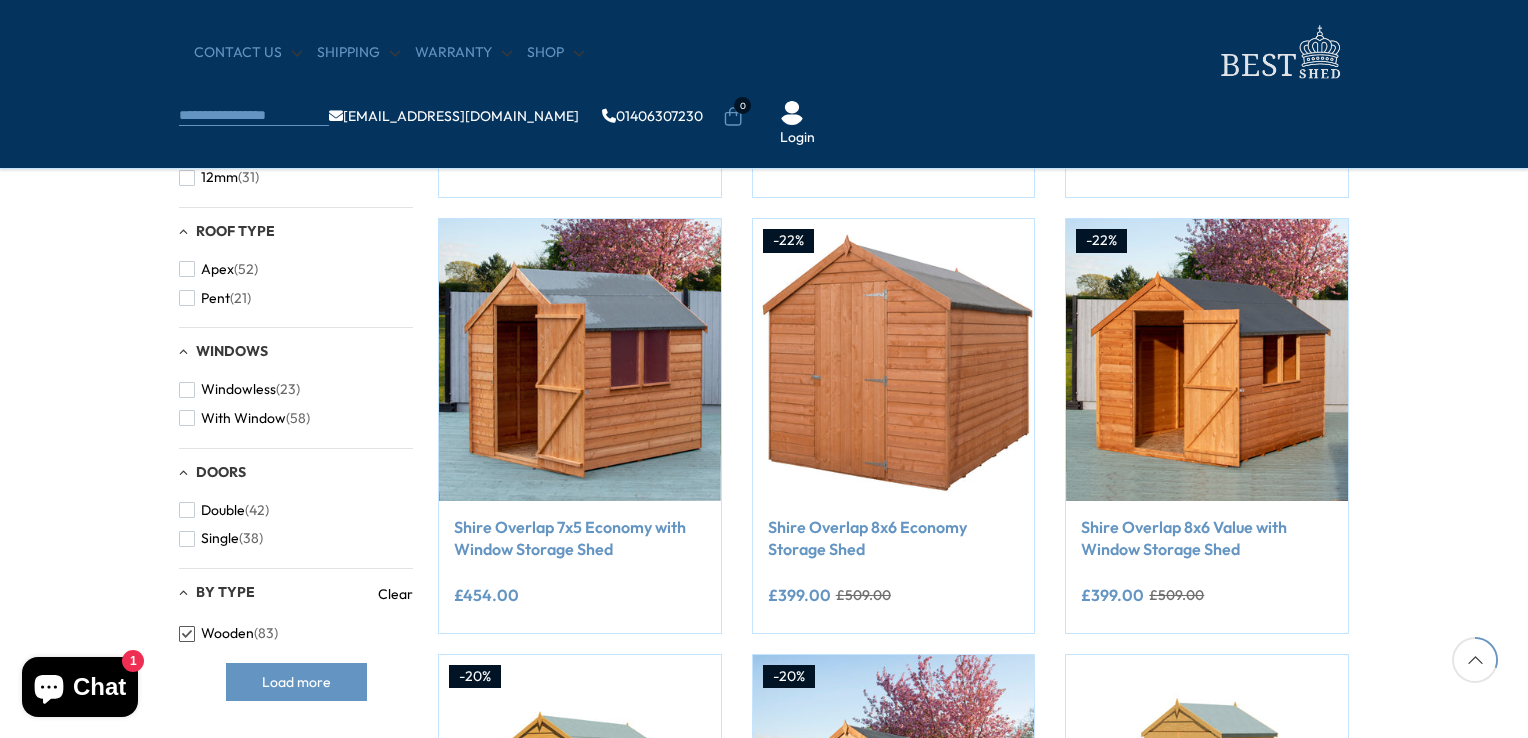 click on "Filters
83  products viewed" at bounding box center (764, 611) 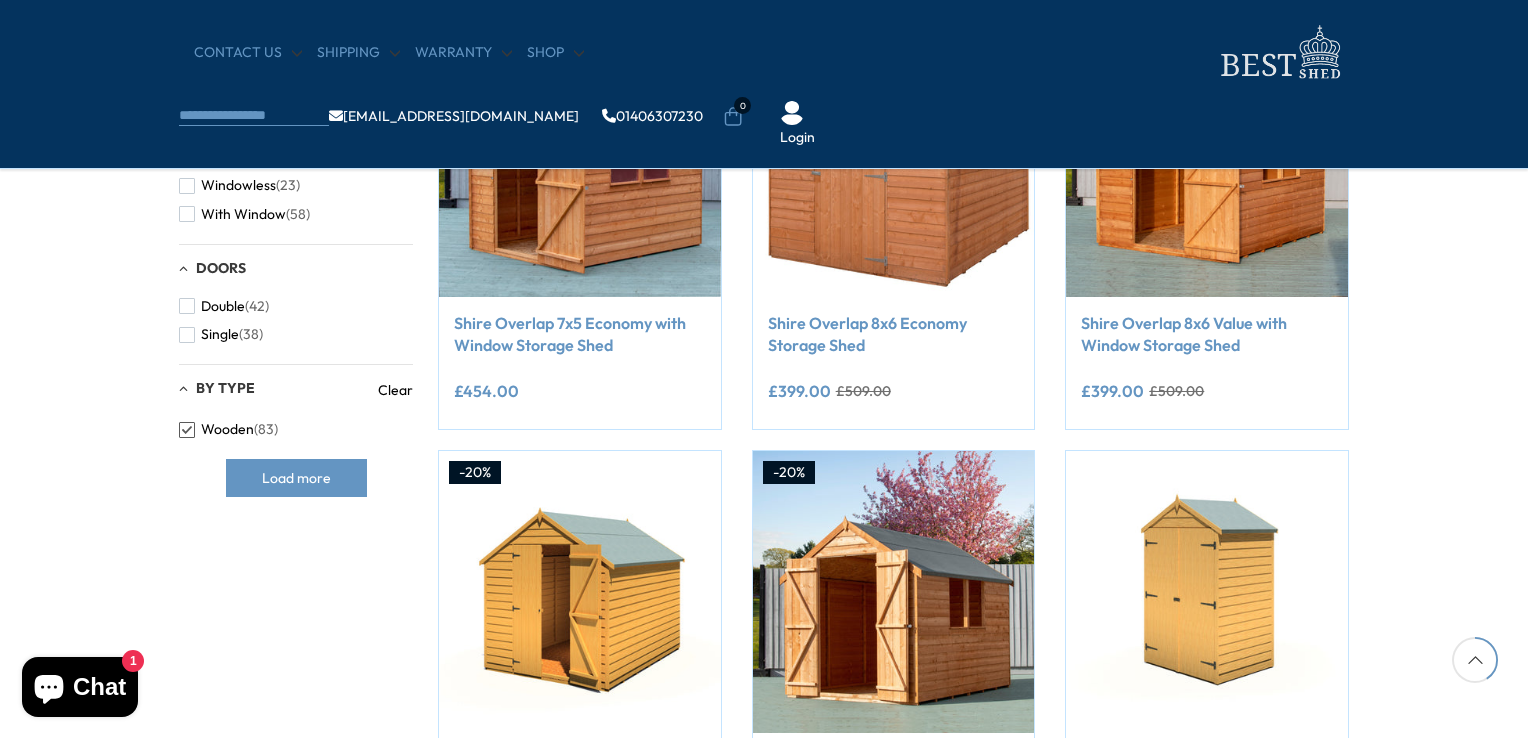click on "Filters
83  products viewed" at bounding box center [764, 407] 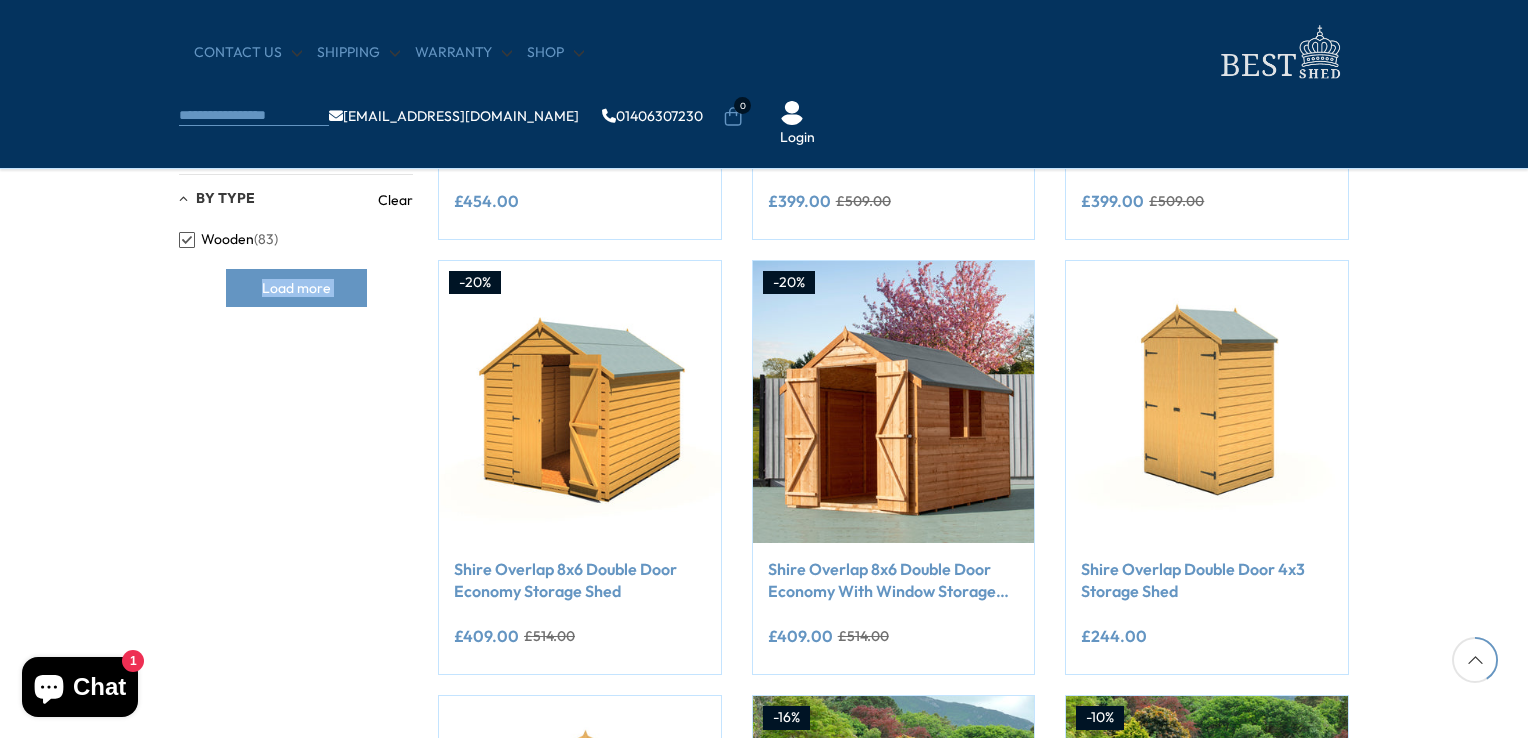 click on "Filters
83  products viewed" at bounding box center (764, 217) 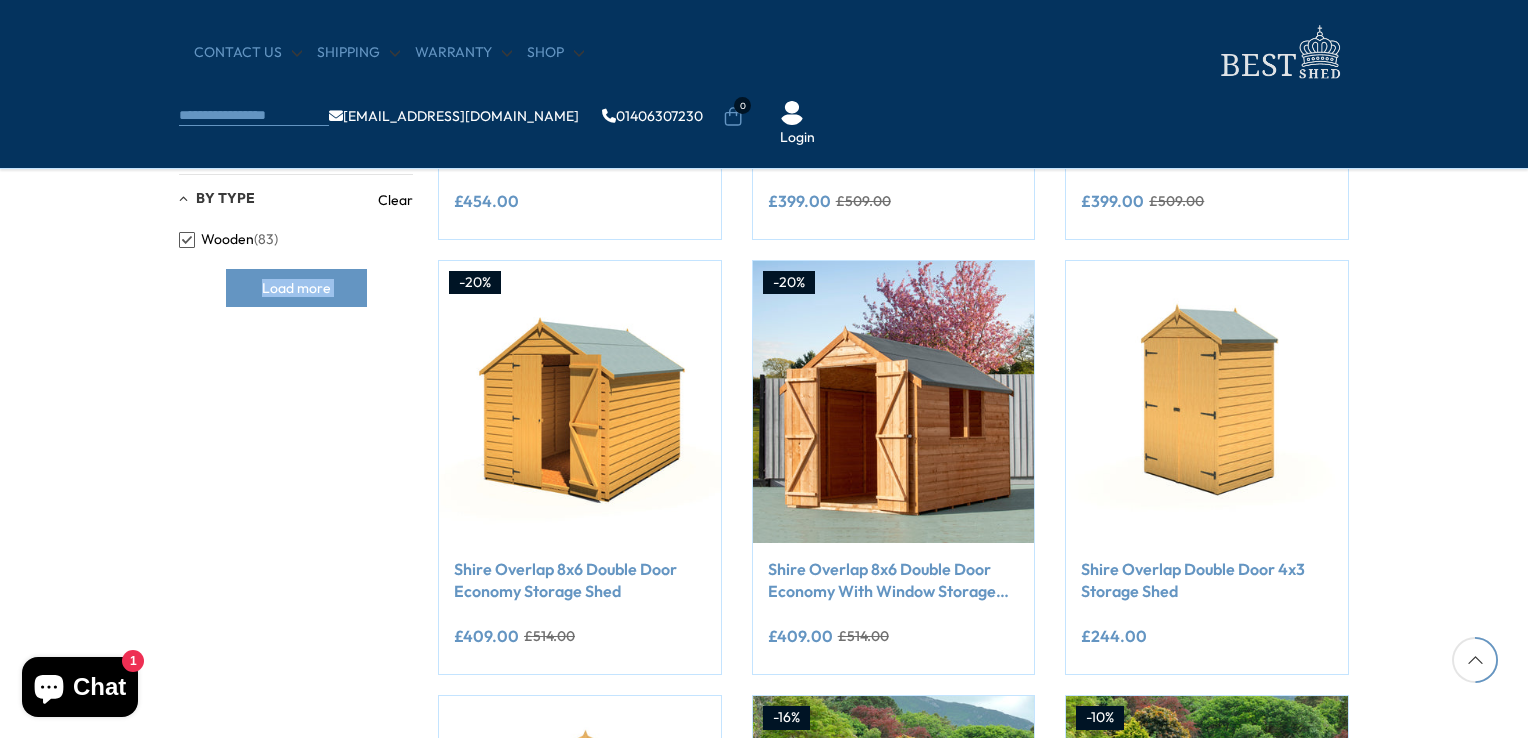 scroll, scrollTop: 1176, scrollLeft: 0, axis: vertical 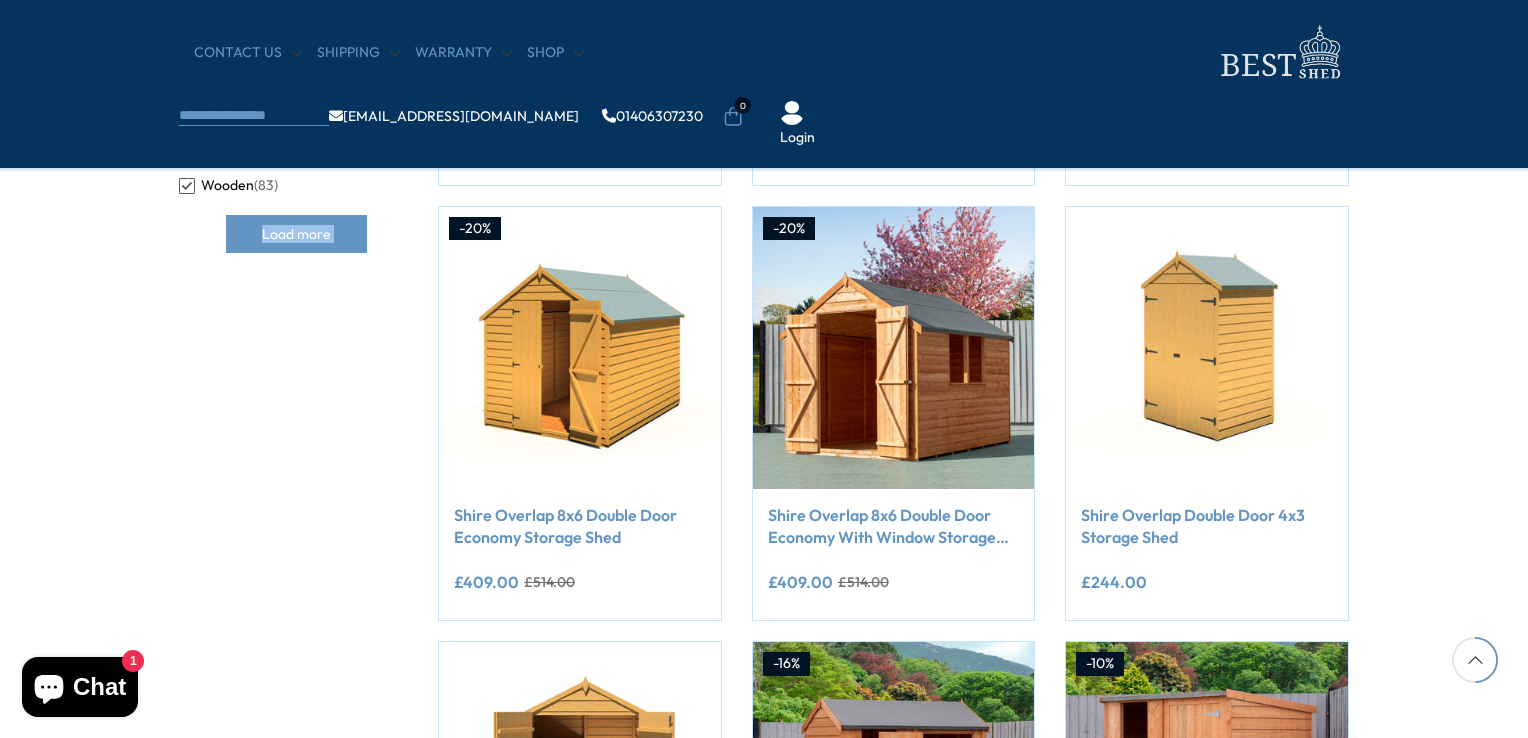 click on "Filters
83  products viewed" at bounding box center [764, 163] 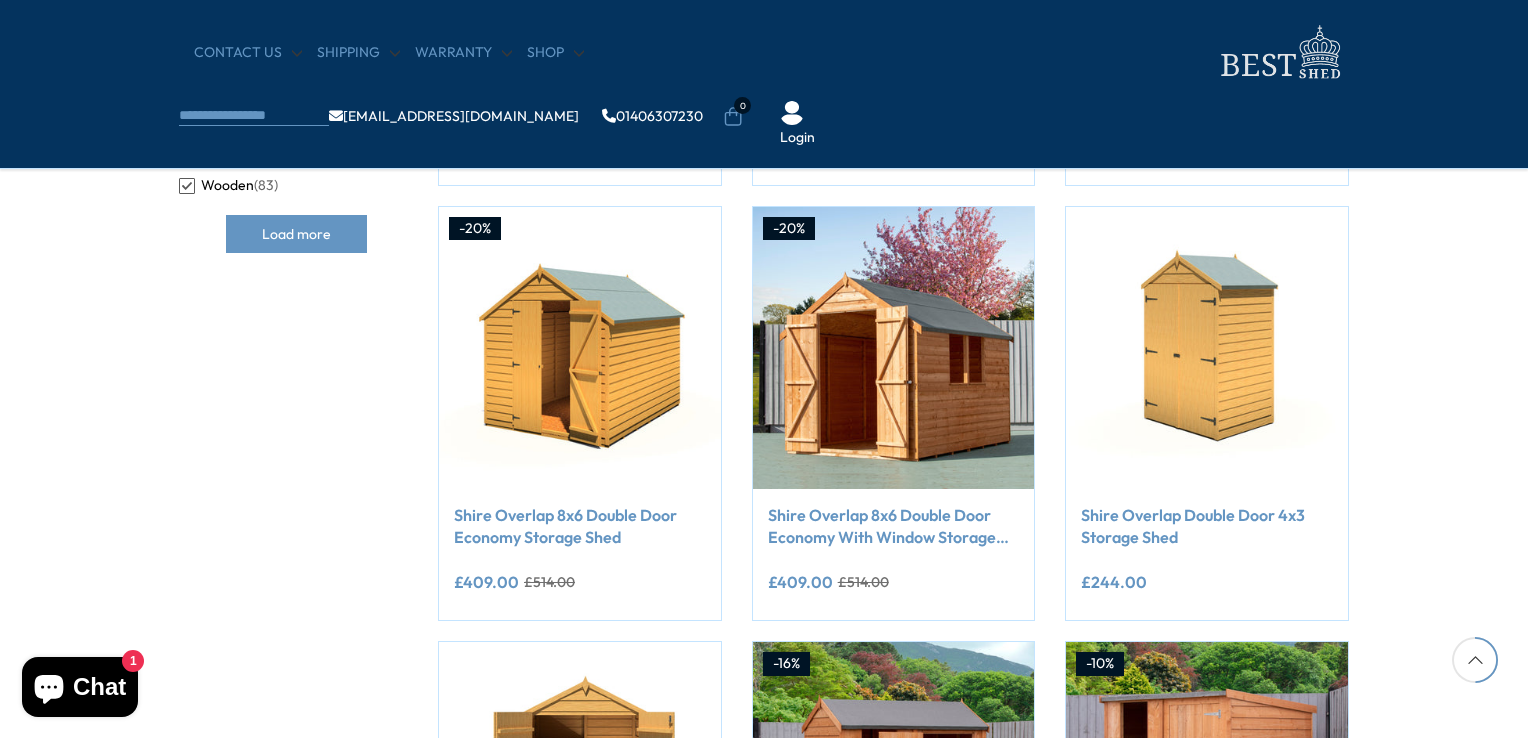 click on "Filters
83  products viewed" at bounding box center [764, 163] 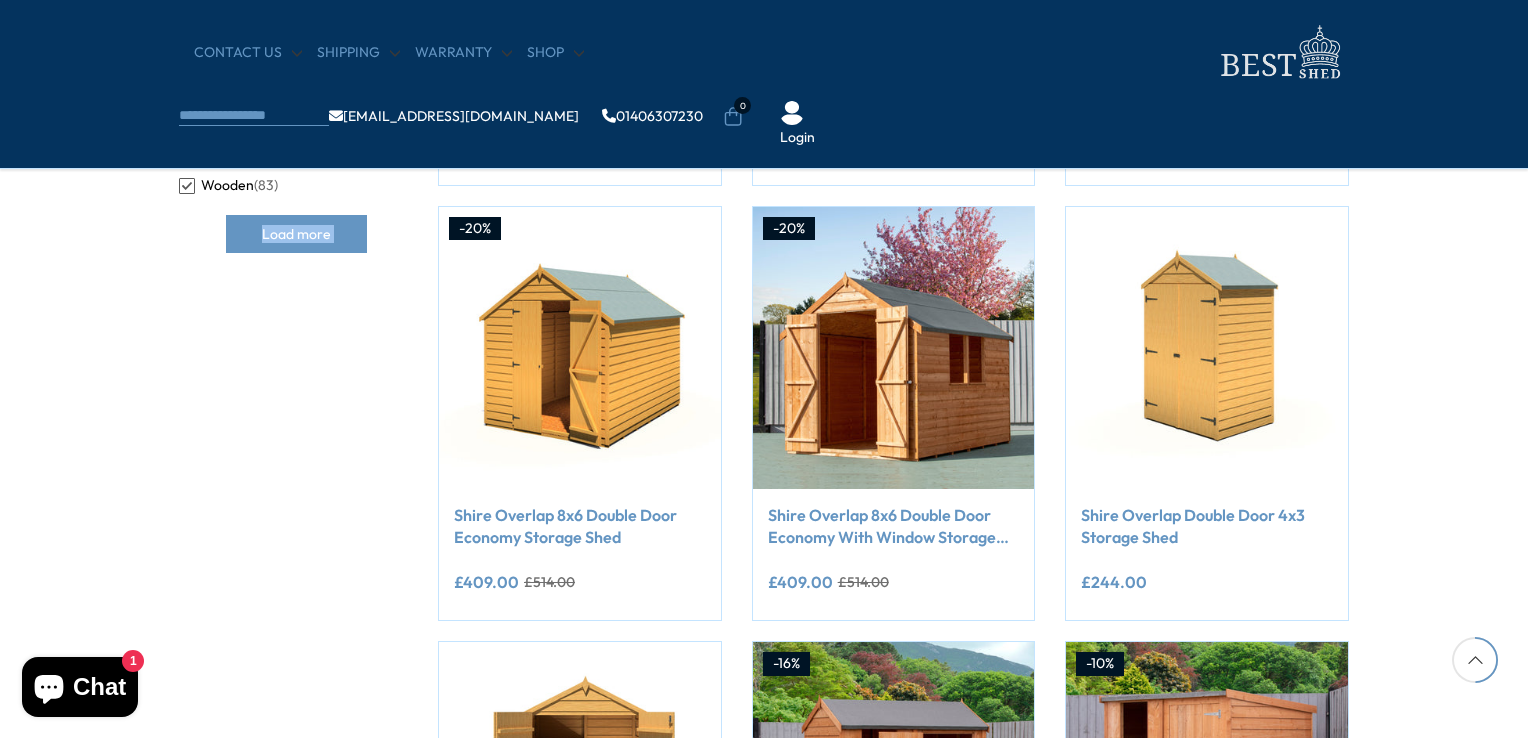 click on "We now accept Klarna!
We now accept Klarna!
We now accept Klarna!
We now accept Klarna!
We now accept Klarna!
We now accept Klarna!
We now accept Klarna!
We now accept Klarna!
We now accept Klarna!
CONTACT US
Shipping Shop" at bounding box center (764, 386) 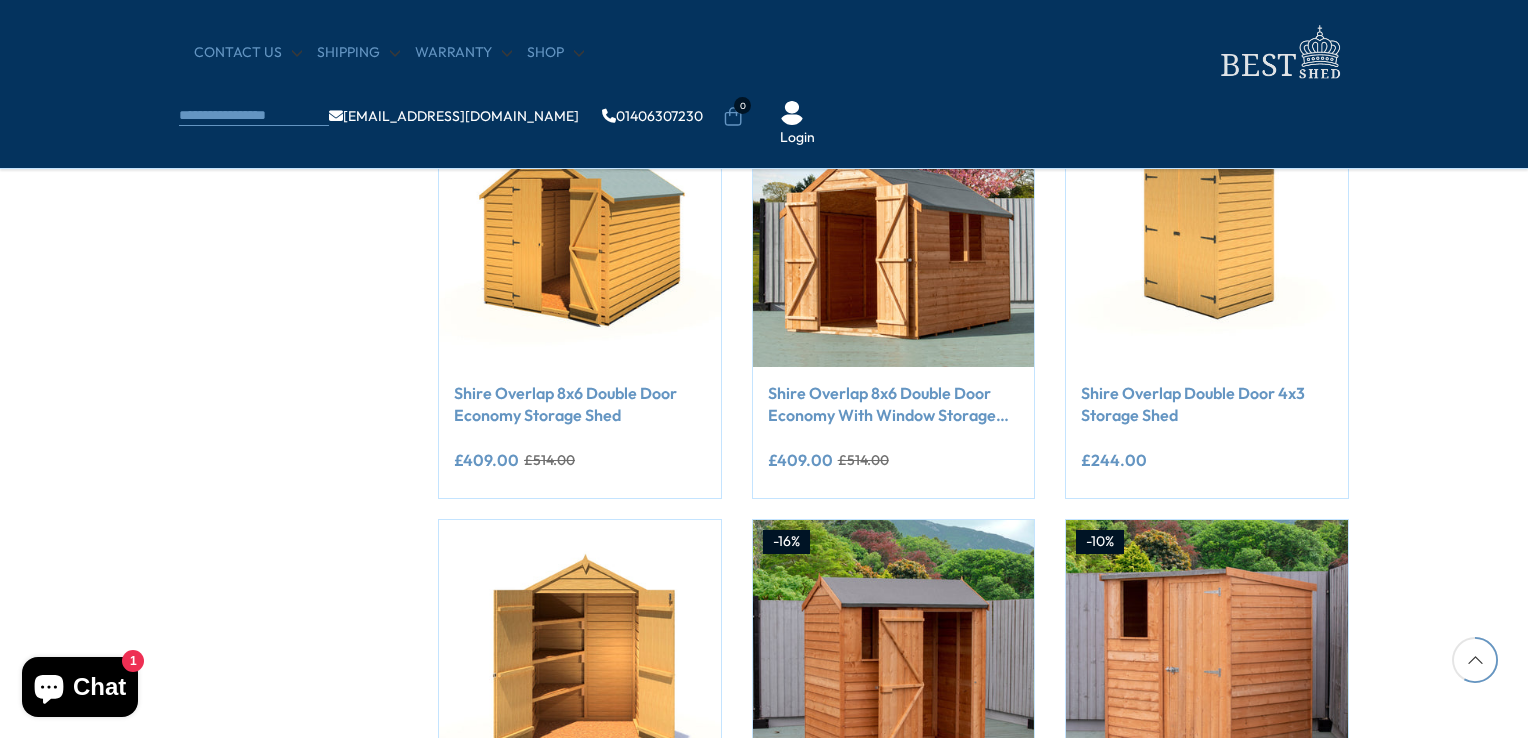 click on "Filters
83  products viewed" at bounding box center [764, 41] 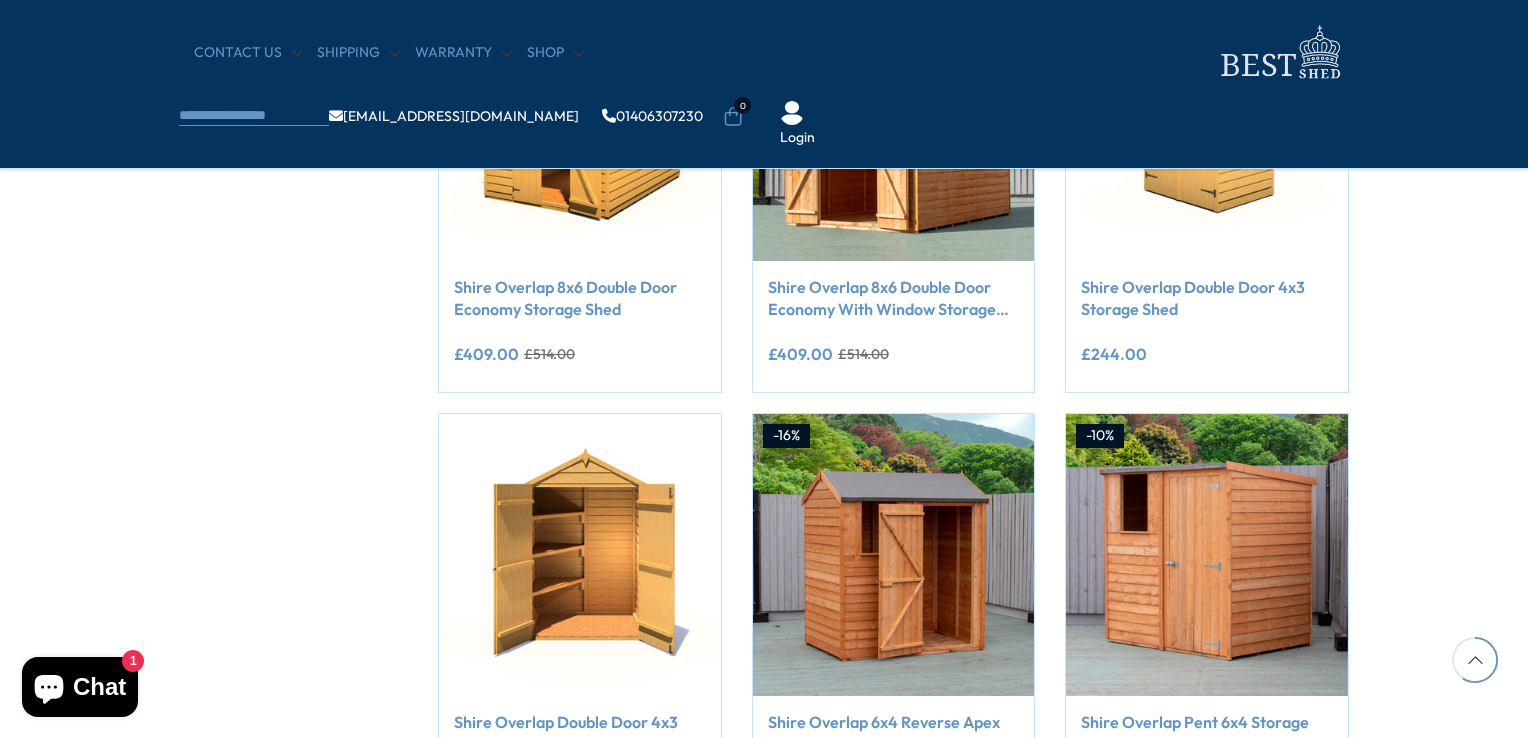 click on "Filters
83  products viewed" at bounding box center [764, -65] 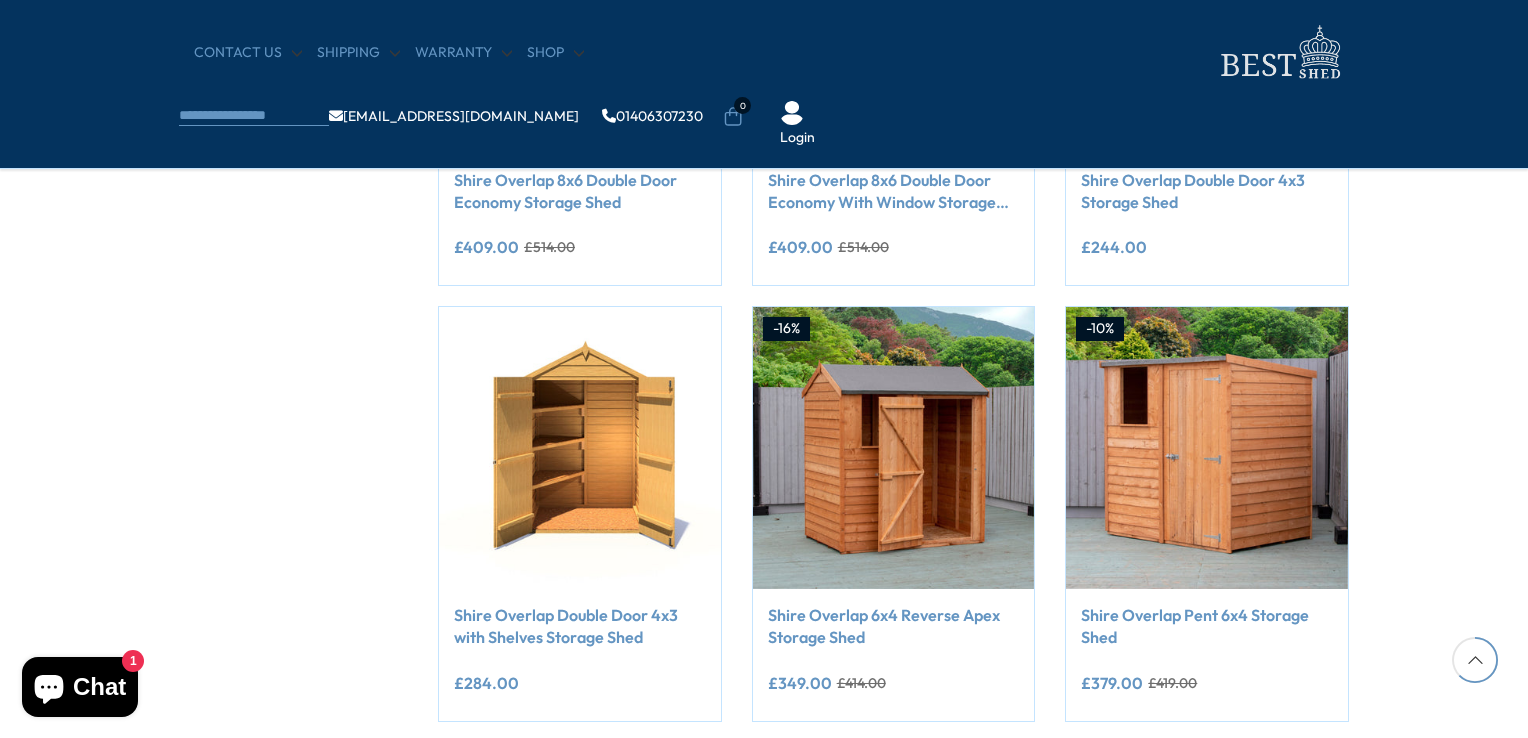 click on "We now accept Klarna!
We now accept Klarna!
We now accept Klarna!
We now accept Klarna!
We now accept Klarna!
We now accept Klarna!
We now accept Klarna!
We now accept Klarna!
We now accept Klarna!
CONTACT US
Shipping Warranty" at bounding box center (764, 51) 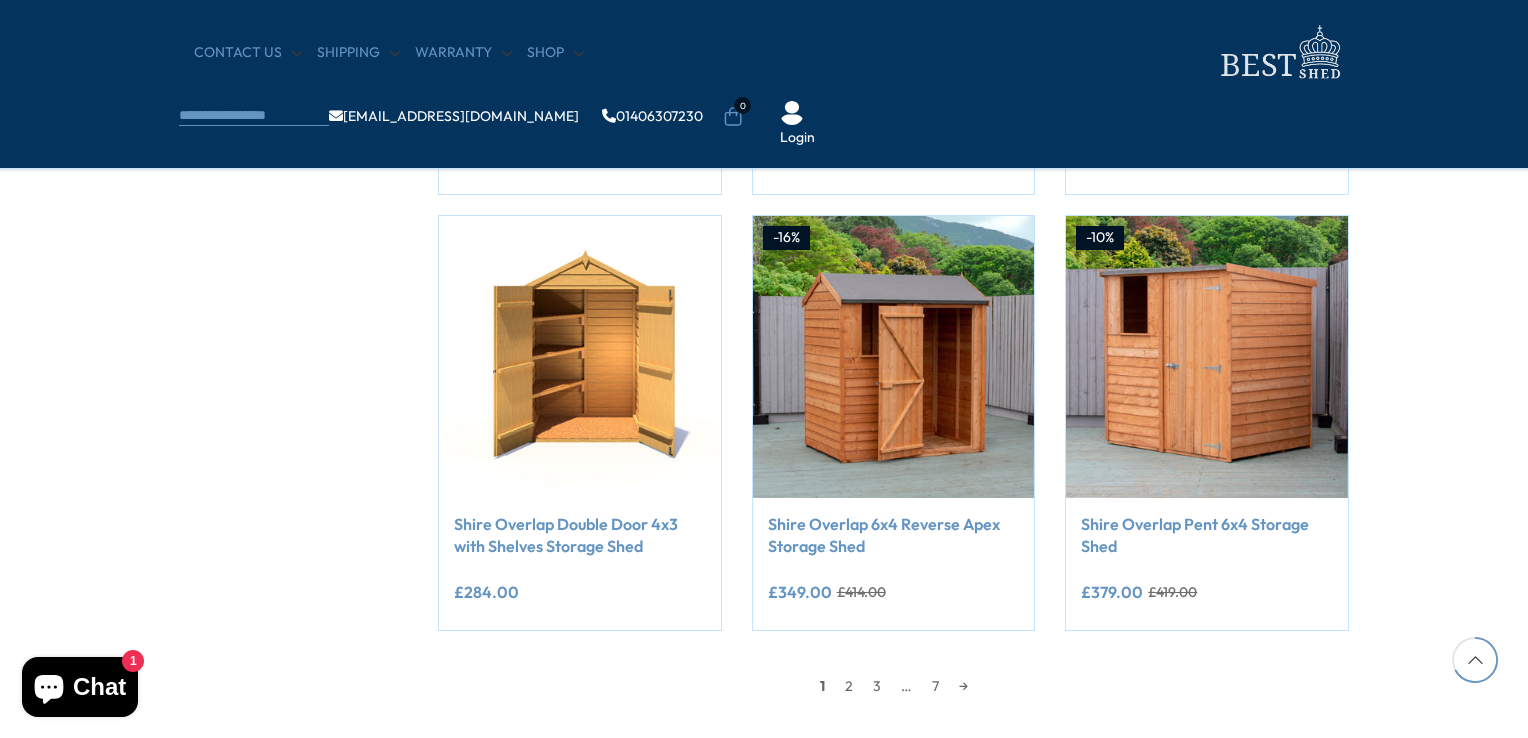 click on "Do you want to be among the first to know about sale time?
Subscribe" at bounding box center [764, 866] 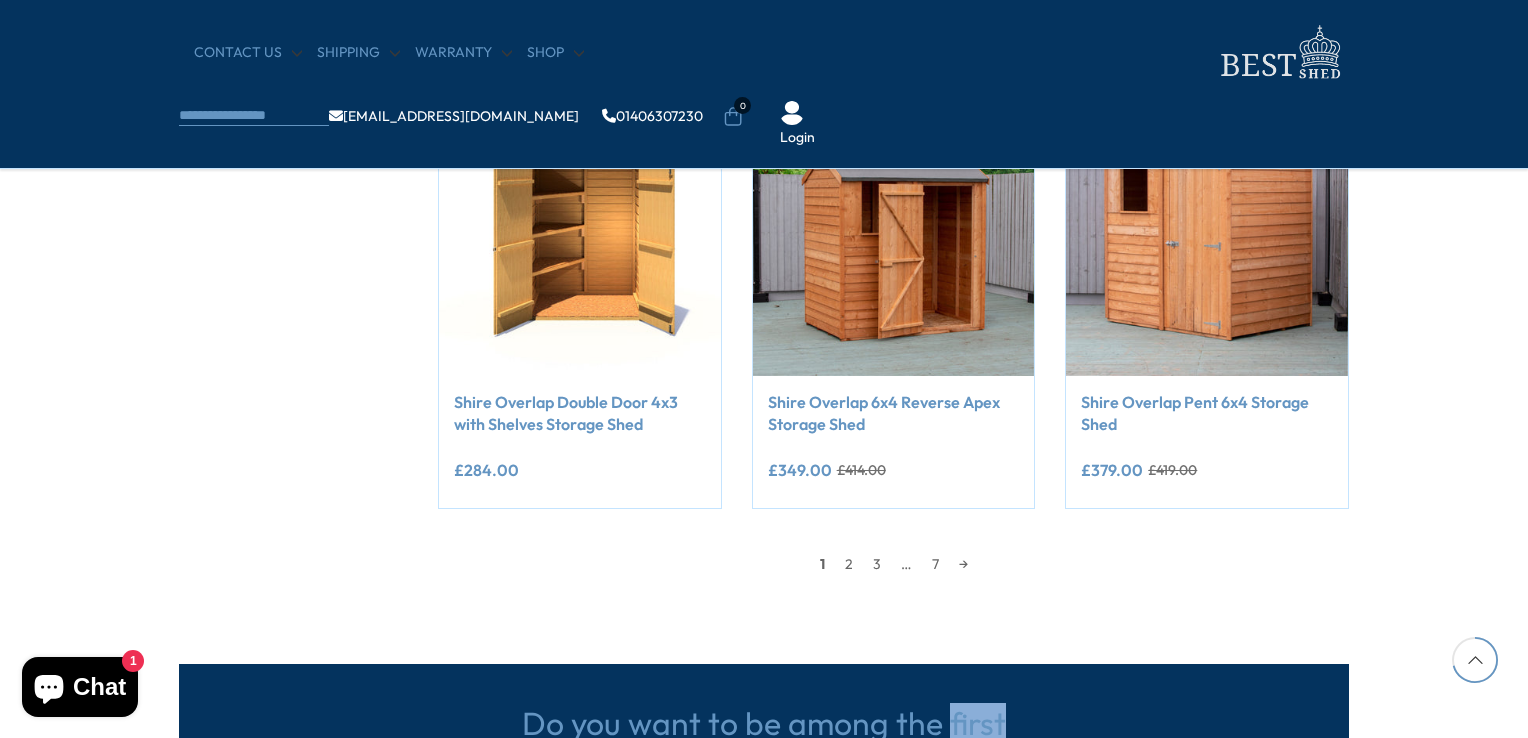 scroll, scrollTop: 1815, scrollLeft: 0, axis: vertical 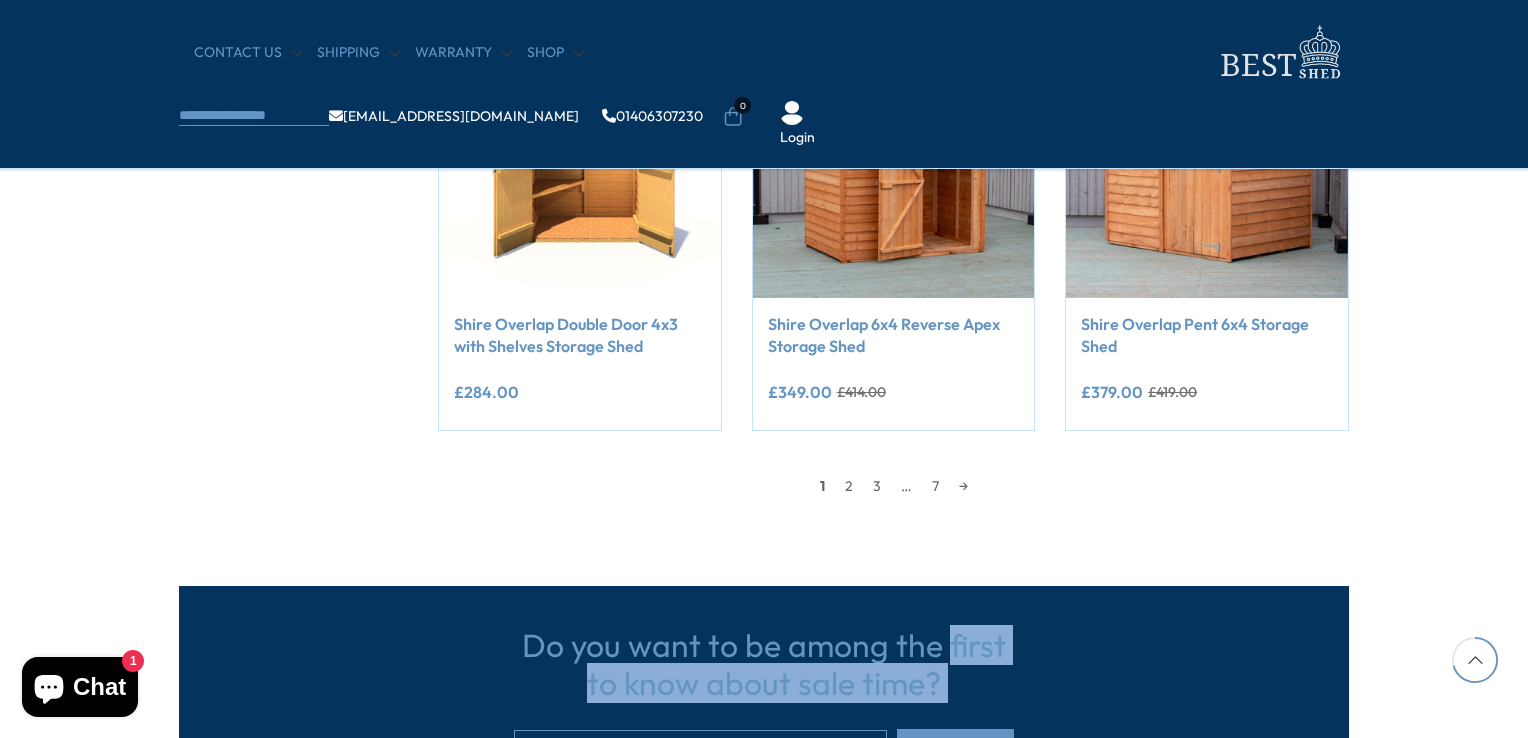 click on "Do you want to be among the first to know about sale time?
Subscribe" at bounding box center [764, 666] 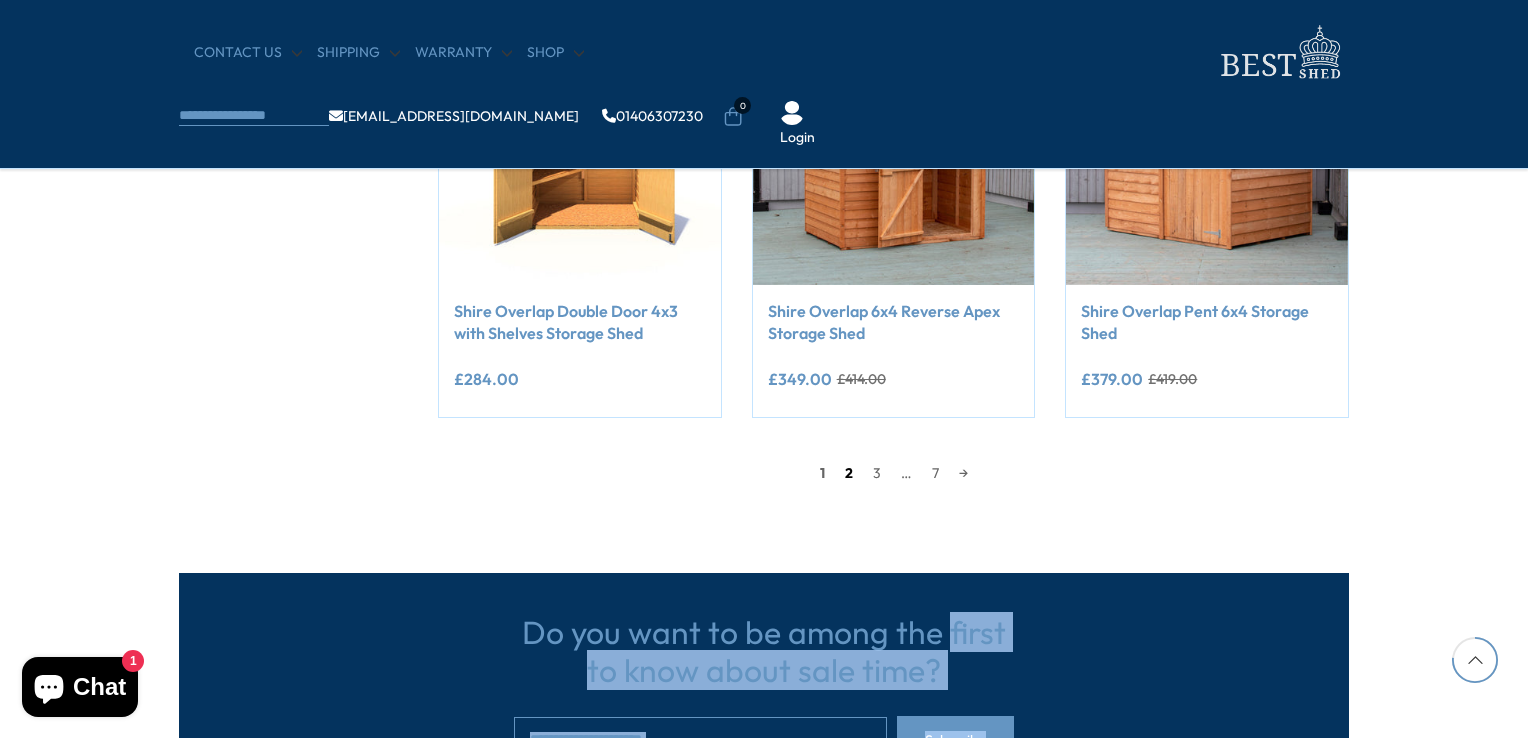 click on "2" at bounding box center (849, 473) 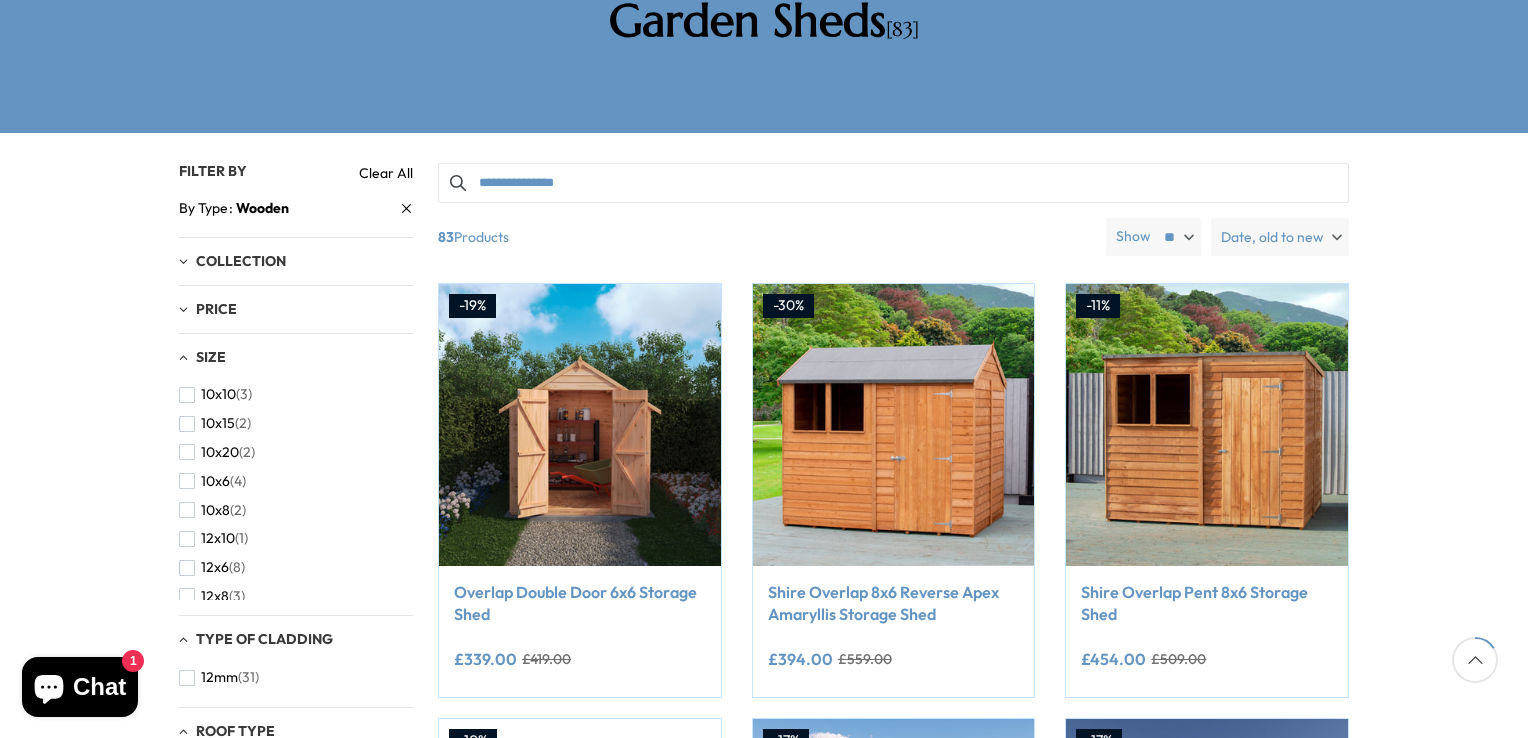 scroll, scrollTop: 391, scrollLeft: 0, axis: vertical 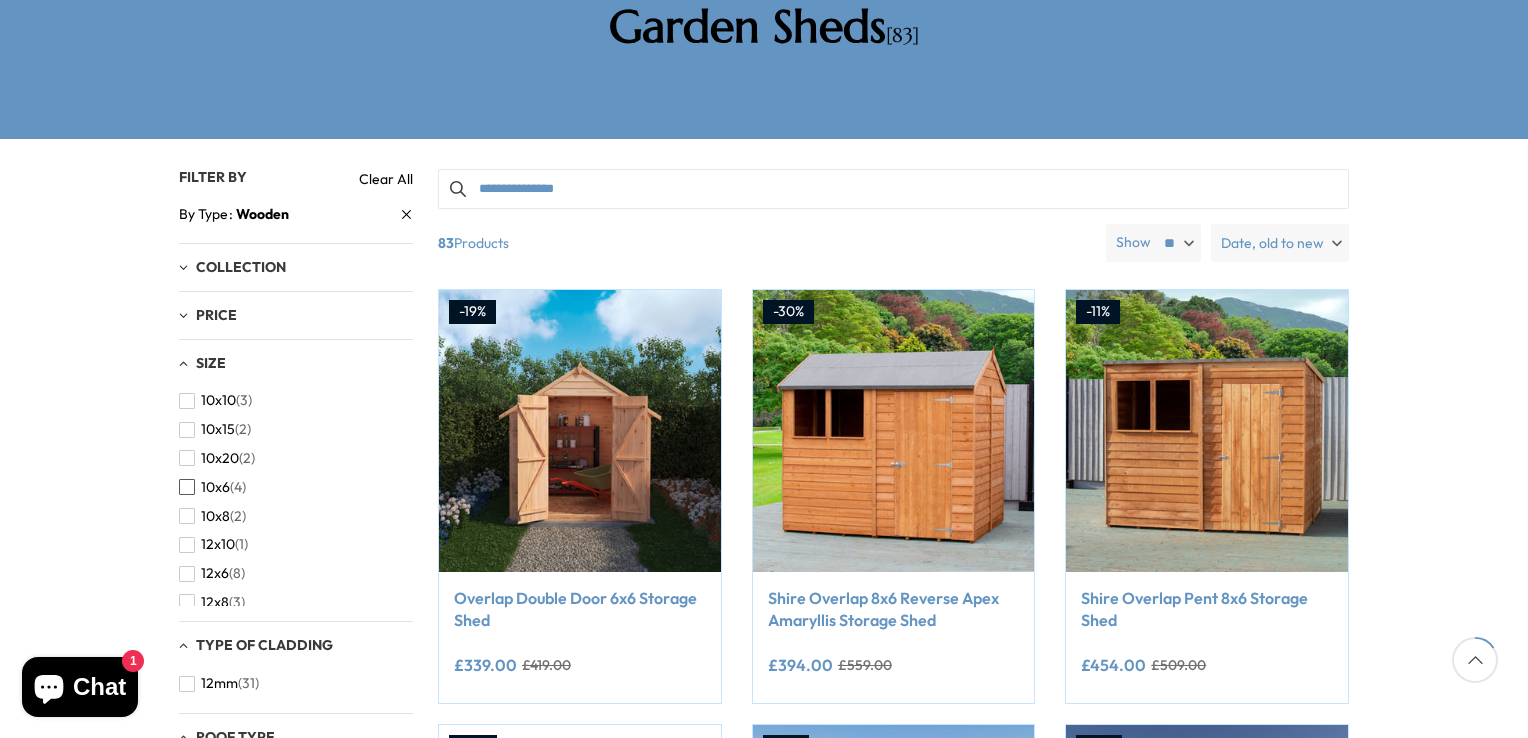 click at bounding box center [187, 487] 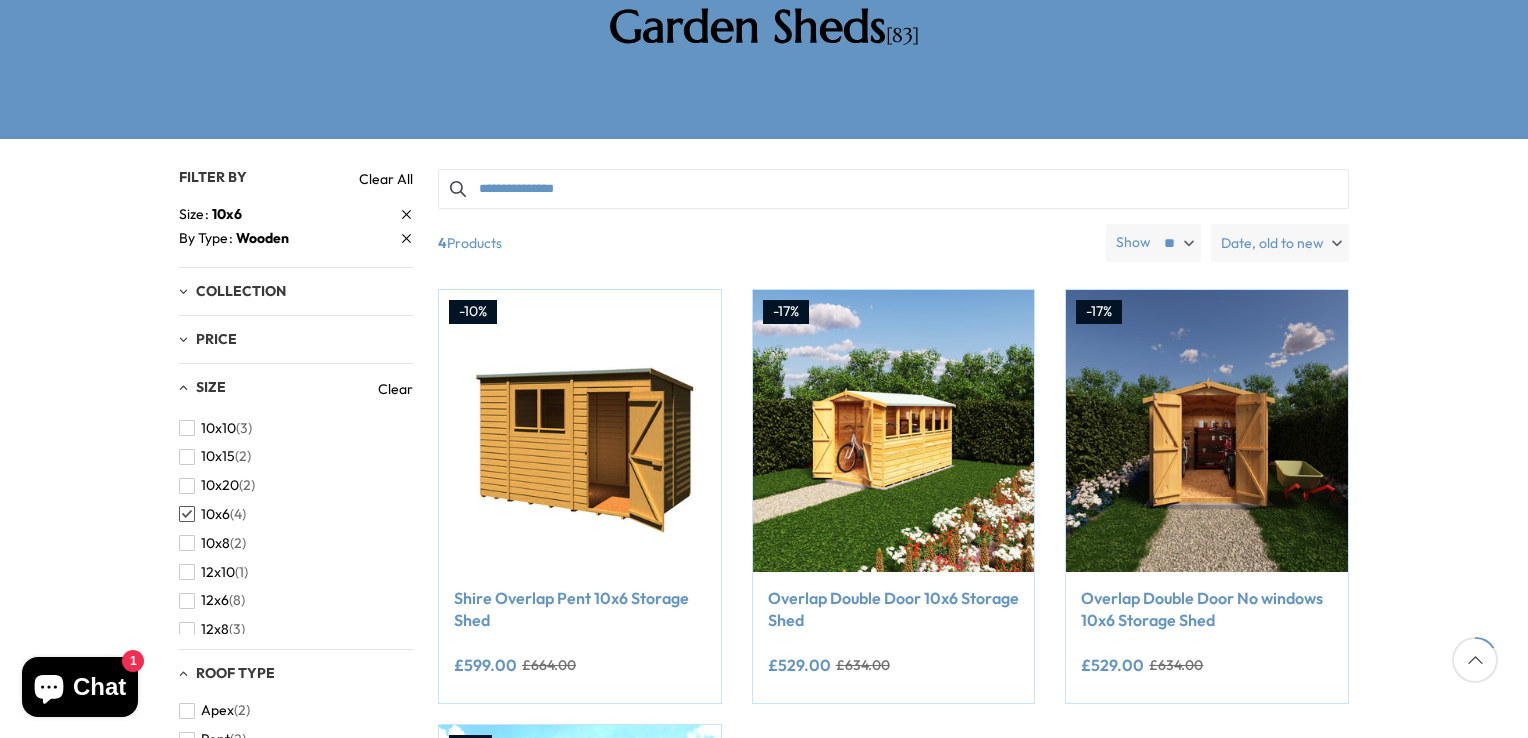 click on "We now accept Klarna!
We now accept Klarna!
We now accept Klarna!
We now accept Klarna!
We now accept Klarna!
We now accept Klarna!
We now accept Klarna!
We now accept Klarna!
We now accept Klarna!
CONTACT US
Shipping Shop" at bounding box center [764, 805] 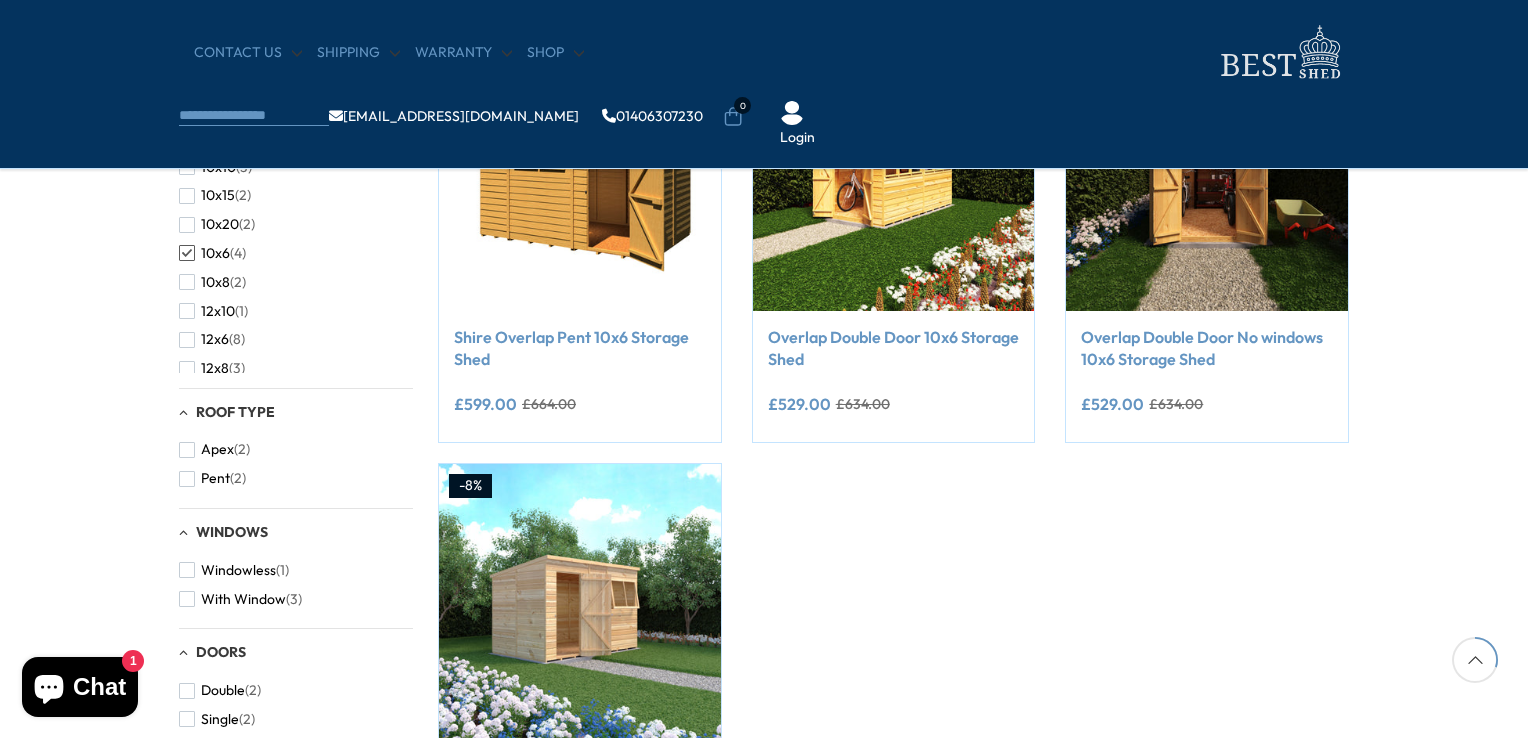 click on "We now accept Klarna!
We now accept Klarna!
We now accept Klarna!
We now accept Klarna!
We now accept Klarna!
We now accept Klarna!
We now accept Klarna!
We now accept Klarna!
We now accept Klarna!
CONTACT US
Shipping Shop" at bounding box center [764, 628] 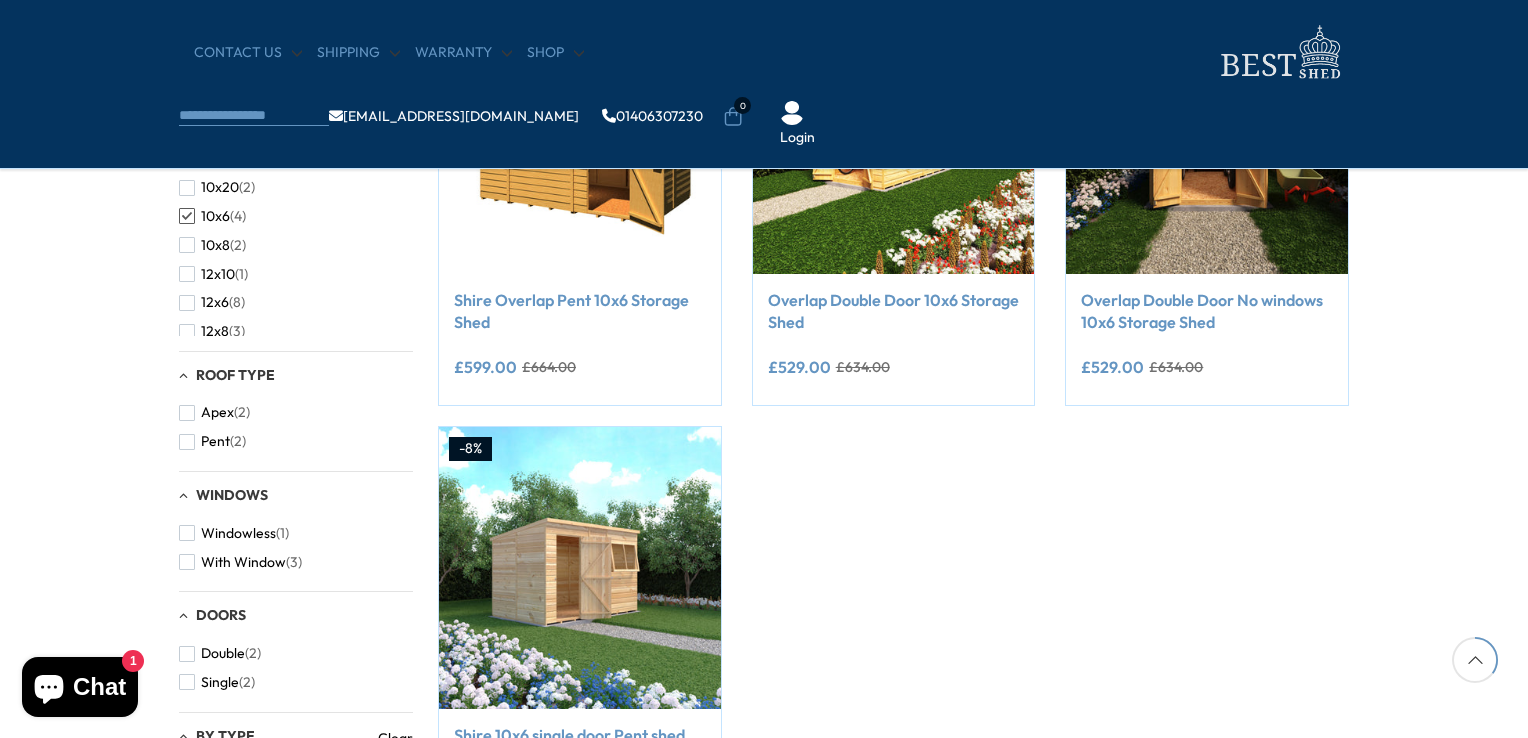 click on "We now accept Klarna!
We now accept Klarna!
We now accept Klarna!
We now accept Klarna!
We now accept Klarna!
We now accept Klarna!
We now accept Klarna!
We now accept Klarna!
We now accept Klarna!
CONTACT US
Shipping Shop" at bounding box center (764, 591) 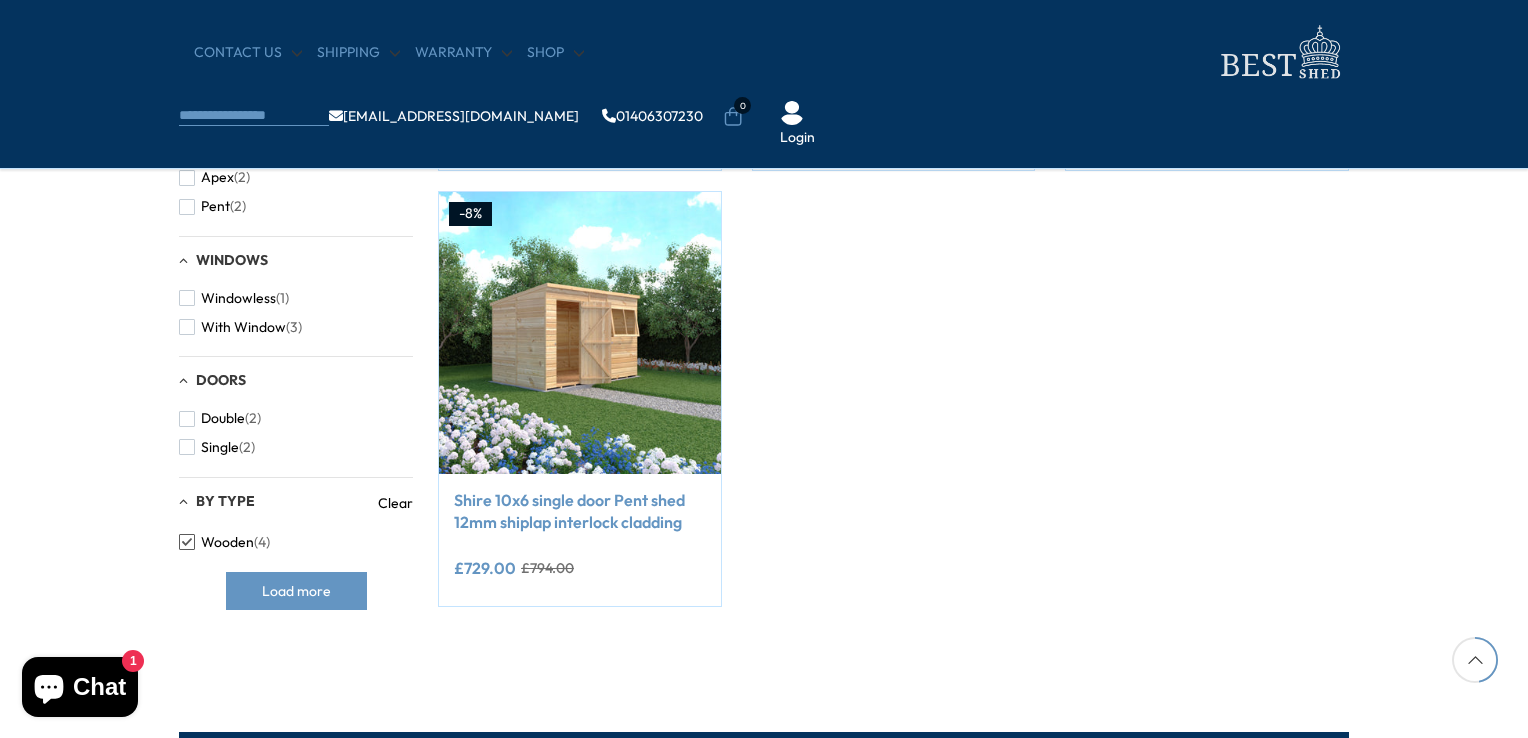 click on "We now accept Klarna!
We now accept Klarna!
We now accept Klarna!
We now accept Klarna!
We now accept Klarna!
We now accept Klarna!
We now accept Klarna!
We now accept Klarna!
We now accept Klarna!
CONTACT US
Shipping Shop" at bounding box center [764, 356] 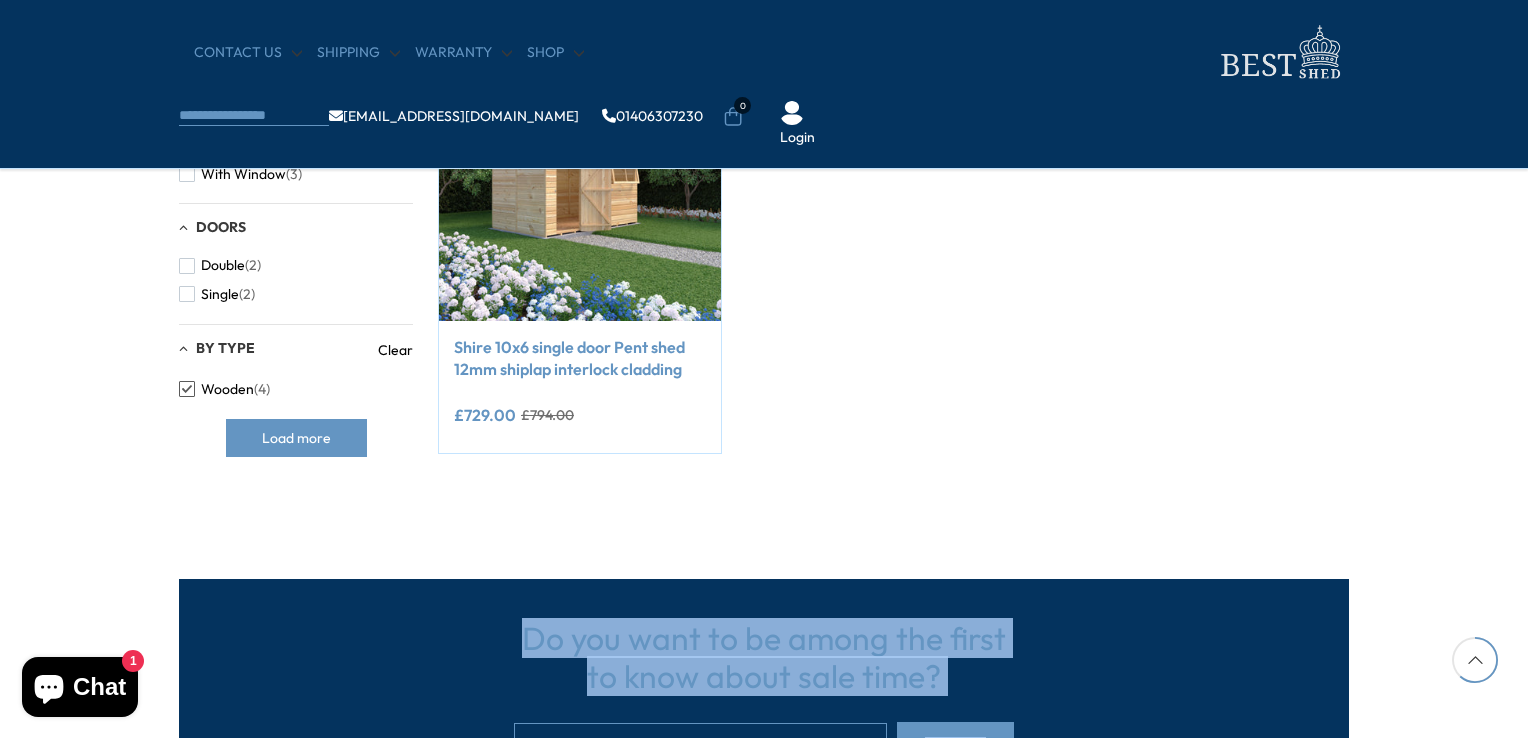 click on "We now accept Klarna!
We now accept Klarna!
We now accept Klarna!
We now accept Klarna!
We now accept Klarna!
We now accept Klarna!
We now accept Klarna!
We now accept Klarna!
We now accept Klarna!
CONTACT US
Shipping Shop" at bounding box center (764, 203) 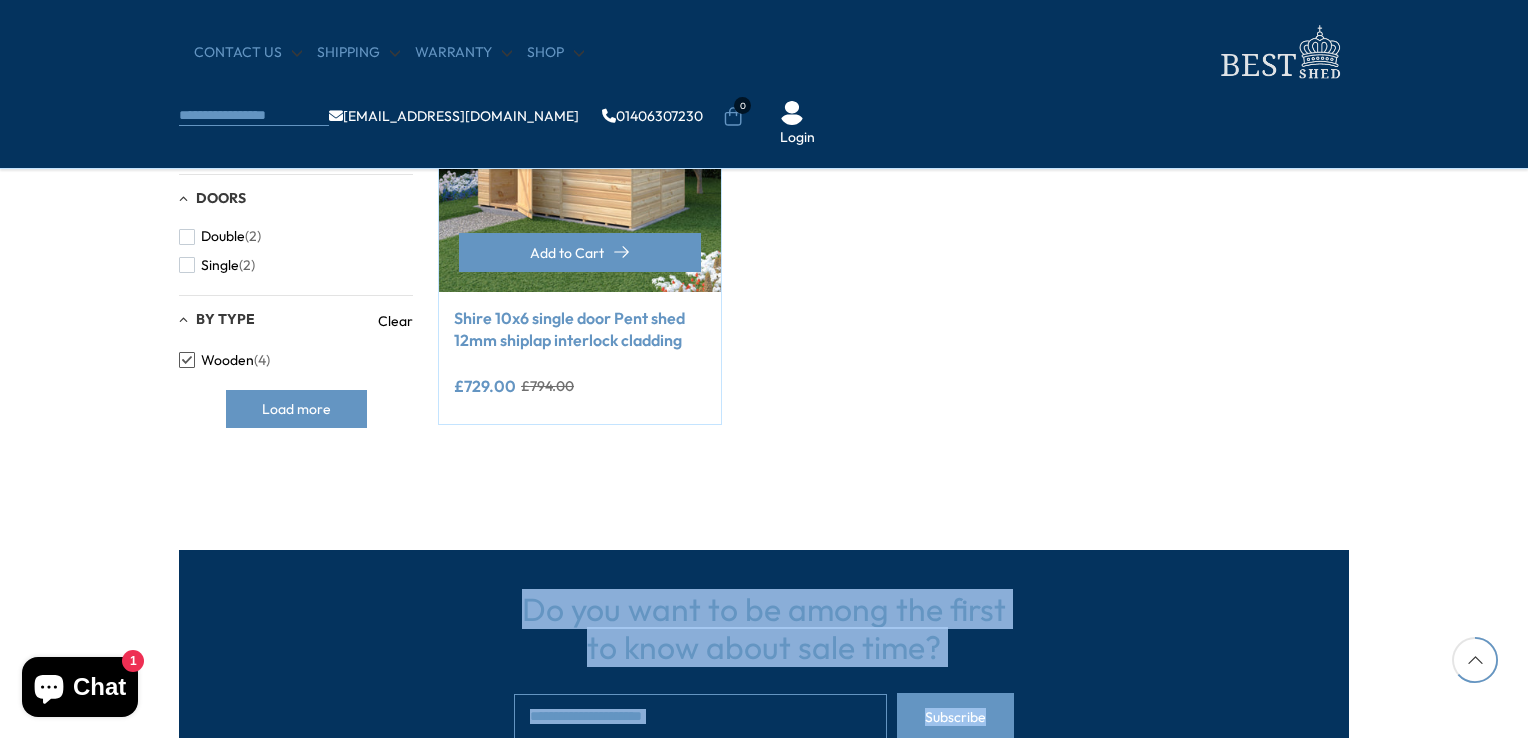 click at bounding box center (580, 151) 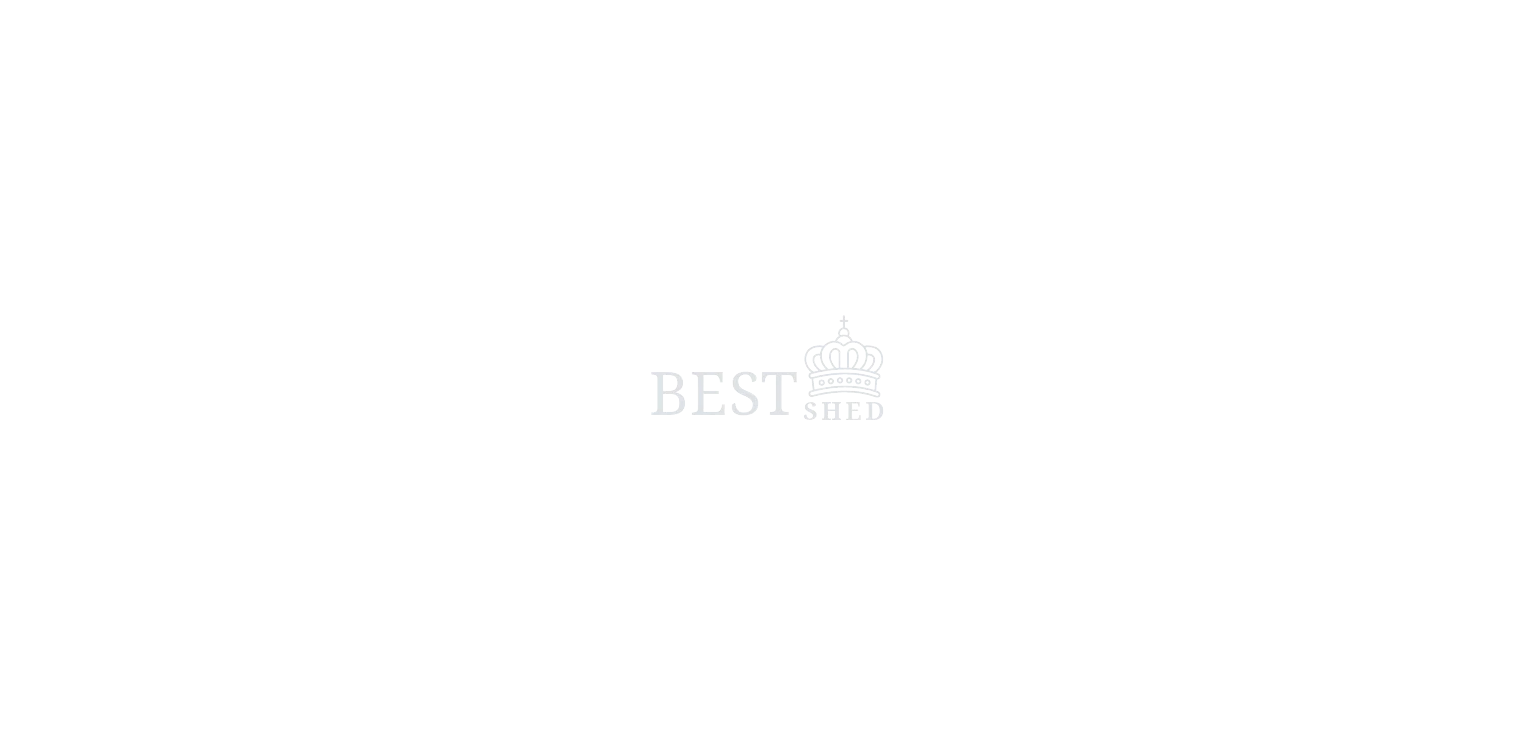 scroll, scrollTop: 0, scrollLeft: 0, axis: both 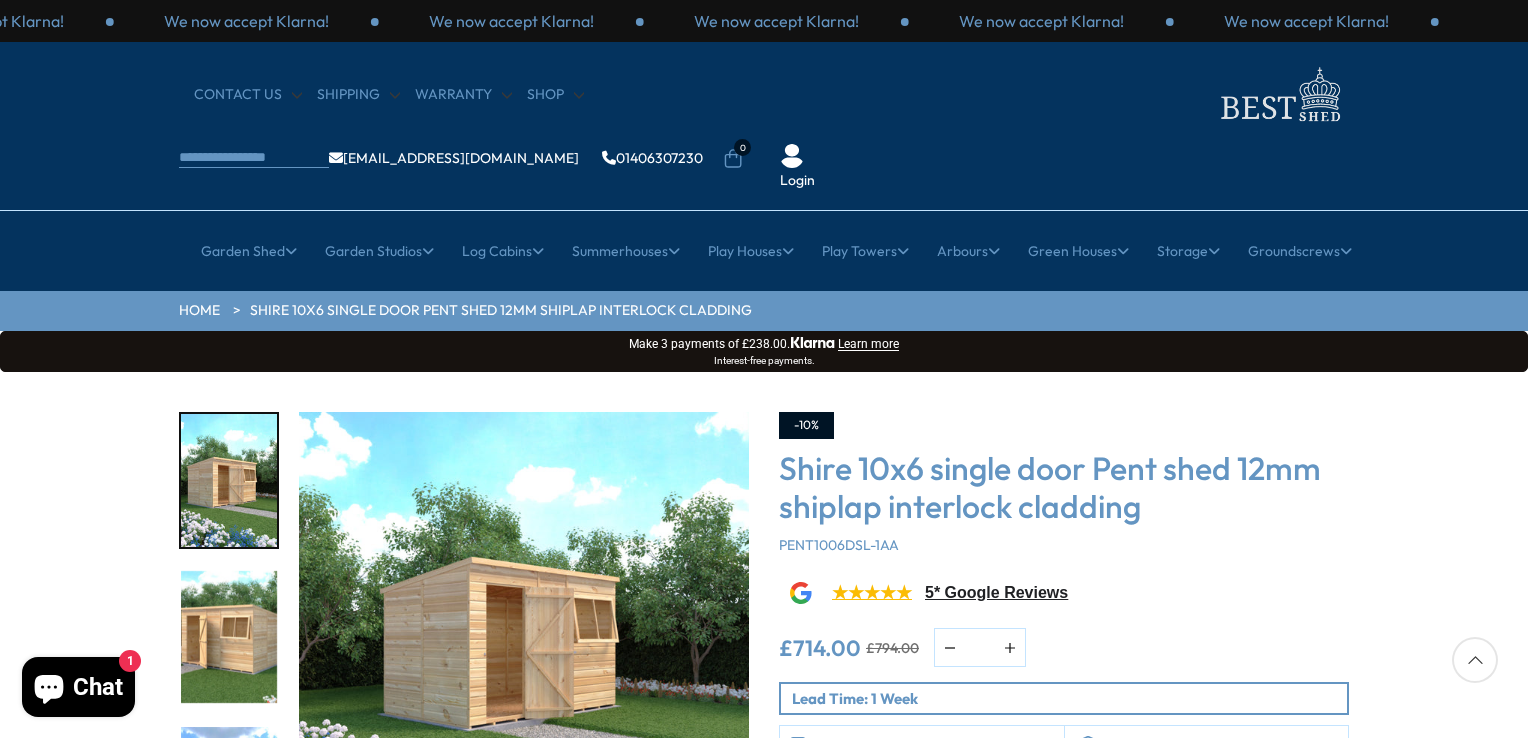 click on "We now accept Klarna!
We now accept Klarna!
We now accept Klarna!
We now accept Klarna!
We now accept Klarna!
We now accept Klarna!
We now accept Klarna!
We now accept Klarna!
We now accept Klarna!
CONTACT US
Shipping Shop" at bounding box center [764, 2746] 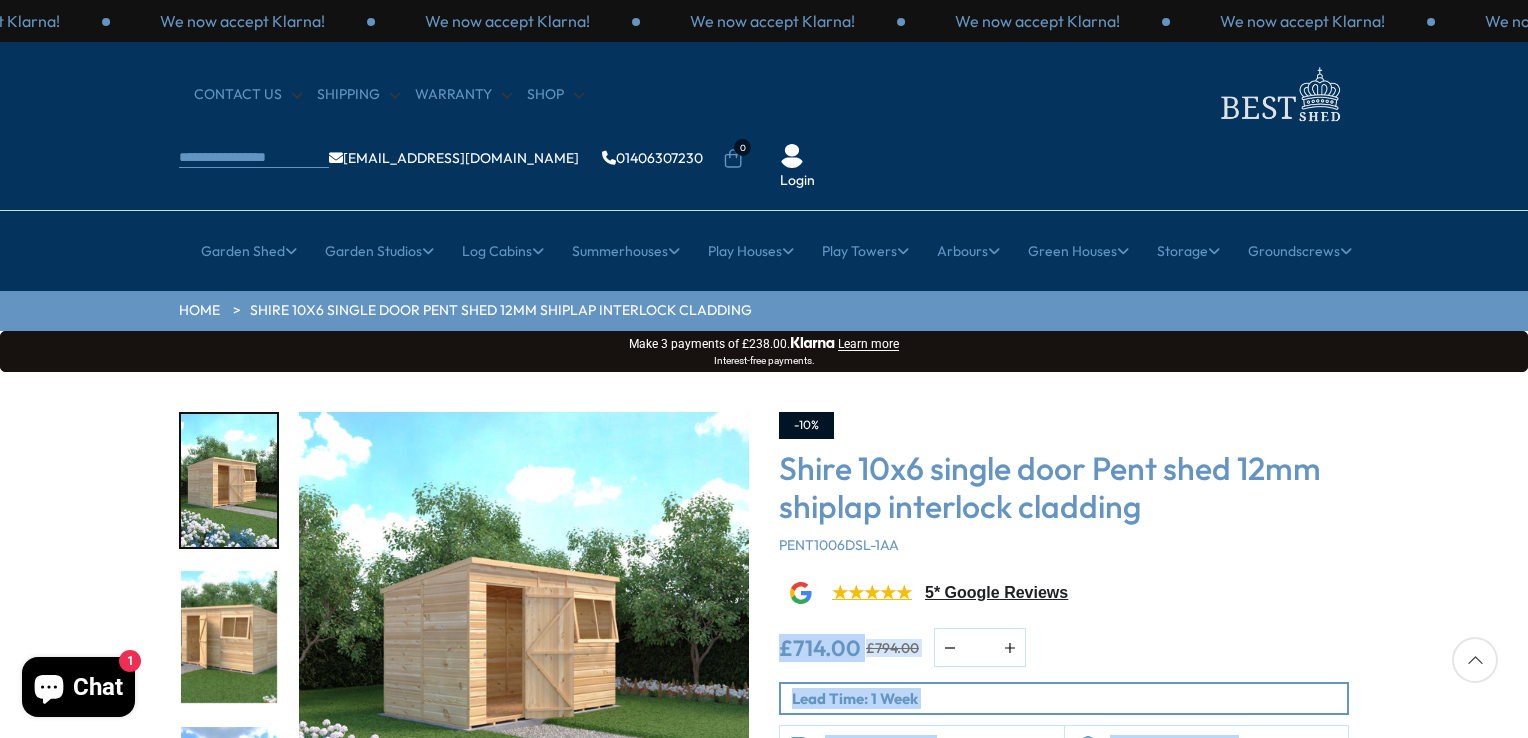 drag, startPoint x: 1527, startPoint y: 734, endPoint x: 1169, endPoint y: 526, distance: 414.03864 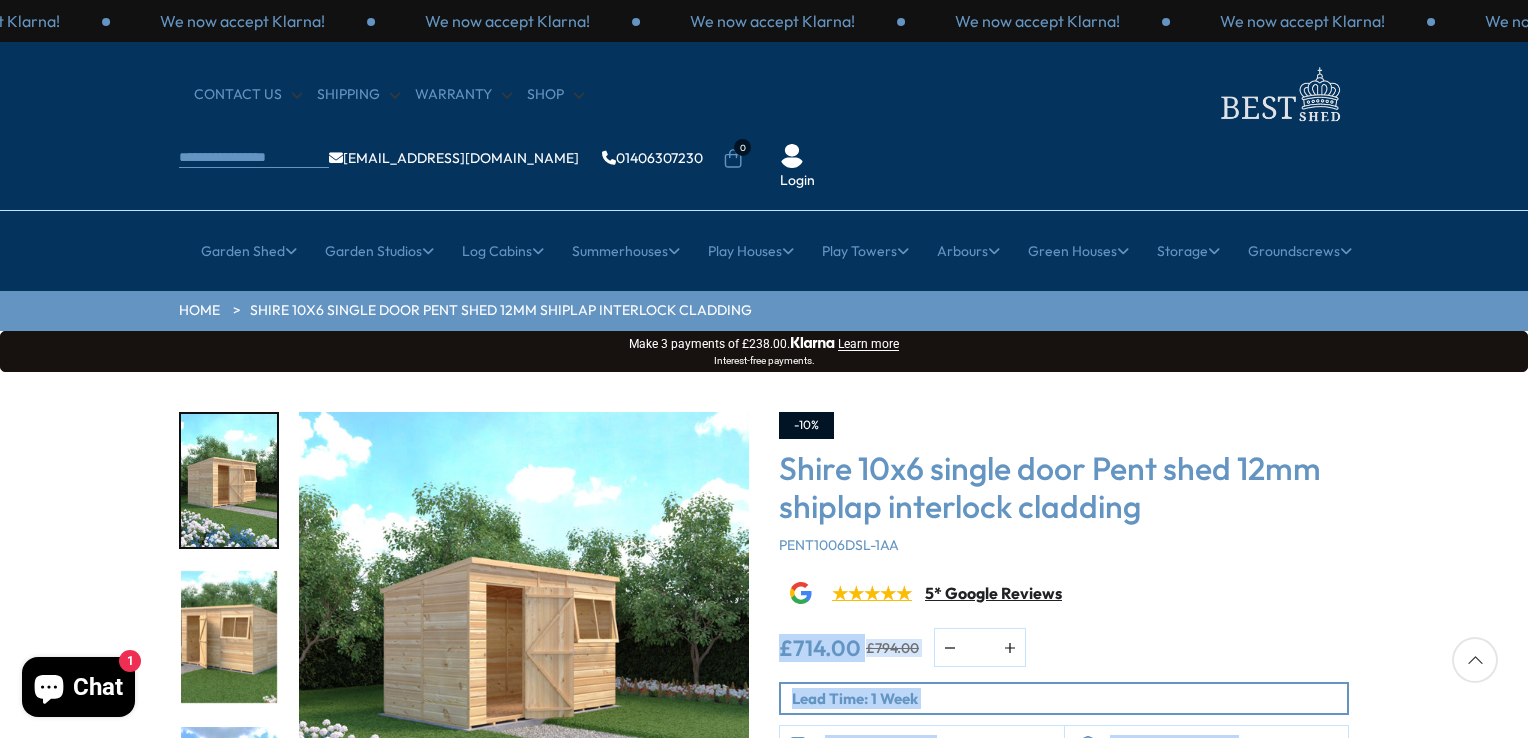 drag, startPoint x: 1169, startPoint y: 526, endPoint x: 1036, endPoint y: 530, distance: 133.06013 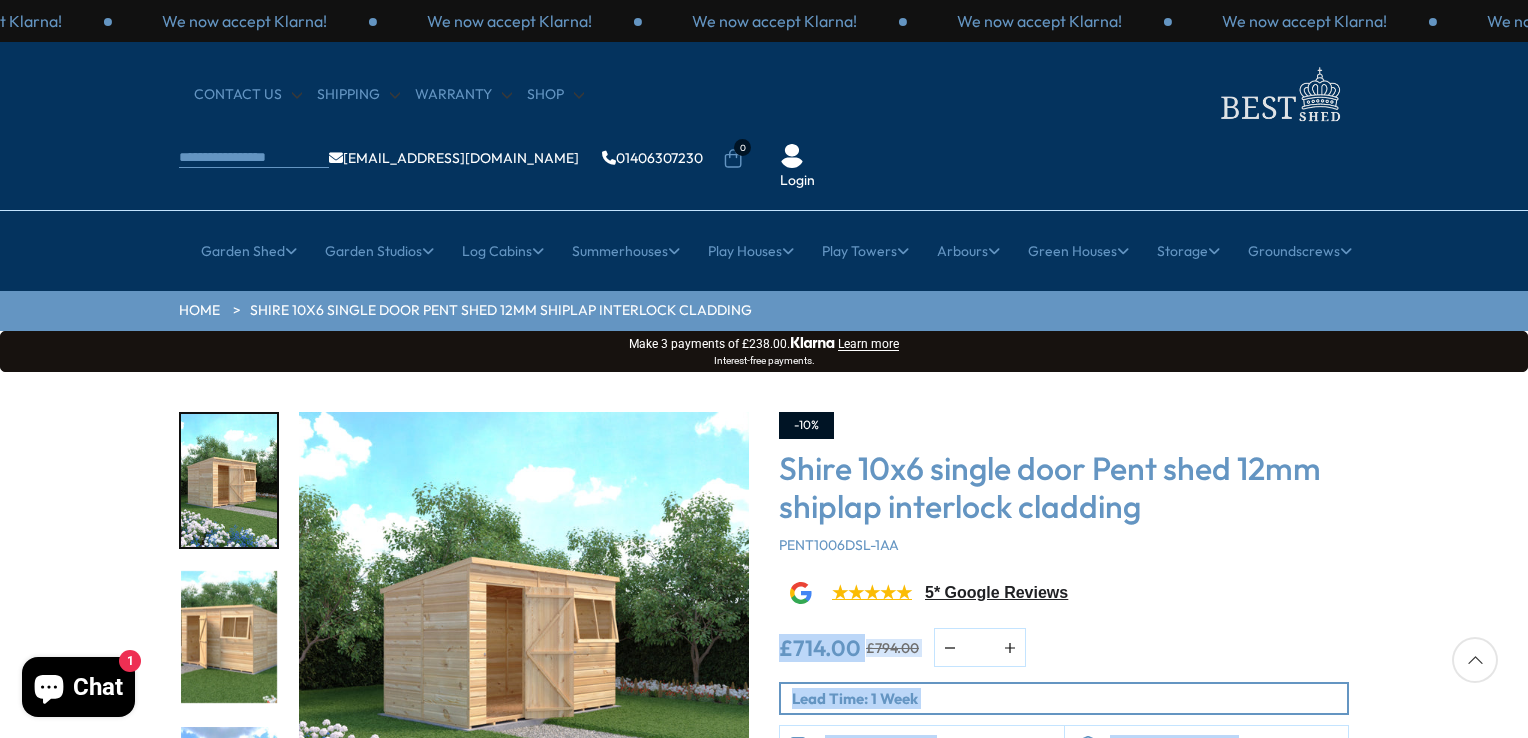 click on "Click To Expand
Click To Expand
Click To Expand
Click To Expand
Click To Expand
Click To Expand
Click To Expand" at bounding box center [764, 674] 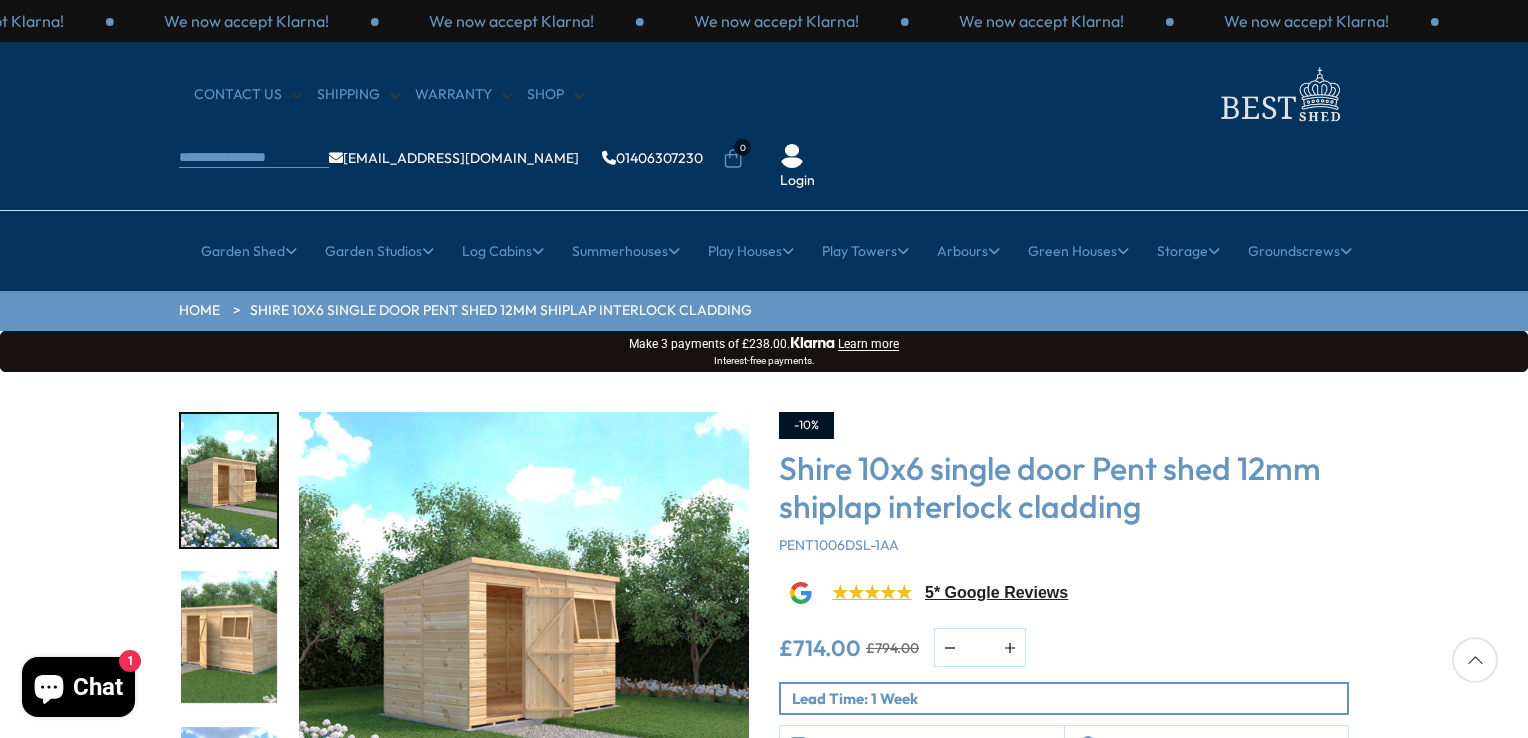 click on "Click To Expand
Click To Expand
Click To Expand
Click To Expand
Click To Expand
Click To Expand
Click To Expand" at bounding box center [764, 674] 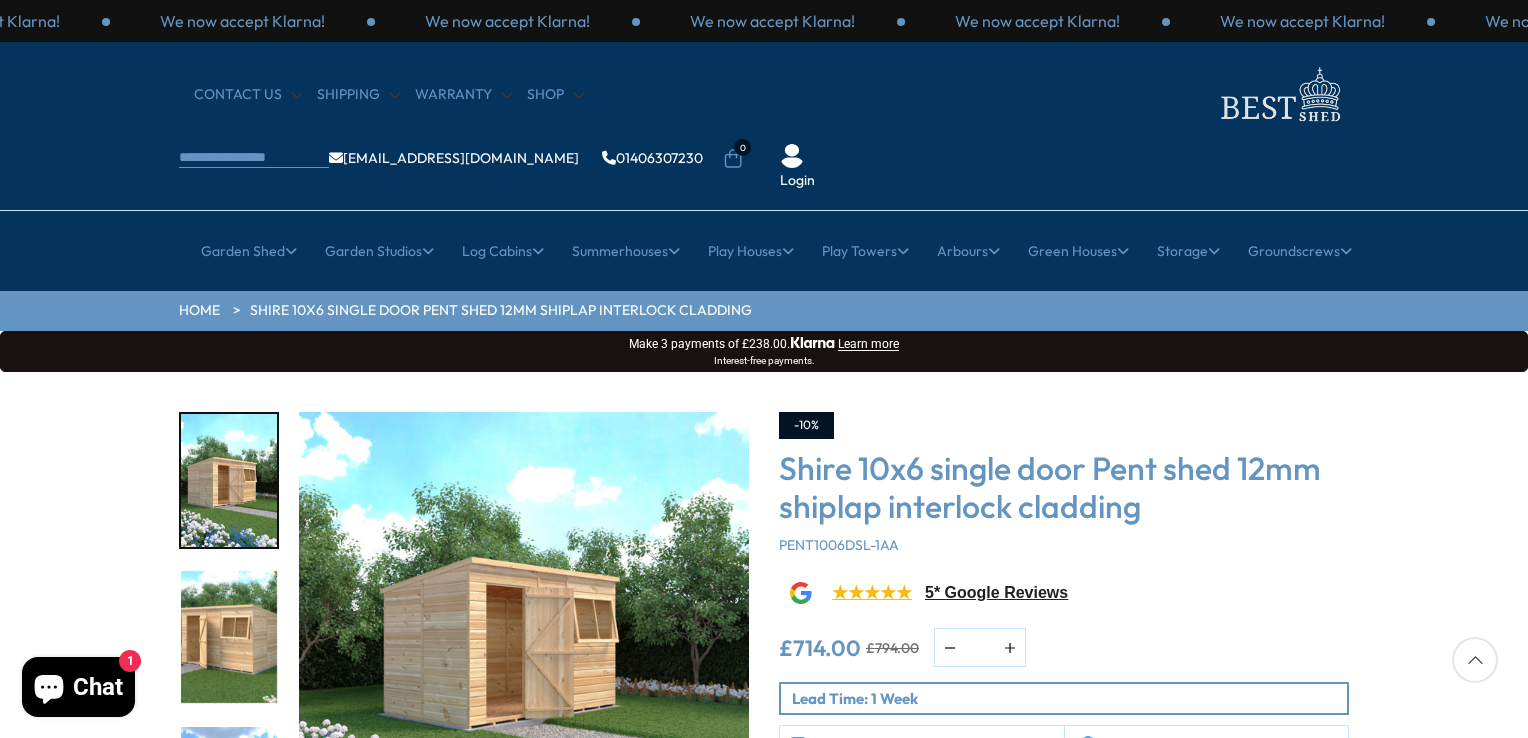 click at bounding box center (524, 637) 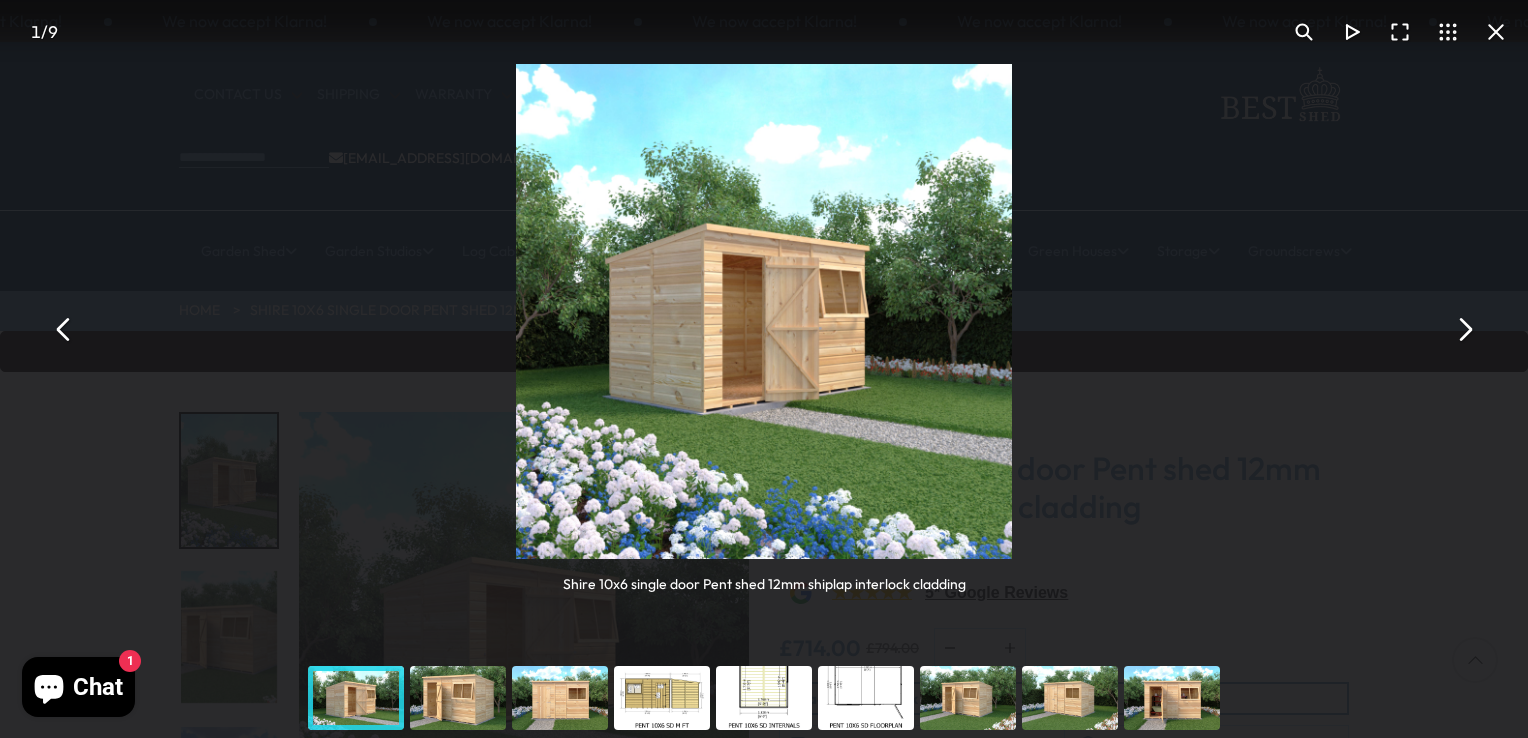 click at bounding box center (1464, 329) 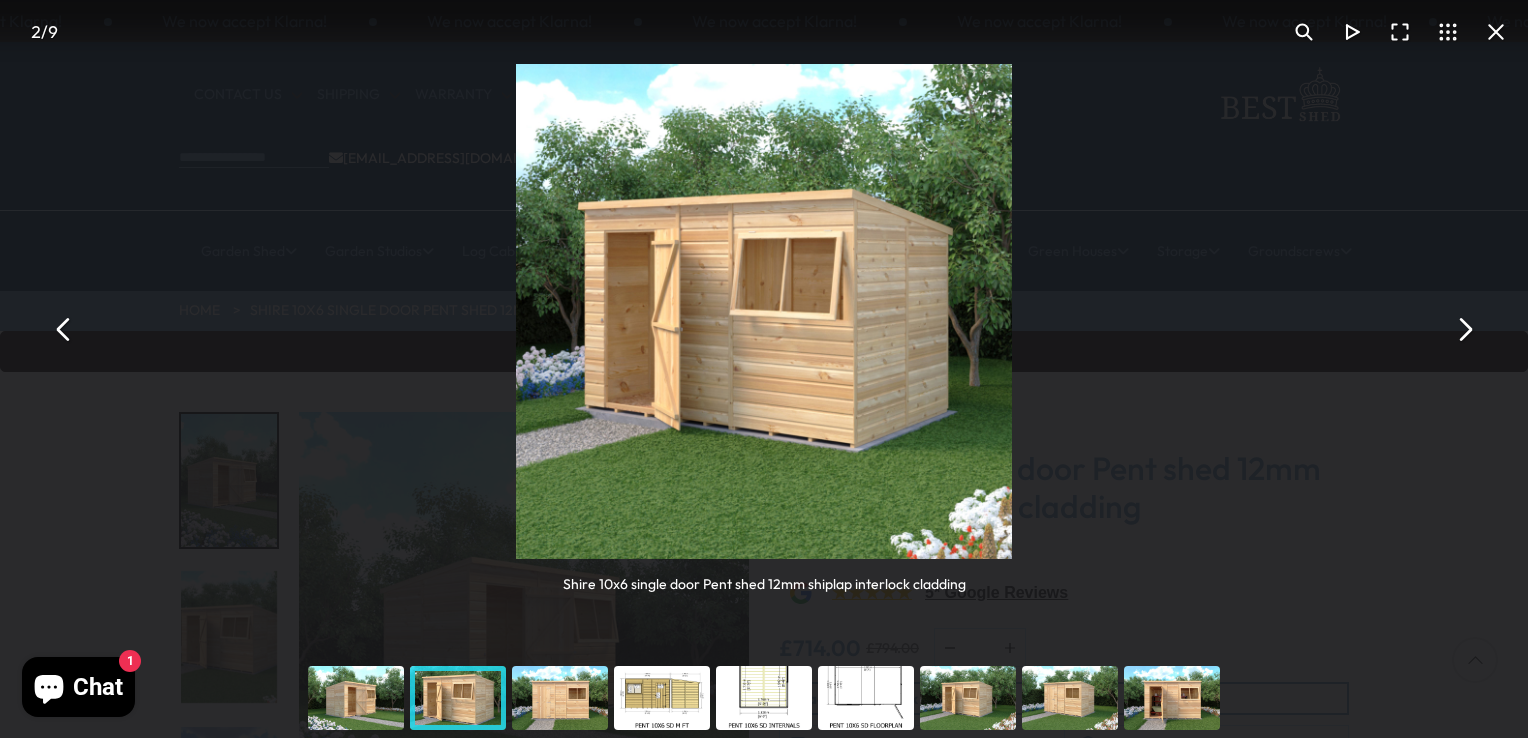 click at bounding box center [1464, 329] 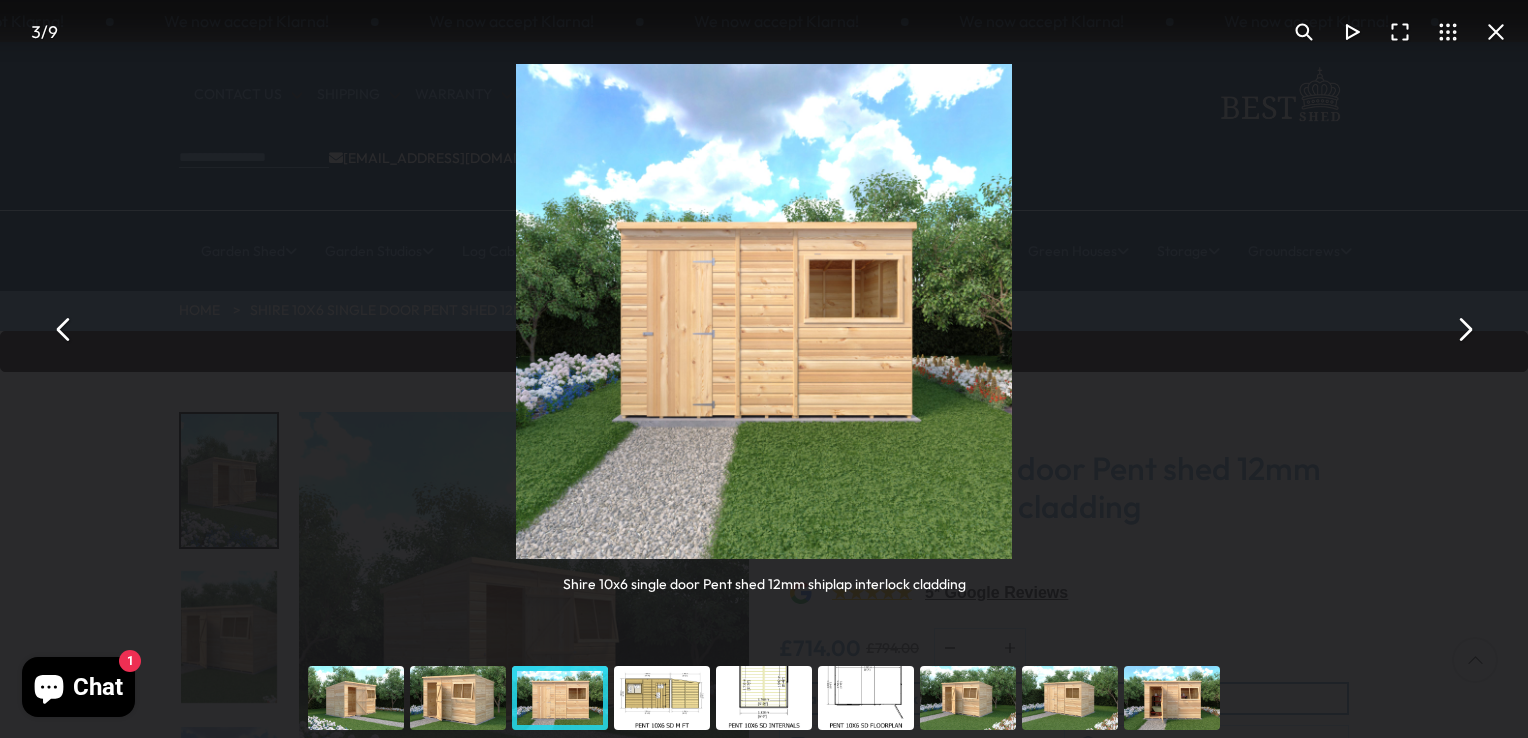 click at bounding box center (1464, 329) 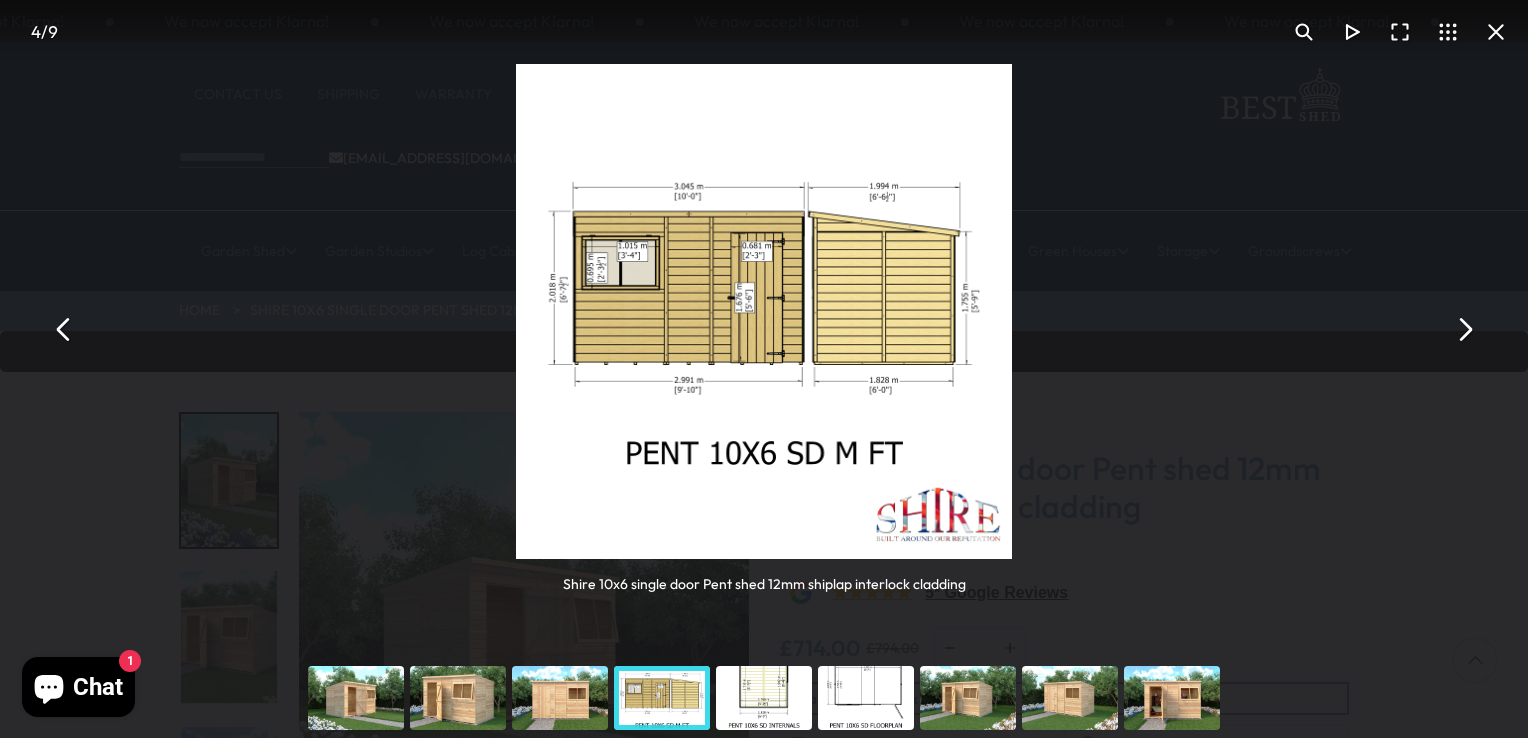 click at bounding box center [1464, 329] 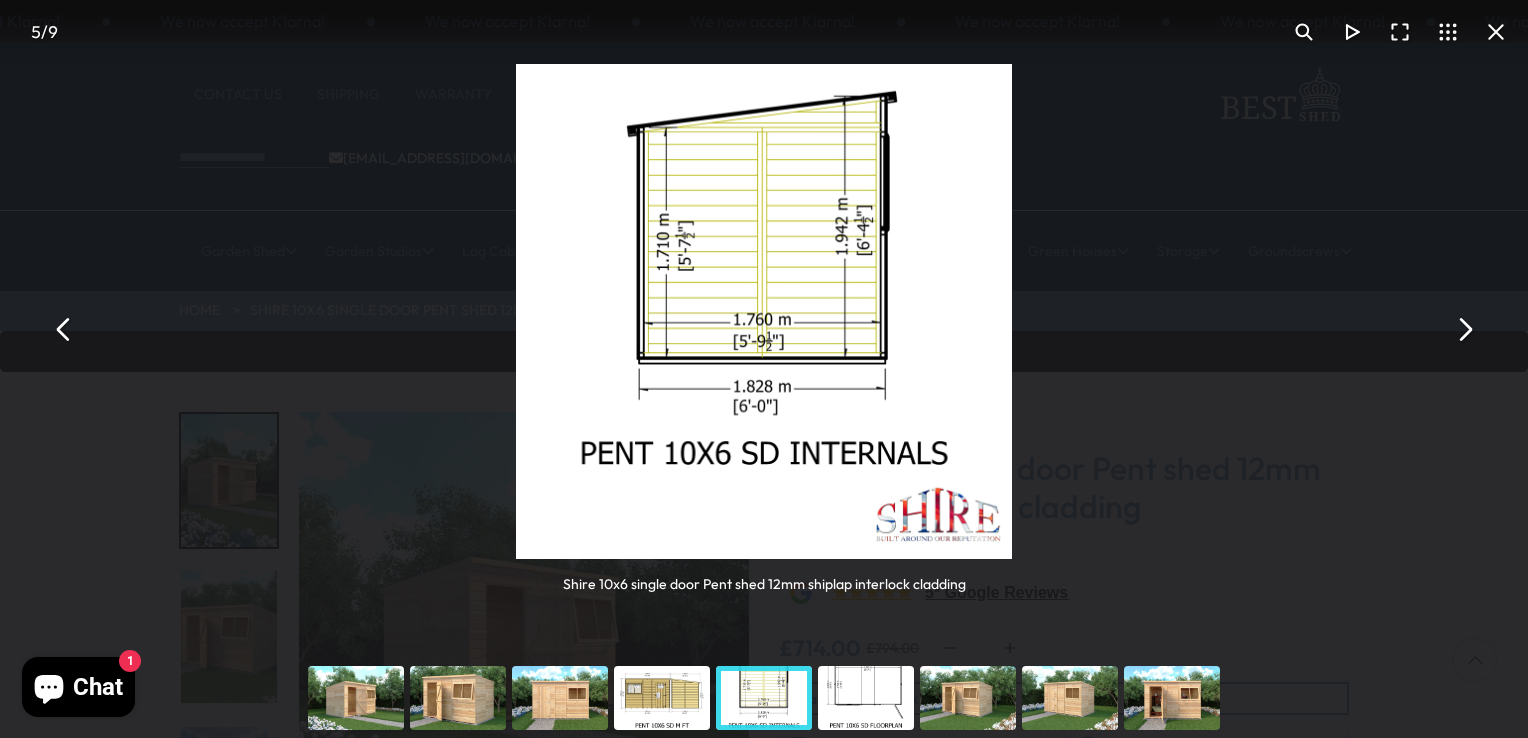 click at bounding box center (1464, 329) 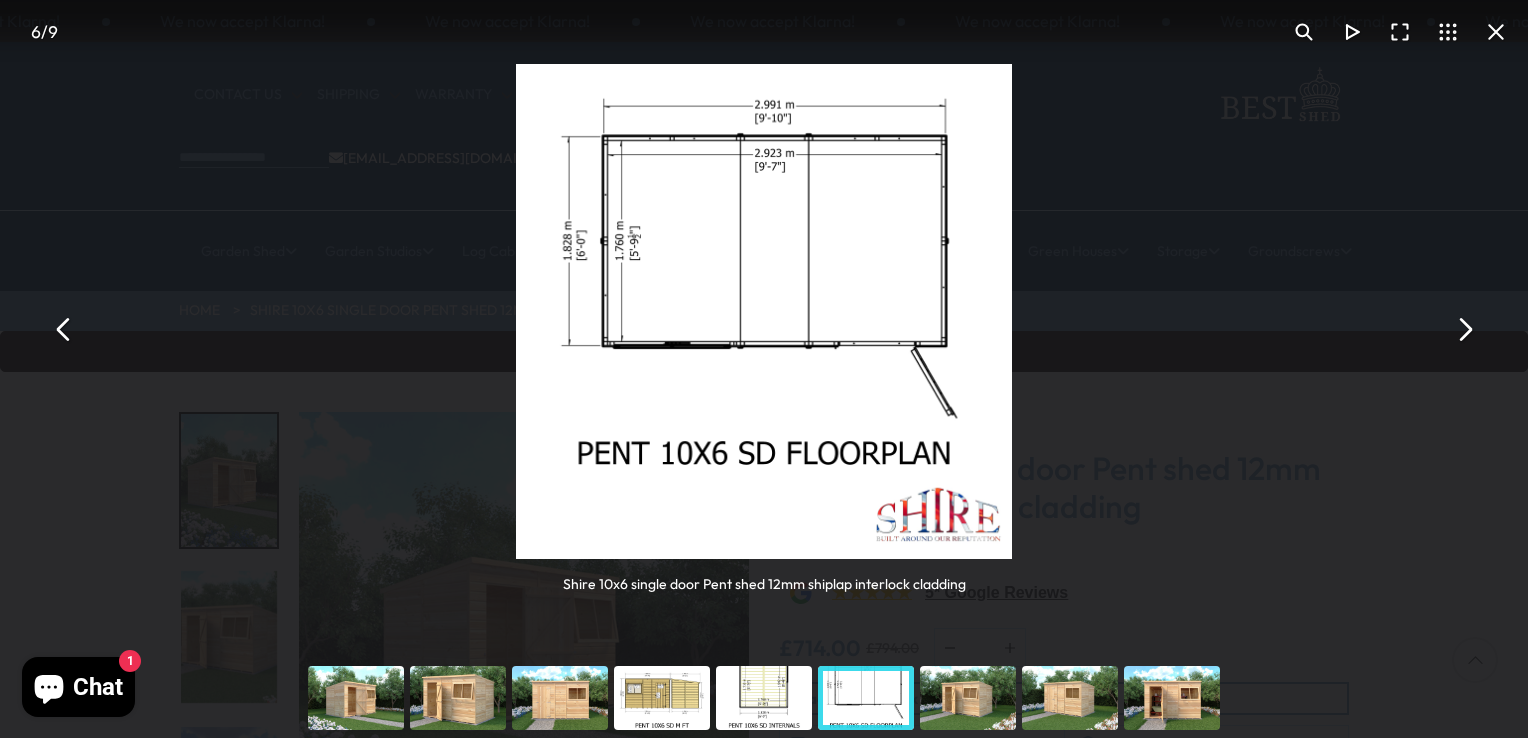 click at bounding box center [1464, 329] 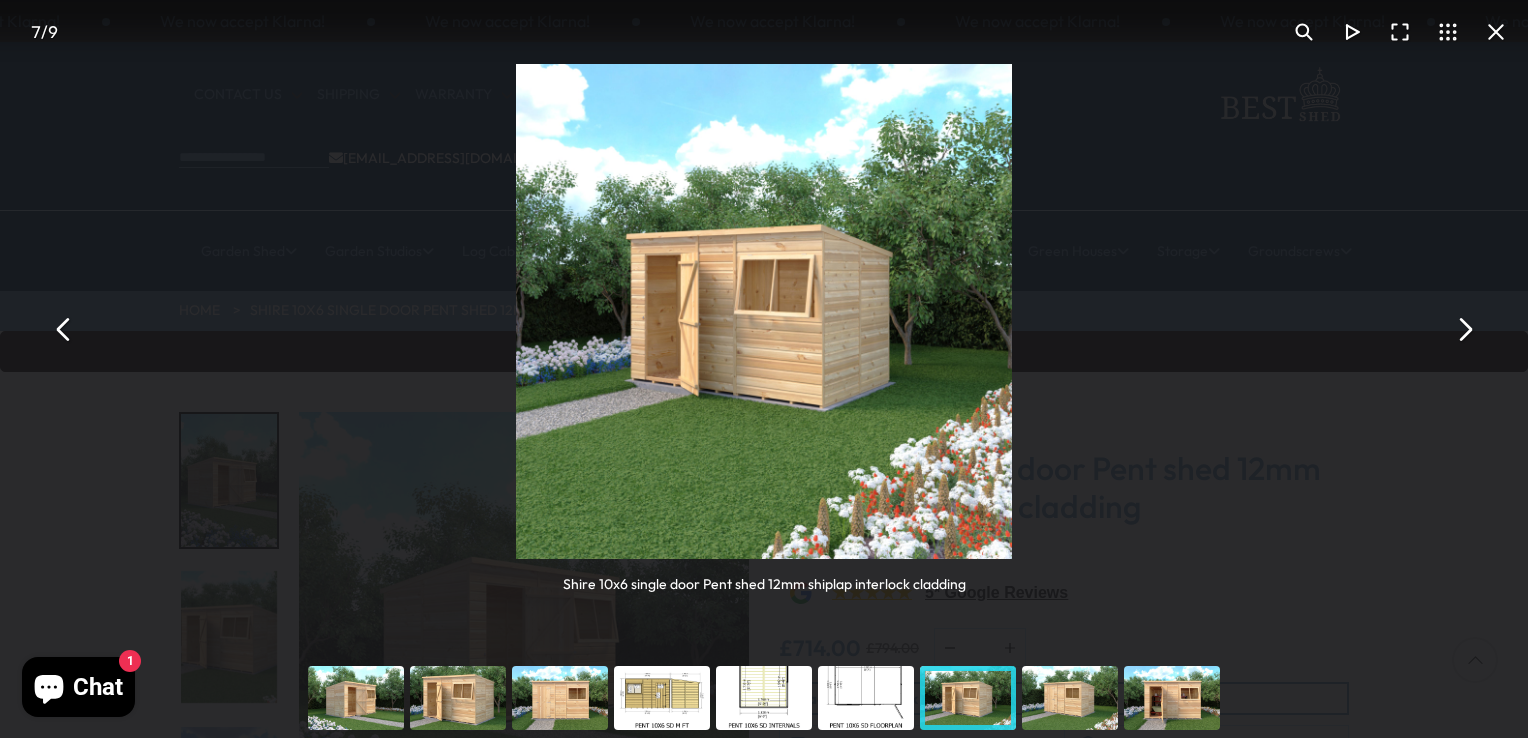 click at bounding box center (1464, 329) 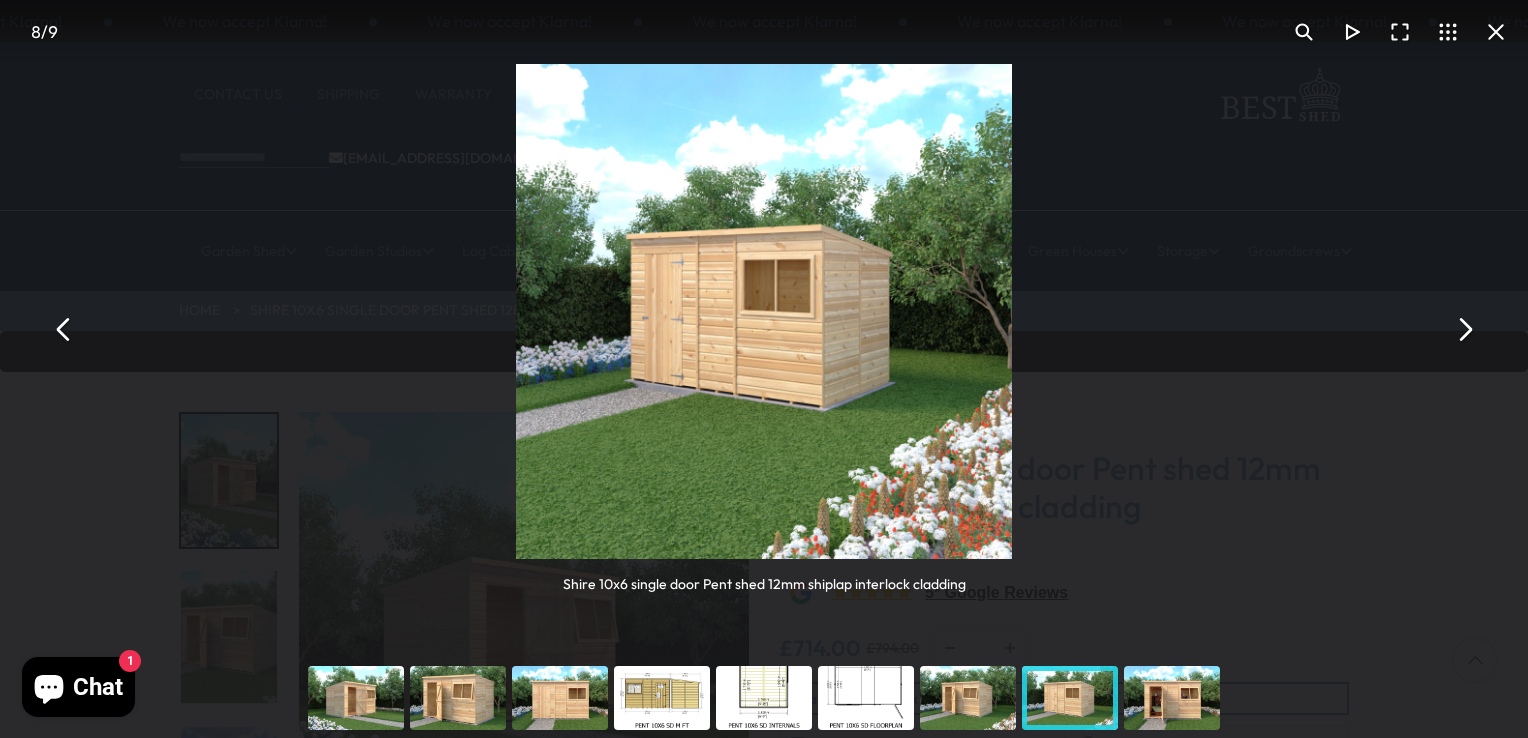 click at bounding box center (1464, 329) 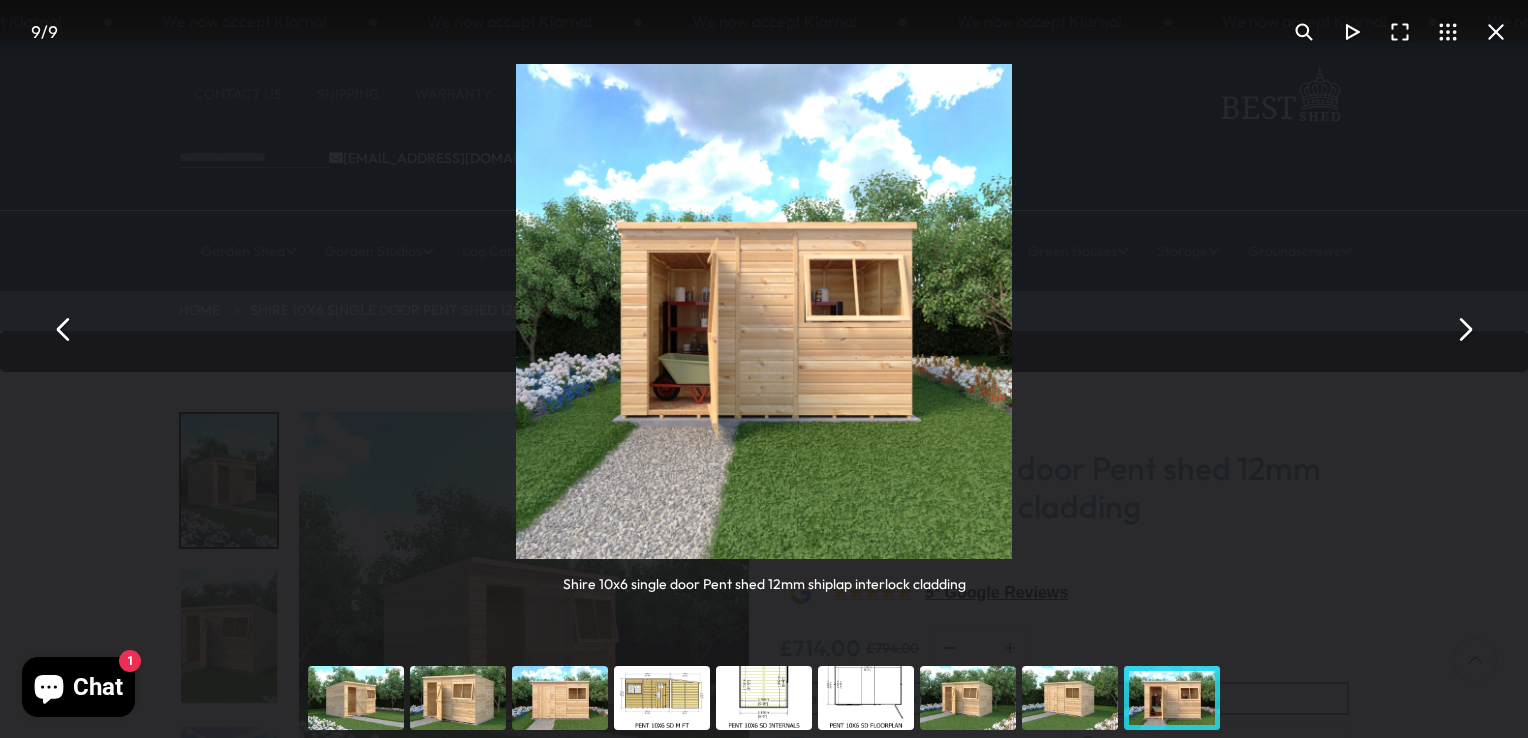 click at bounding box center (1464, 329) 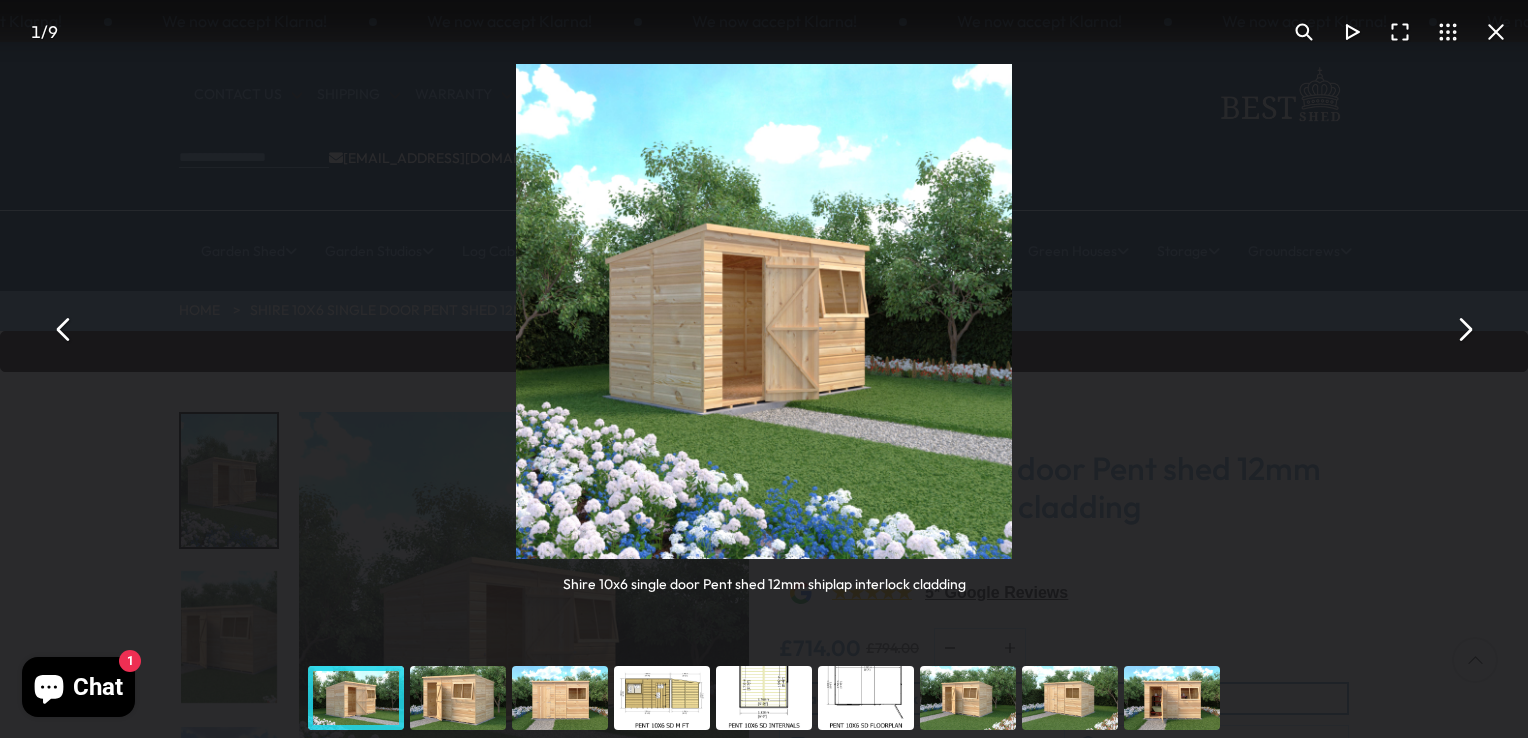 click at bounding box center [1464, 329] 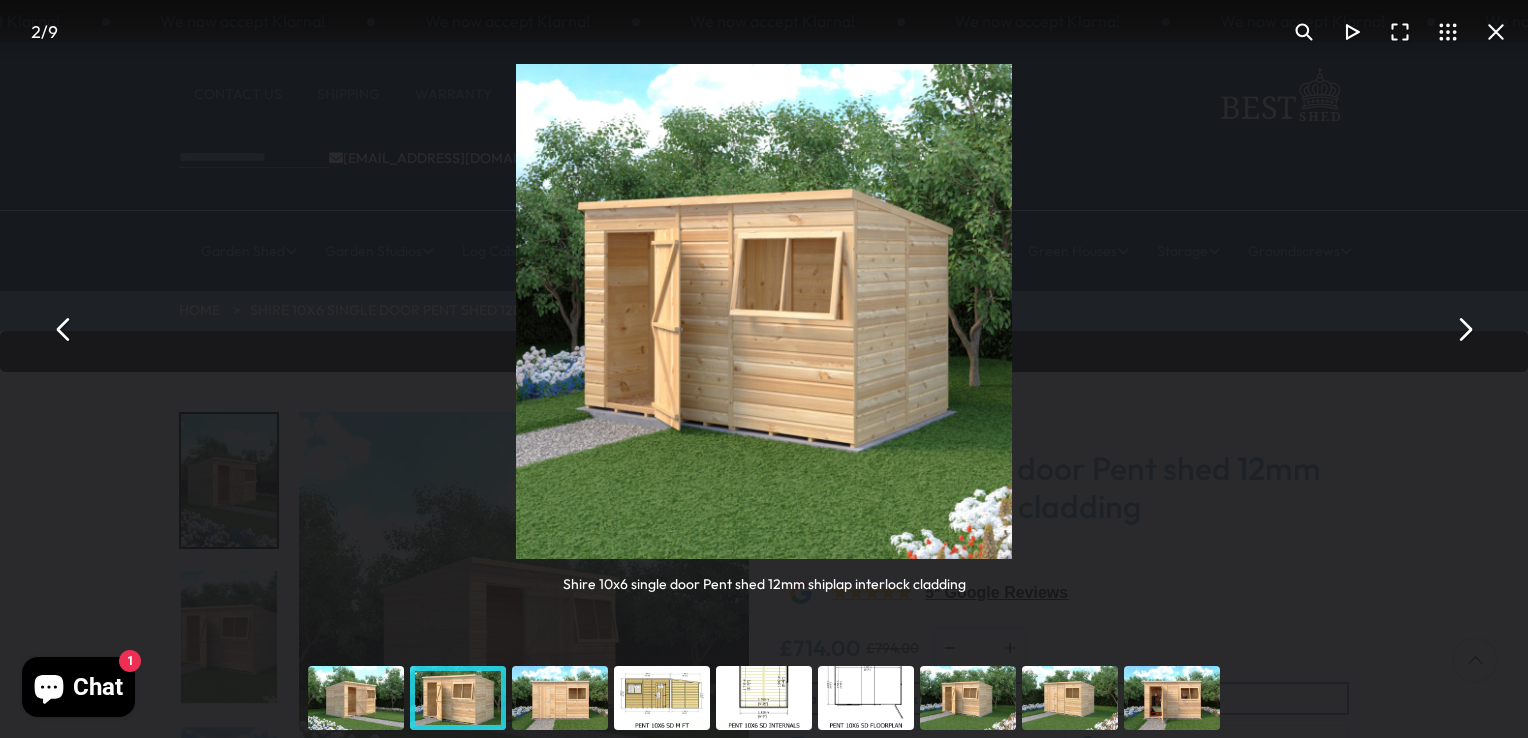 click at bounding box center [1464, 329] 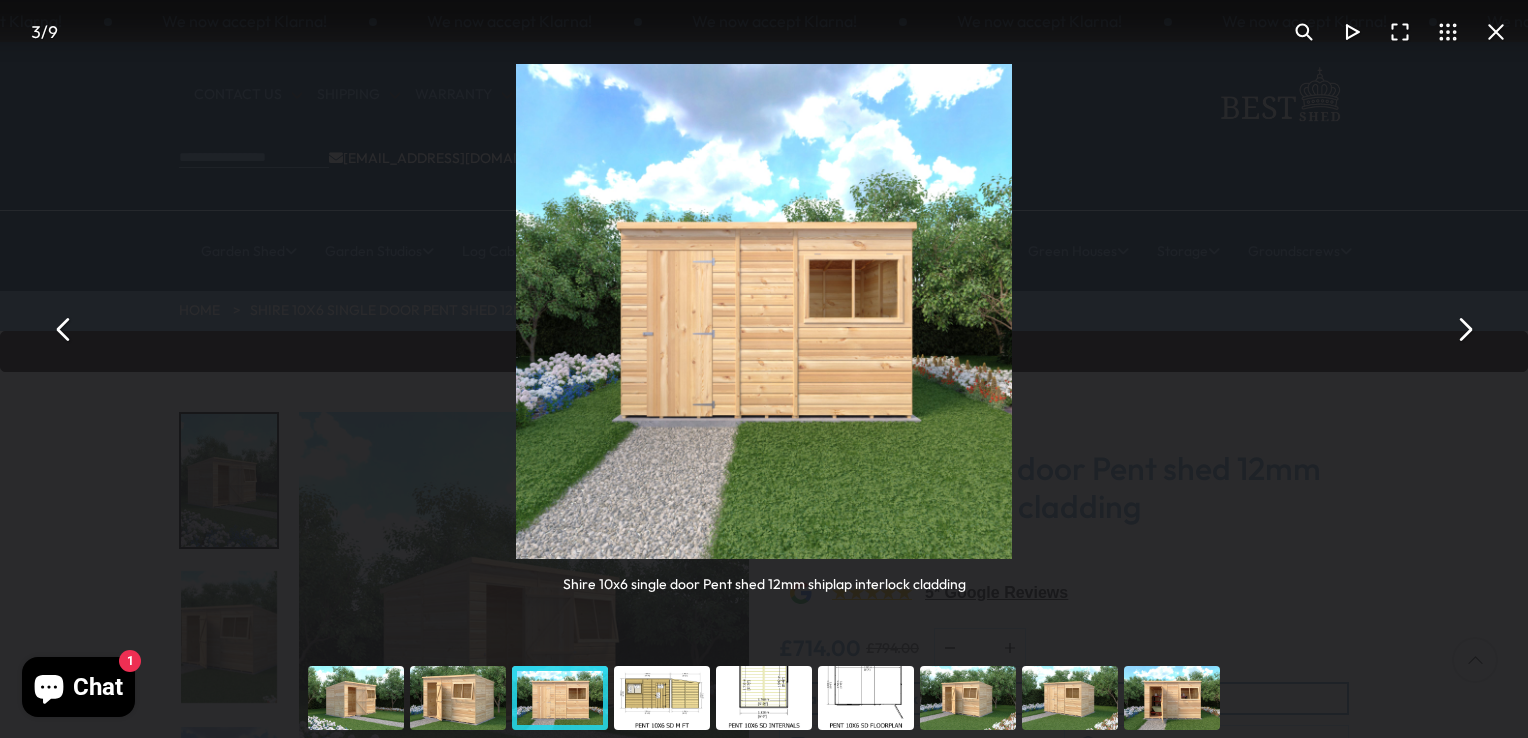click at bounding box center (1464, 329) 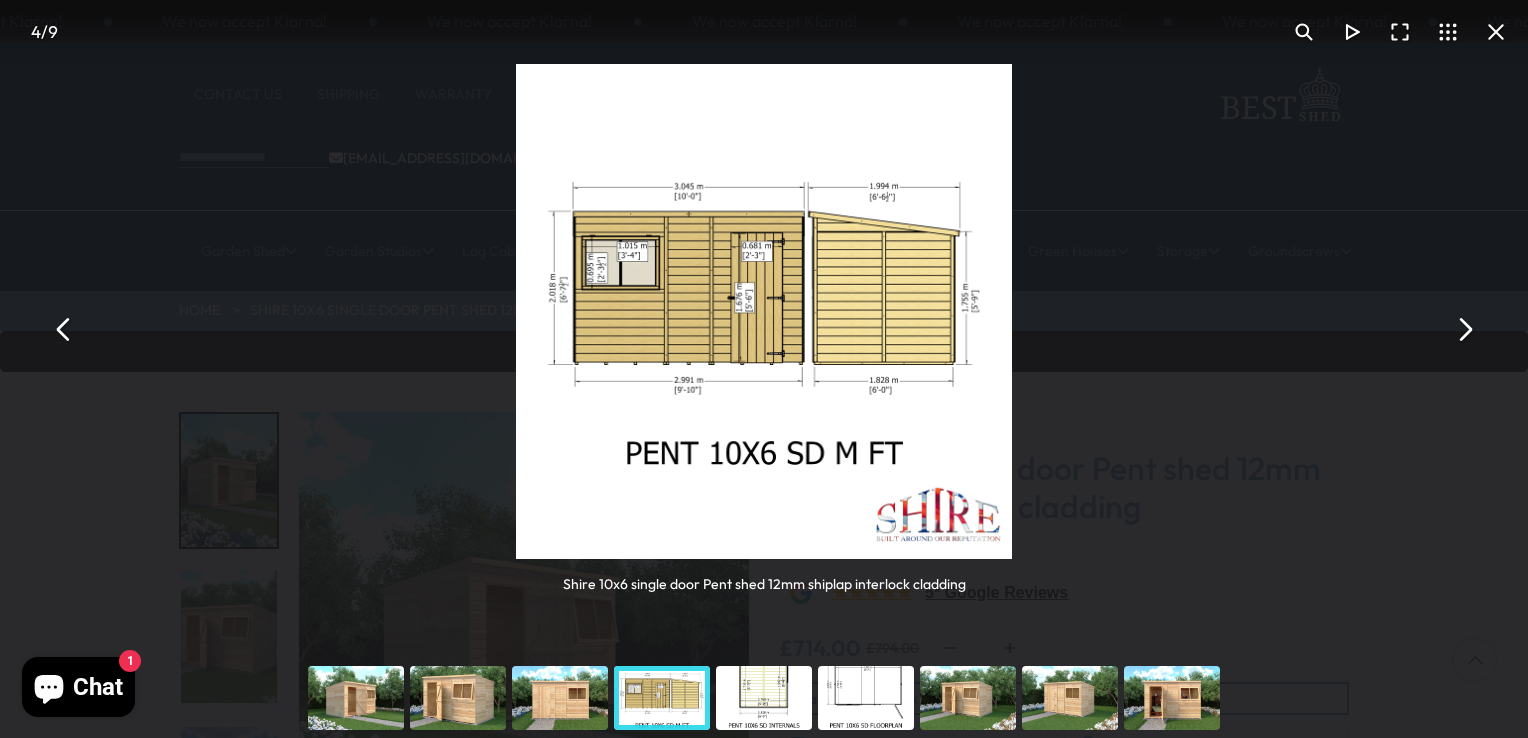 click at bounding box center (1464, 329) 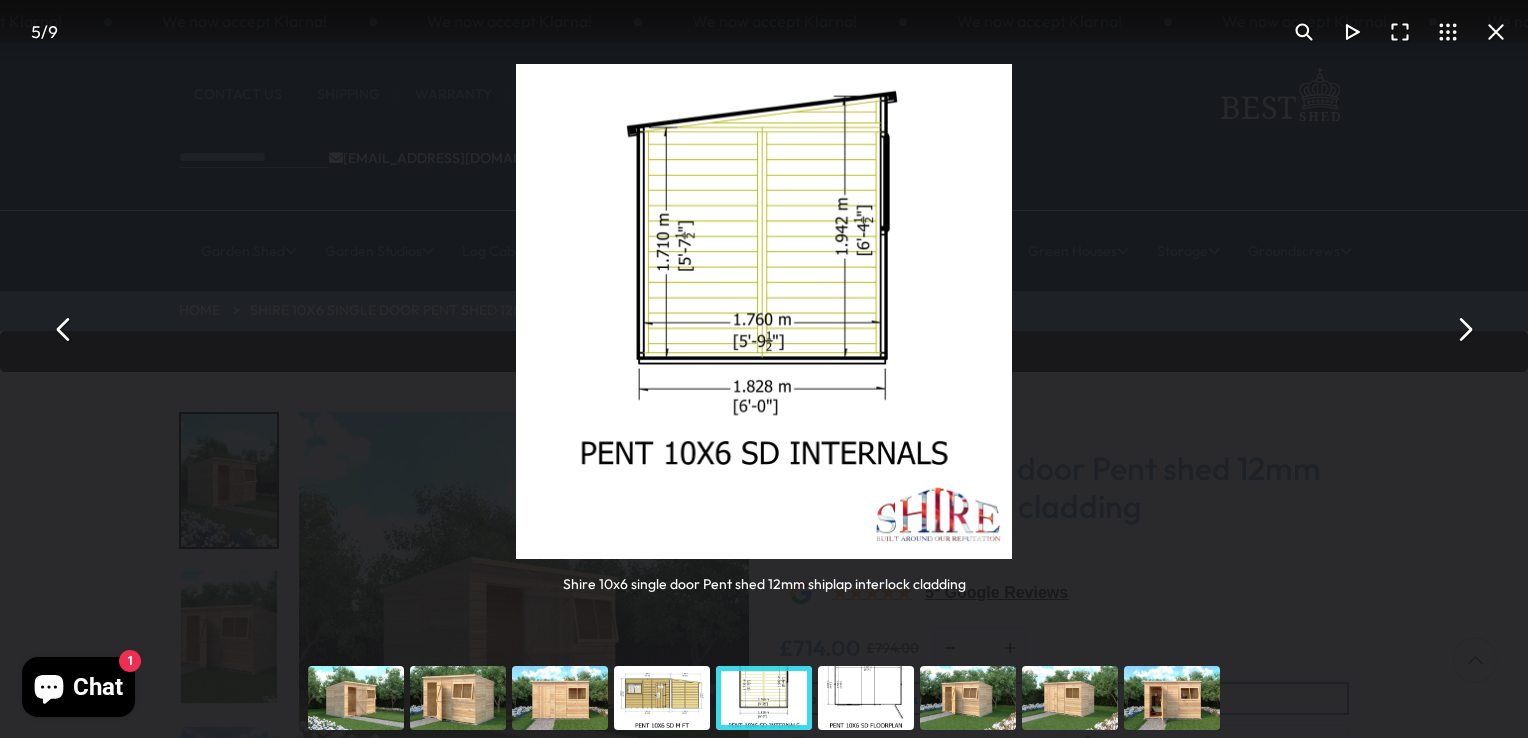 click at bounding box center [1464, 329] 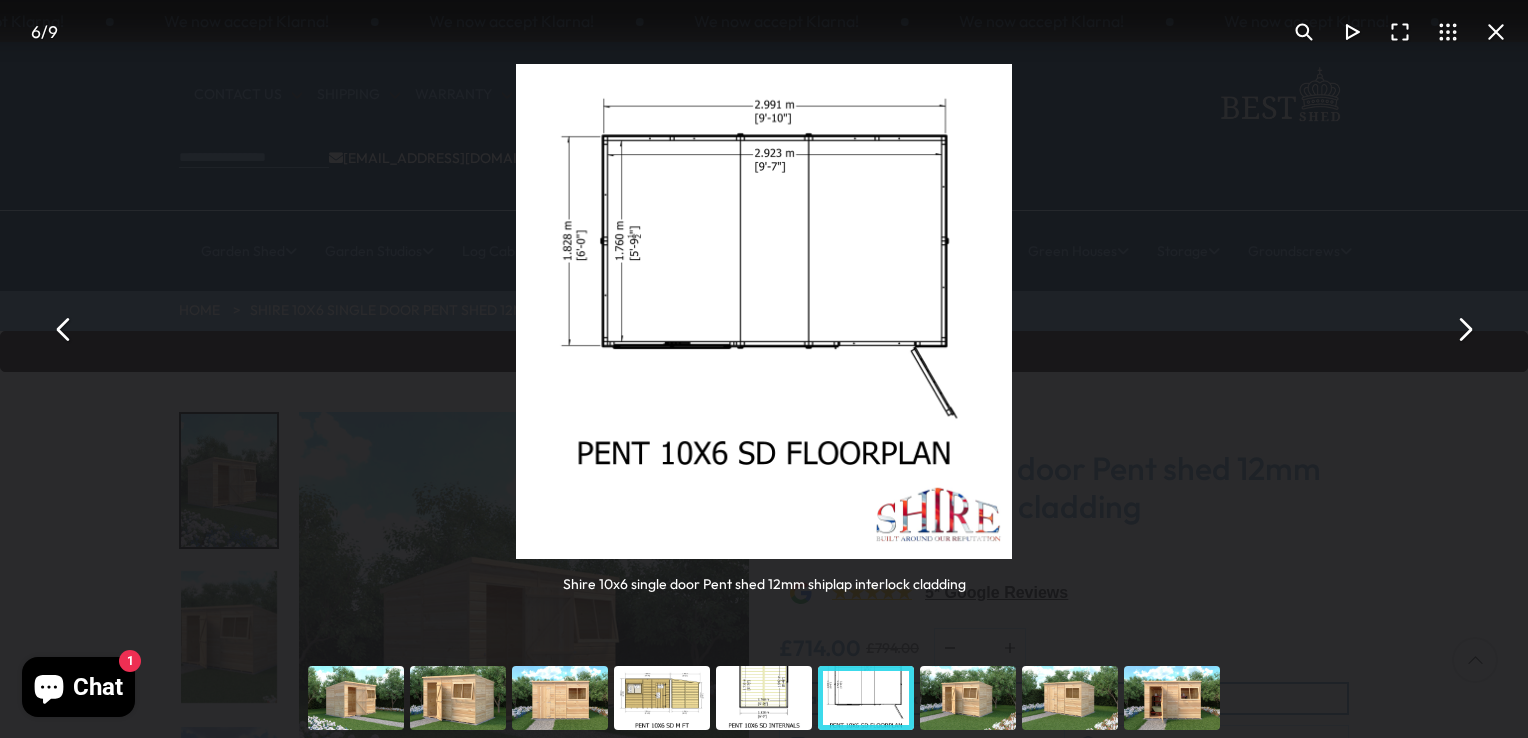 click at bounding box center [1496, 32] 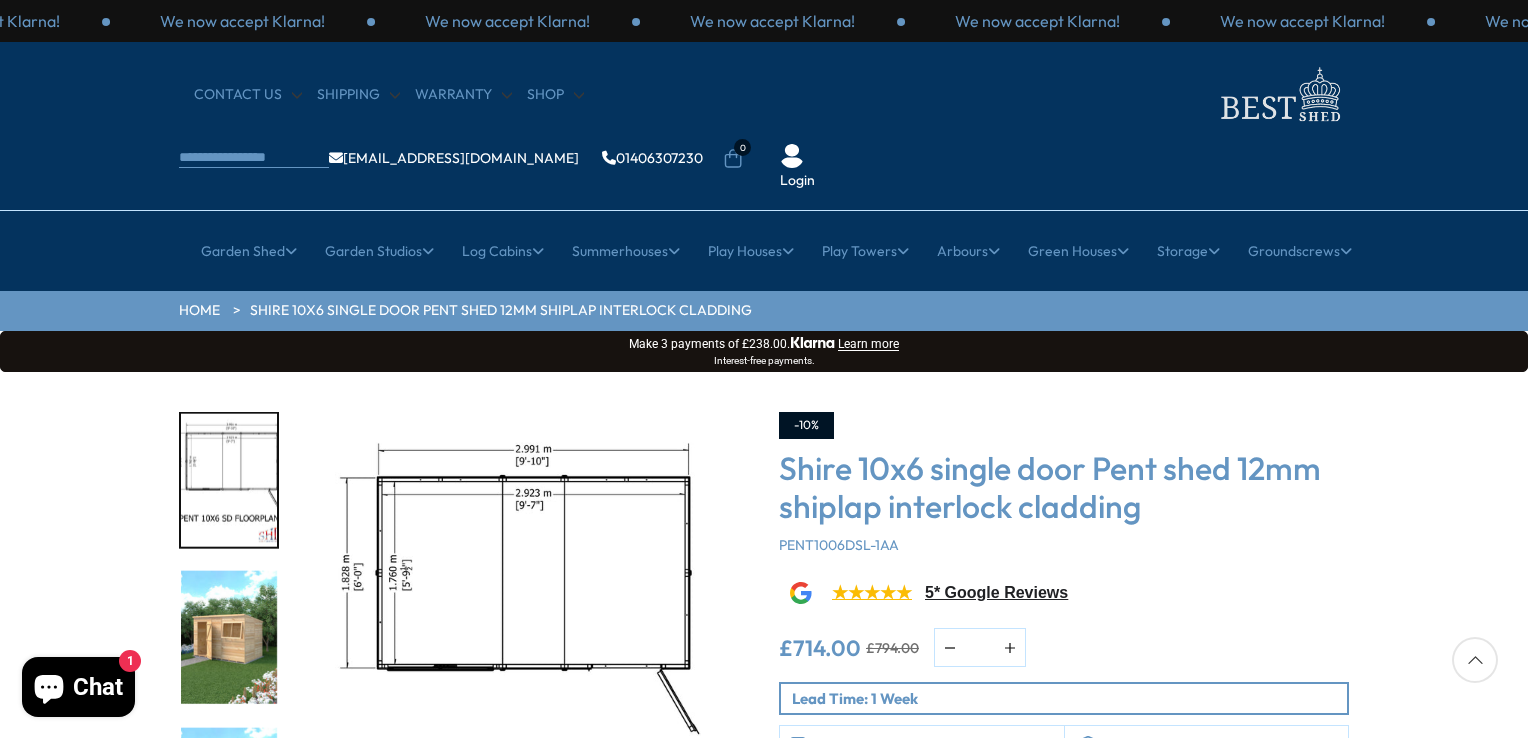 click on "We now accept Klarna!
We now accept Klarna!
We now accept Klarna!
We now accept Klarna!
We now accept Klarna!
We now accept Klarna!
We now accept Klarna!
We now accept Klarna!
We now accept Klarna!
CONTACT US
Shipping Shop" at bounding box center [764, 2746] 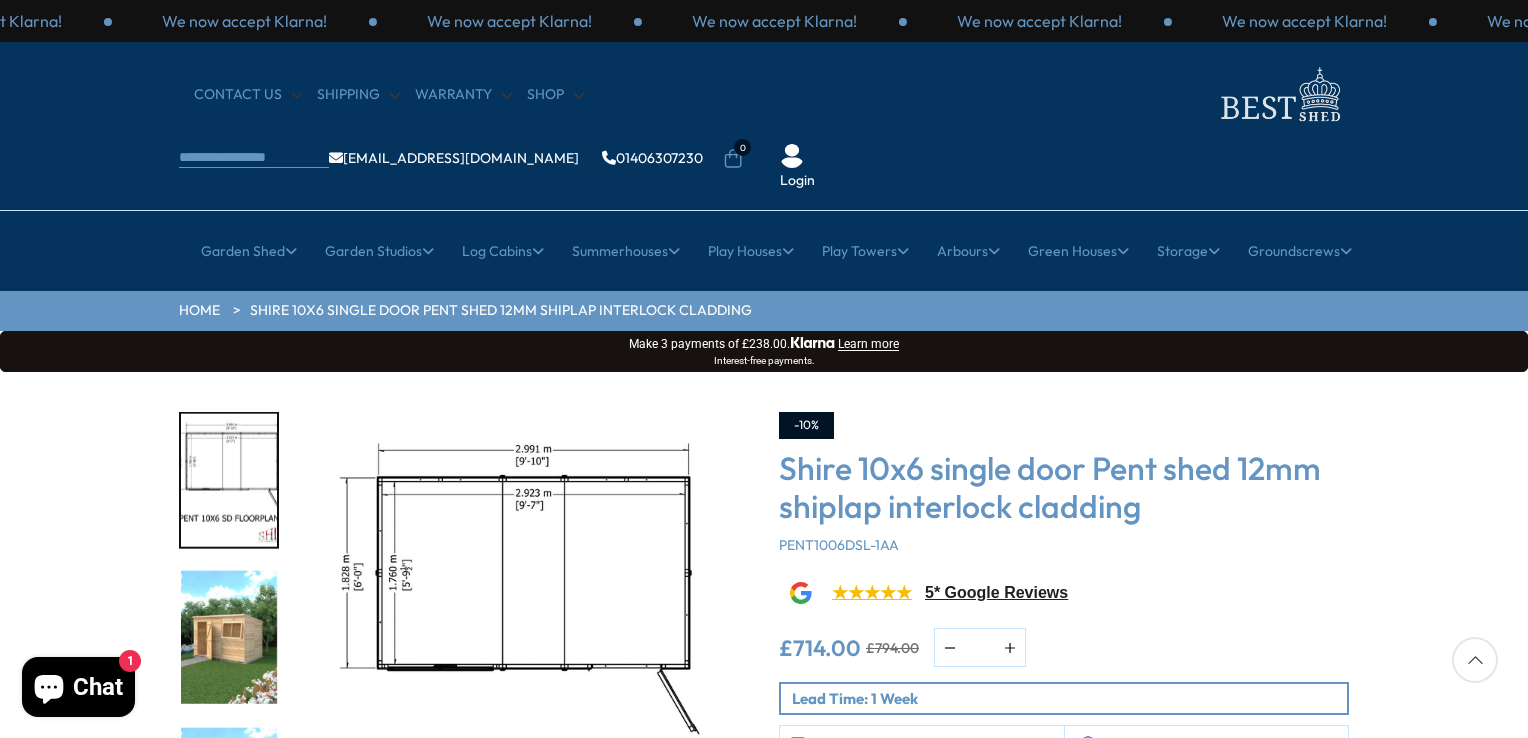 click on "We now accept Klarna!
We now accept Klarna!
We now accept Klarna!
We now accept Klarna!
We now accept Klarna!
We now accept Klarna!
We now accept Klarna!
We now accept Klarna!
We now accept Klarna!
CONTACT US
Shipping Shop" at bounding box center (764, 2746) 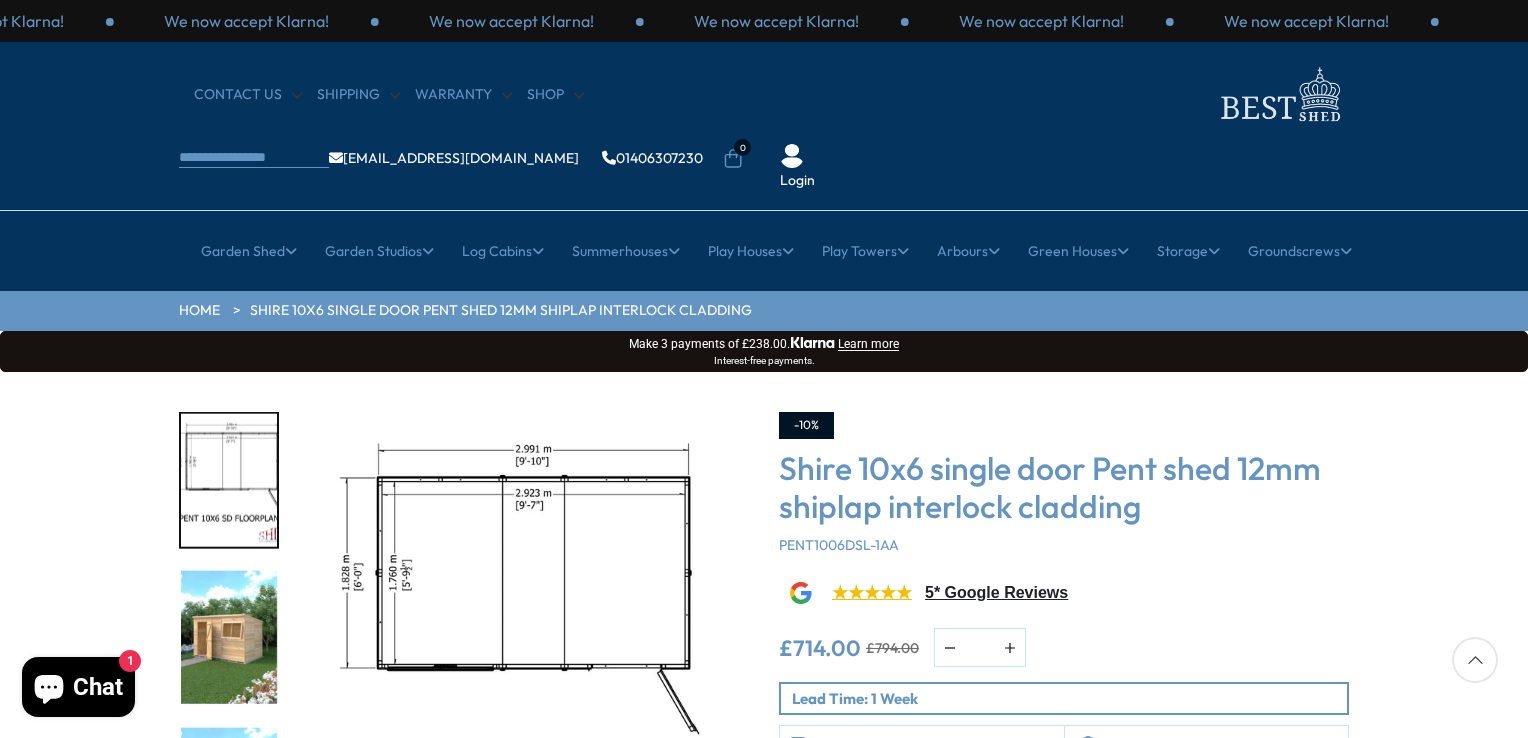click on "Click To Expand
Click To Expand
Click To Expand
Click To Expand
Click To Expand
Click To Expand
Click To Expand" at bounding box center (764, 674) 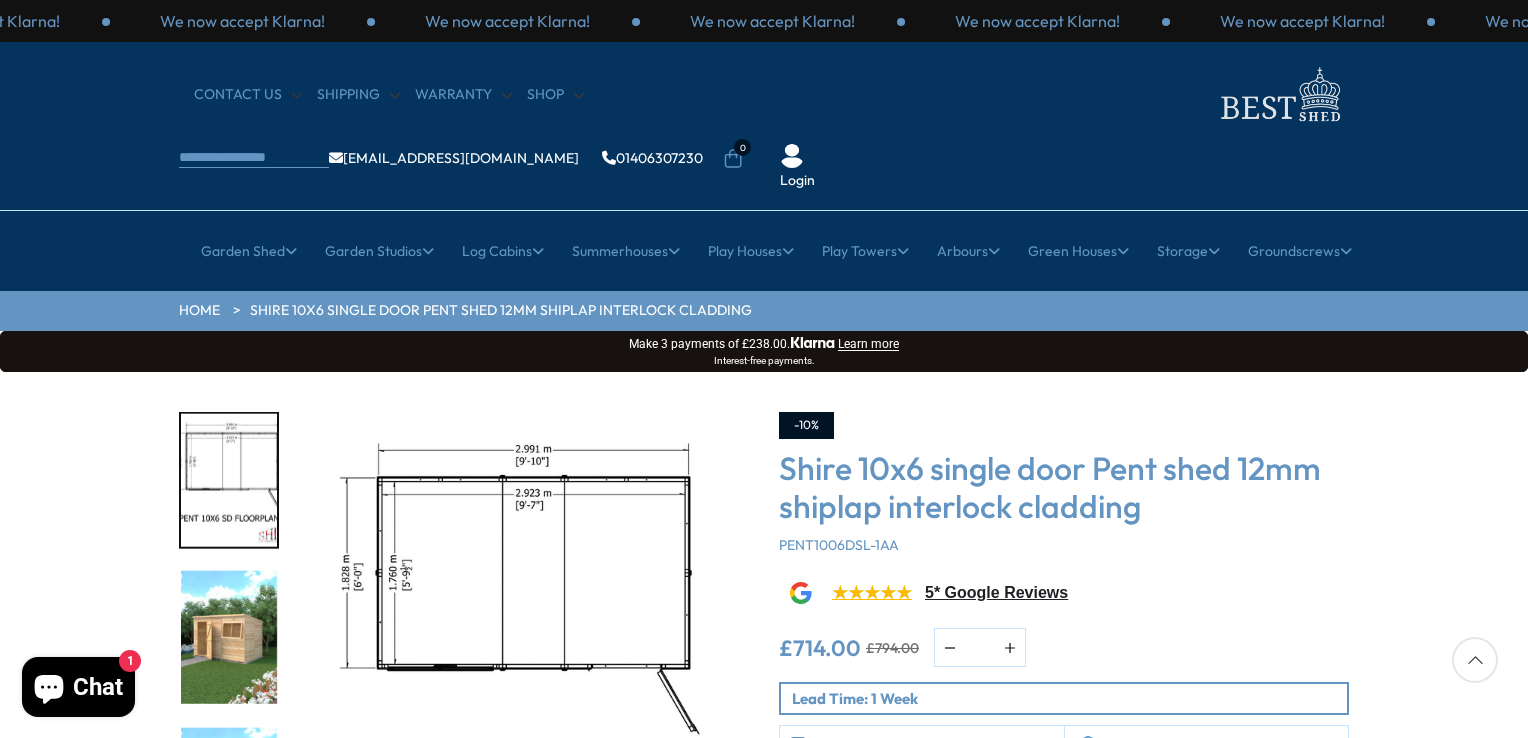 click on "We now accept Klarna!
We now accept Klarna!
We now accept Klarna!
We now accept Klarna!
We now accept Klarna!
We now accept Klarna!
We now accept Klarna!
We now accept Klarna!
We now accept Klarna!
CONTACT US
Shipping Shop" at bounding box center (764, 2746) 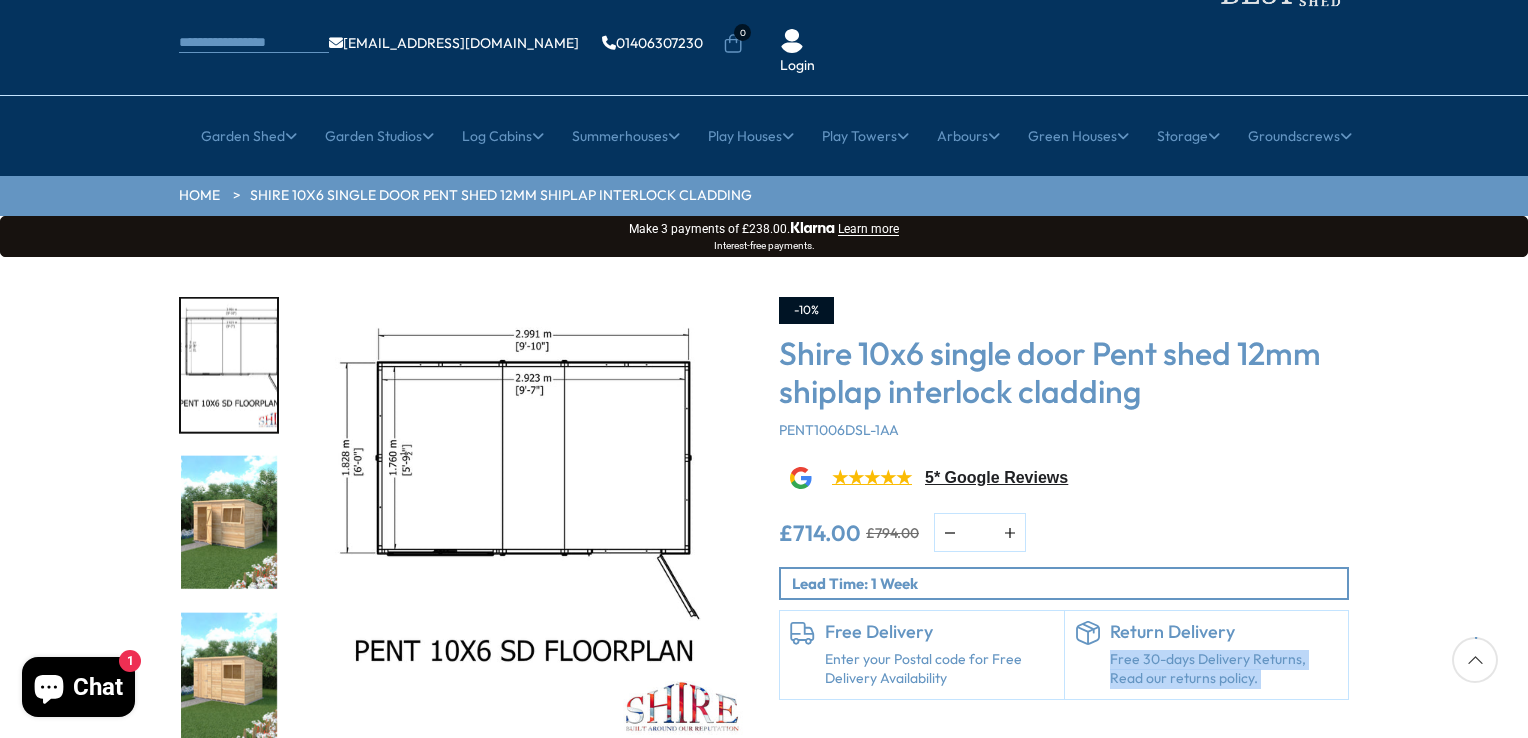 scroll, scrollTop: 166, scrollLeft: 0, axis: vertical 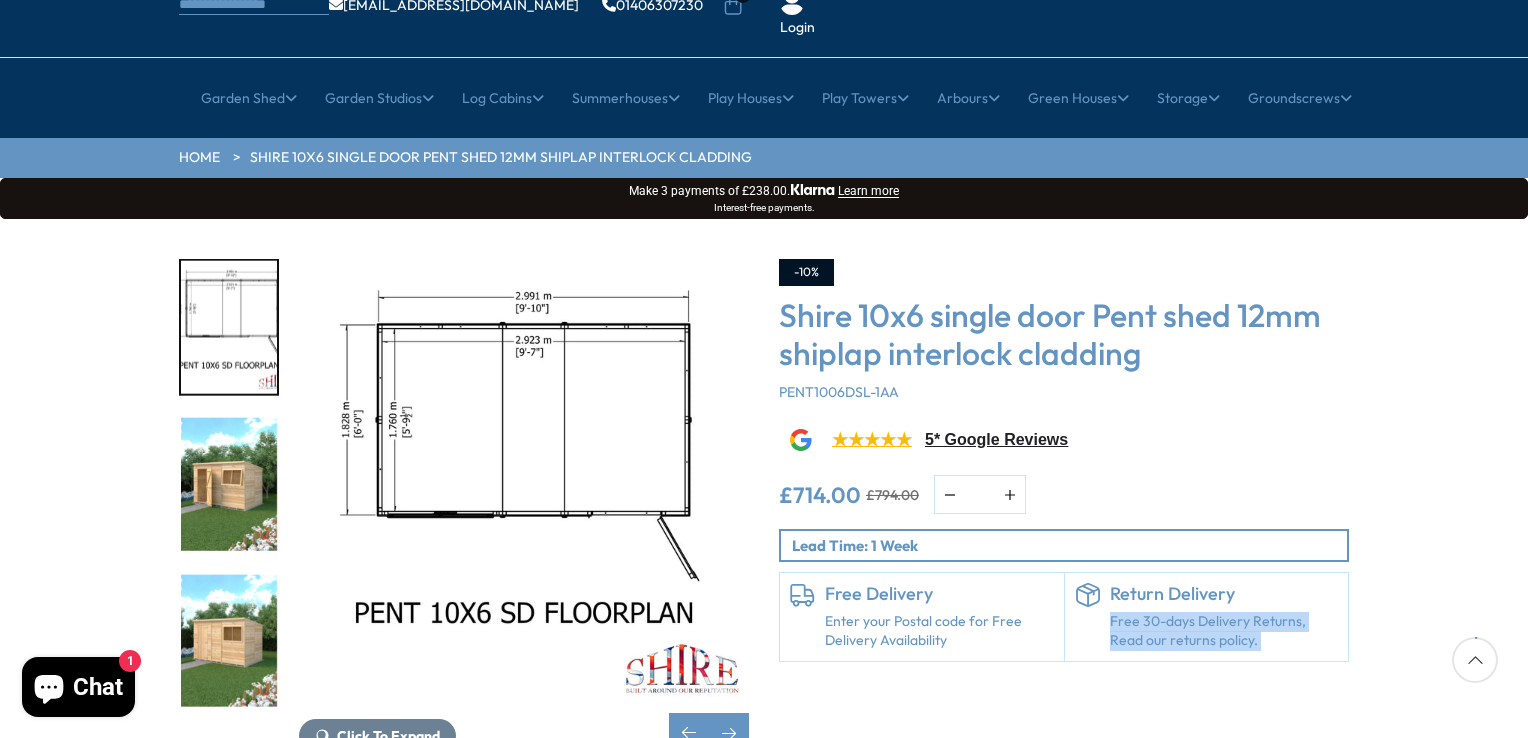 click on "We now accept Klarna!
We now accept Klarna!
We now accept Klarna!
We now accept Klarna!
We now accept Klarna!
We now accept Klarna!
We now accept Klarna!
We now accept Klarna!
We now accept Klarna!
CONTACT US
Shipping Shop" at bounding box center [764, 2593] 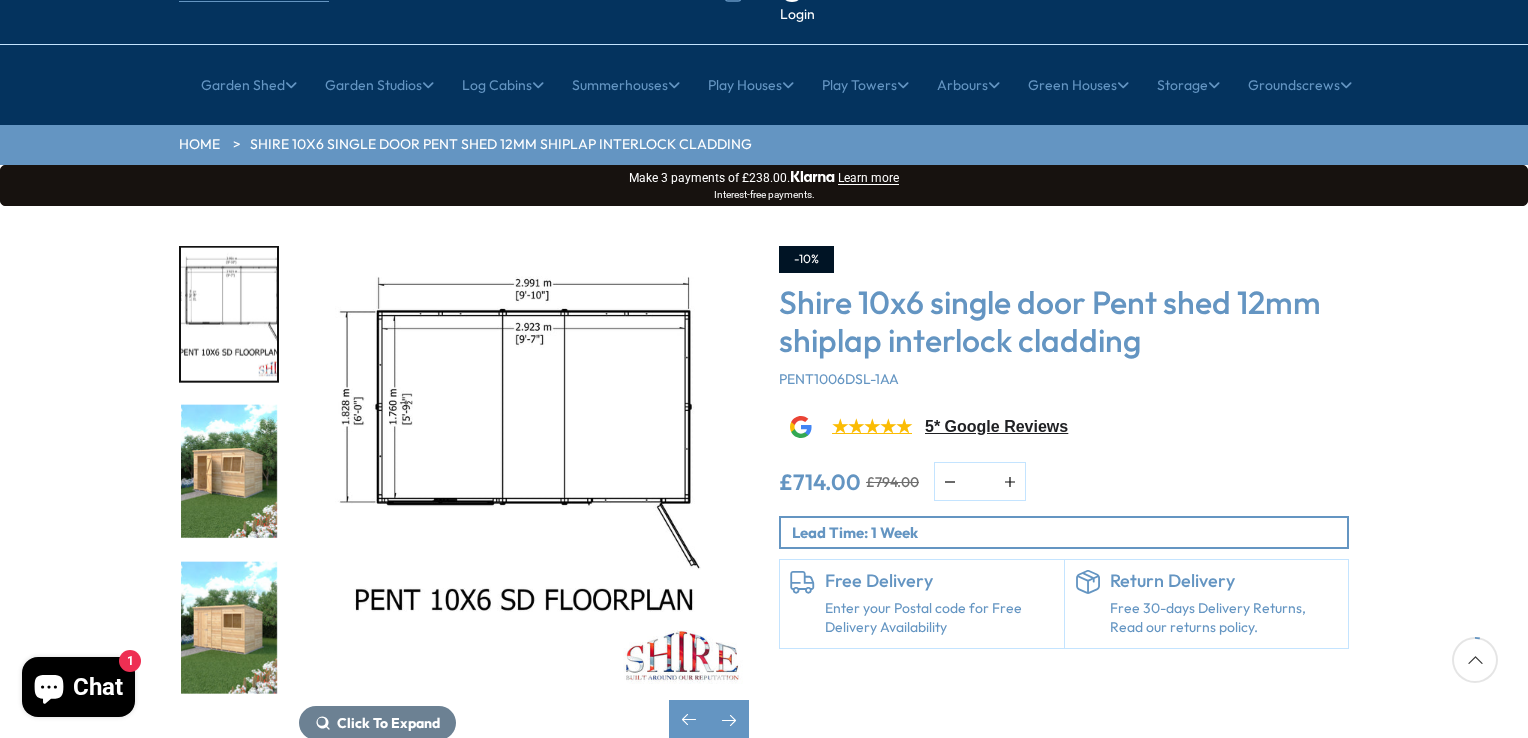 click on "-10%
Shire 10x6 single door Pent shed 12mm shiplap interlock cladding
PENT1006DSL-1AA
★★★★★
5* Google Reviews
£714.00
£794.00
*" at bounding box center [1064, 447] 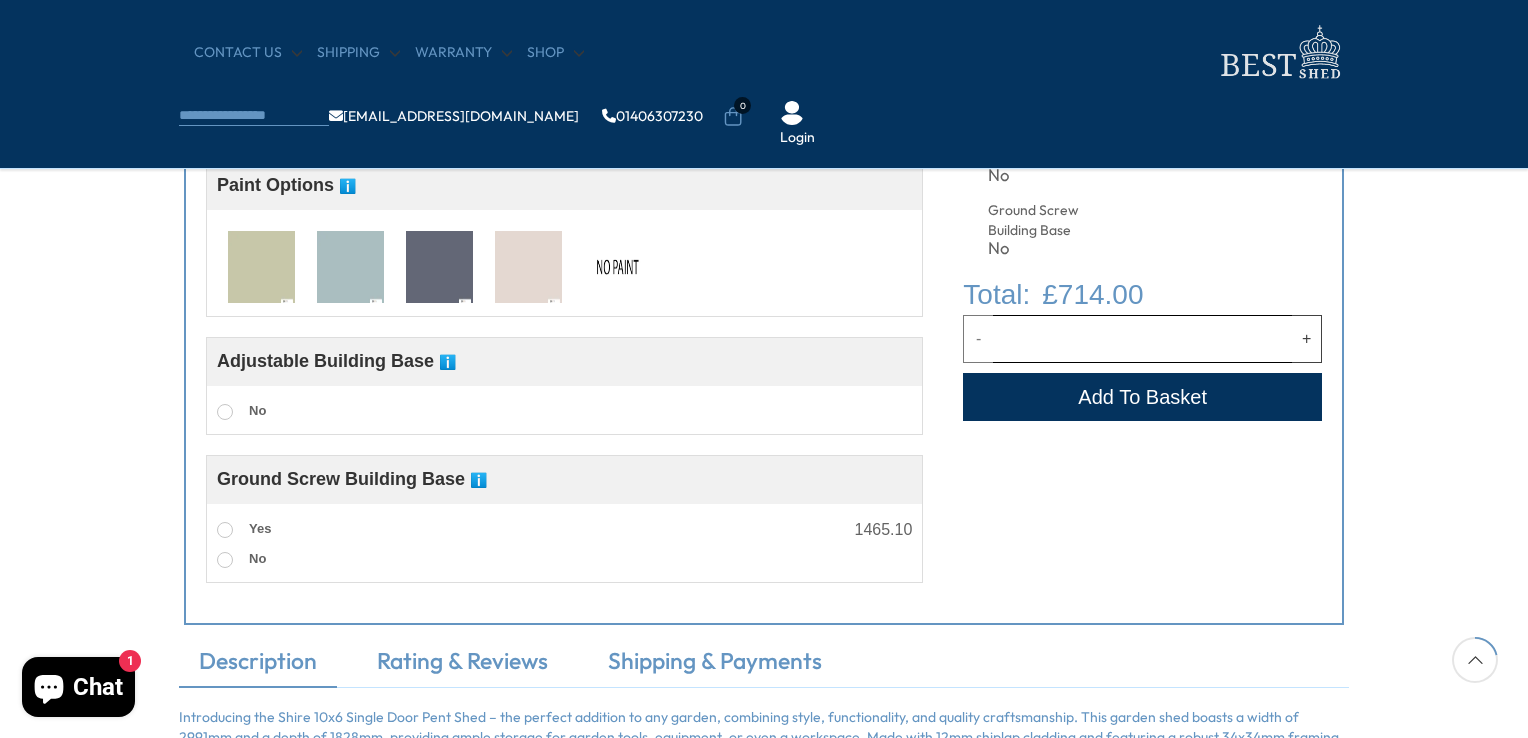scroll, scrollTop: 970, scrollLeft: 0, axis: vertical 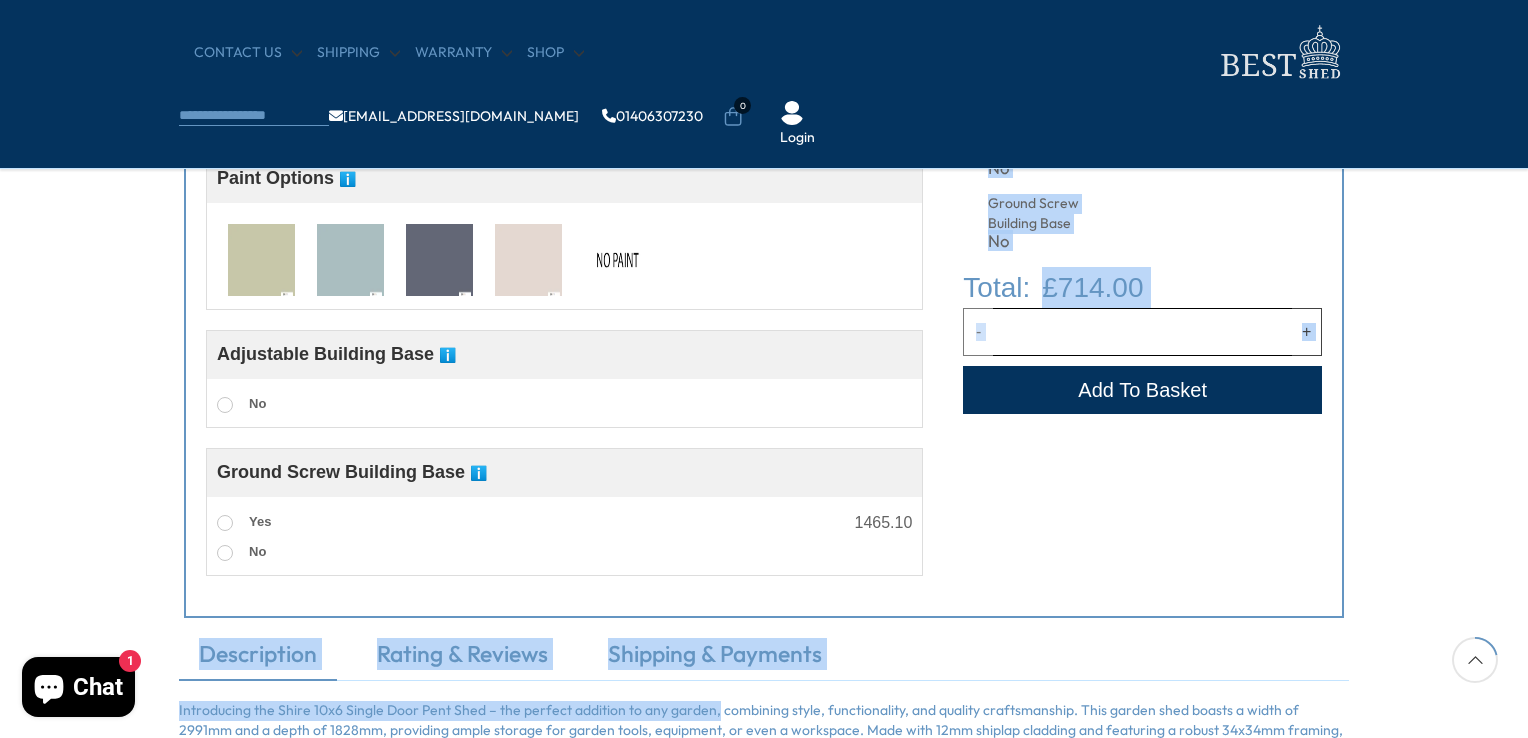drag, startPoint x: 710, startPoint y: 696, endPoint x: 729, endPoint y: 503, distance: 193.93298 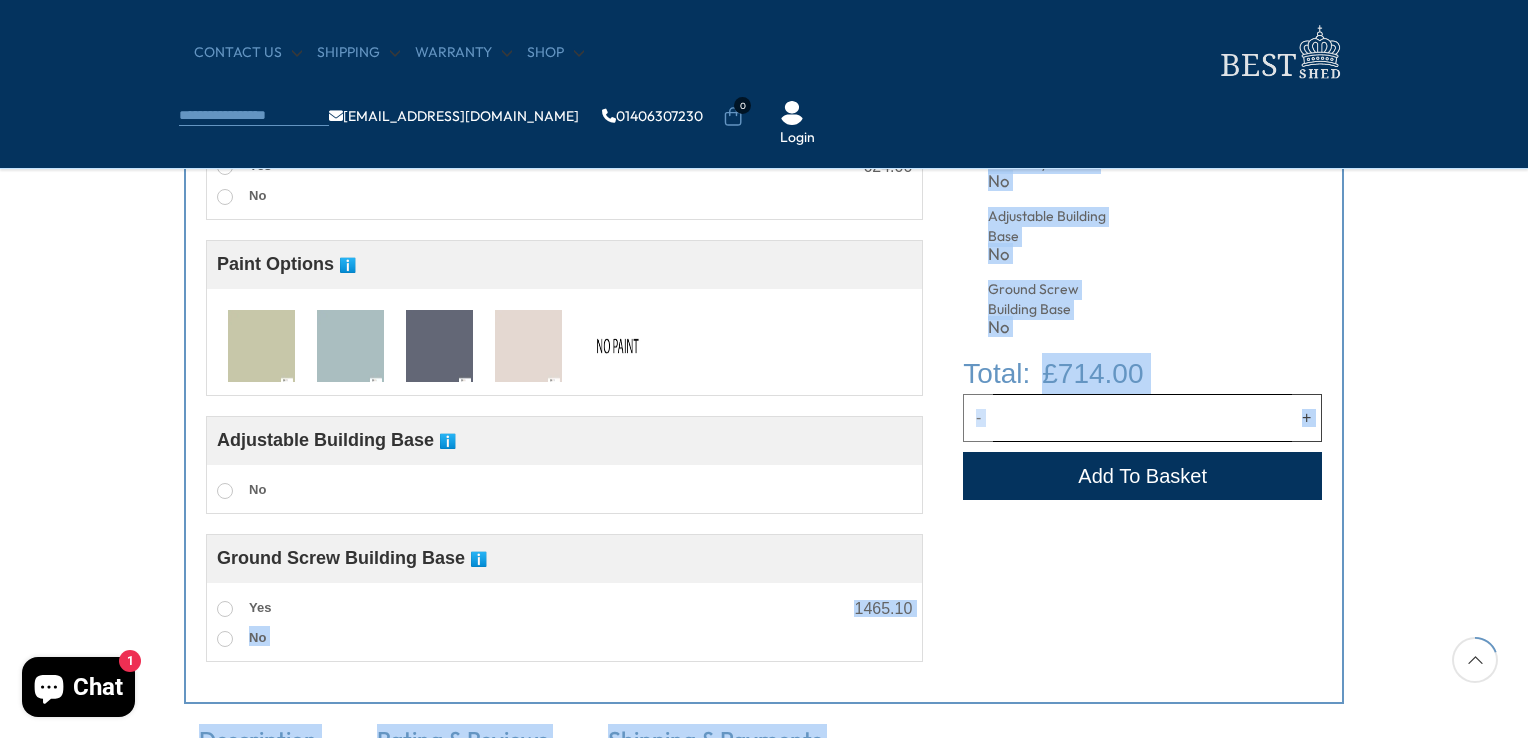 scroll, scrollTop: 894, scrollLeft: 0, axis: vertical 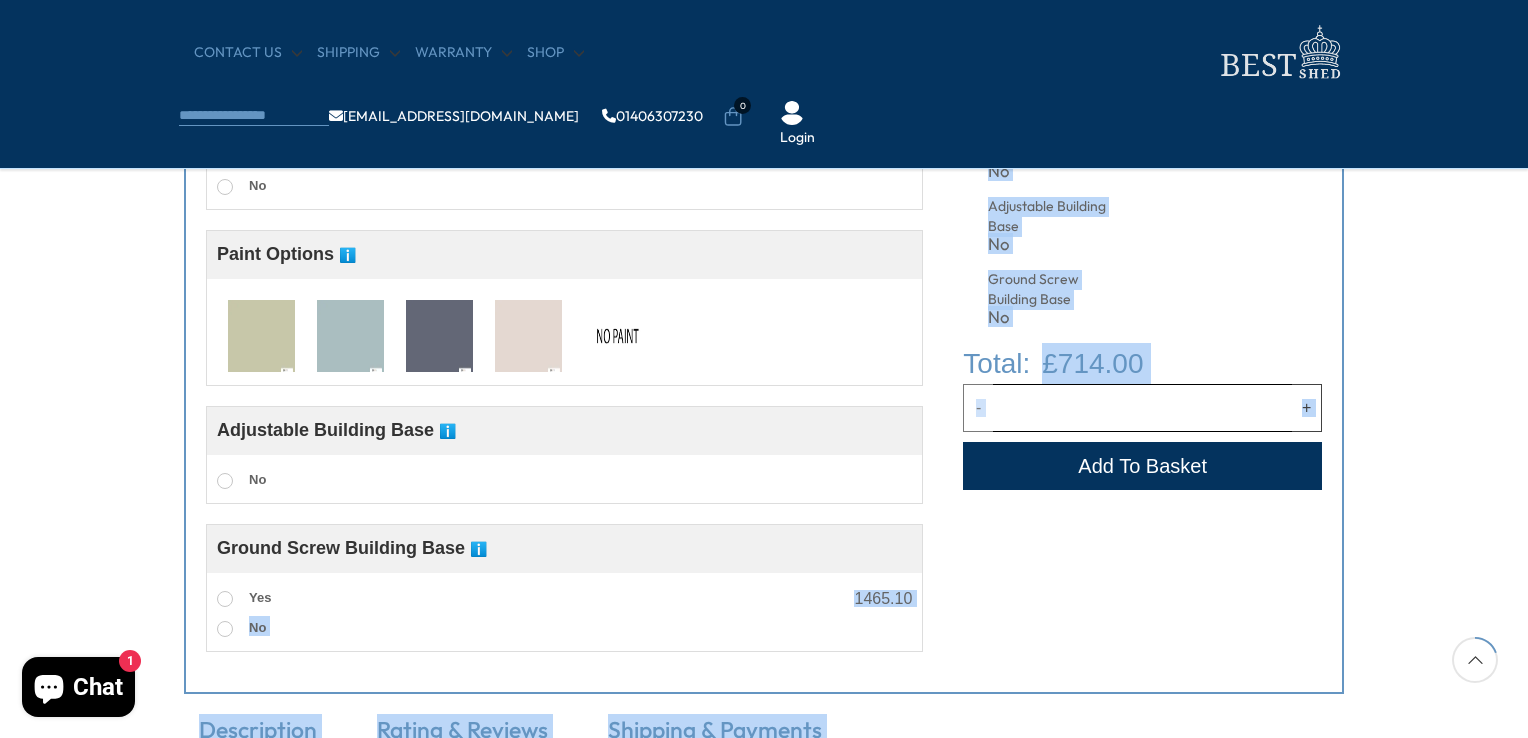 click on "Customise your options Customise Product Assembly Service  ℹ️
Assembly Service
Choosing your building with our assembly service is a great option, it takes the hassle and worry out of doing it yourself. Our experienced team will be in touch to ask some questions about the intended area and base prior to scheduling a convenient assembly date.
We recommend also selecting from our base options.
If you’ve selected our assembly service without a base, it’s important that you have a suitable base prepared ahead of installation.
To ensure a smooth installation, please make sure:
A solid, level base is ready before the installation date.
There is at least 18" (45cm) of clear access around all sides of the building.
The area is fully cleared and accessible for the installation team.
Yes 624.00 No Paint Options  ℹ️
Premium Factory-Applied Exterior Paint System
What’s Included in This Premium Finish:" at bounding box center (764, 333) 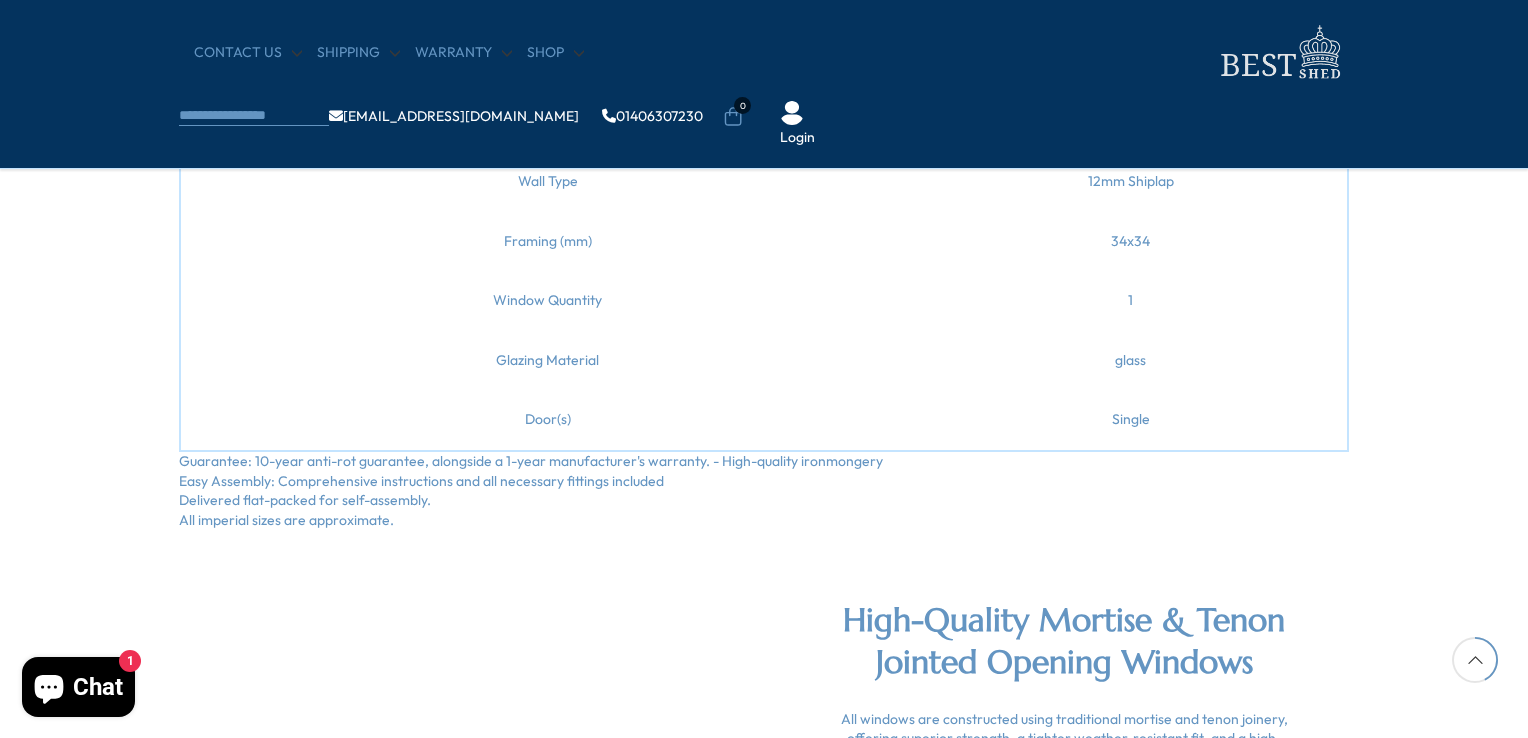 scroll, scrollTop: 2048, scrollLeft: 0, axis: vertical 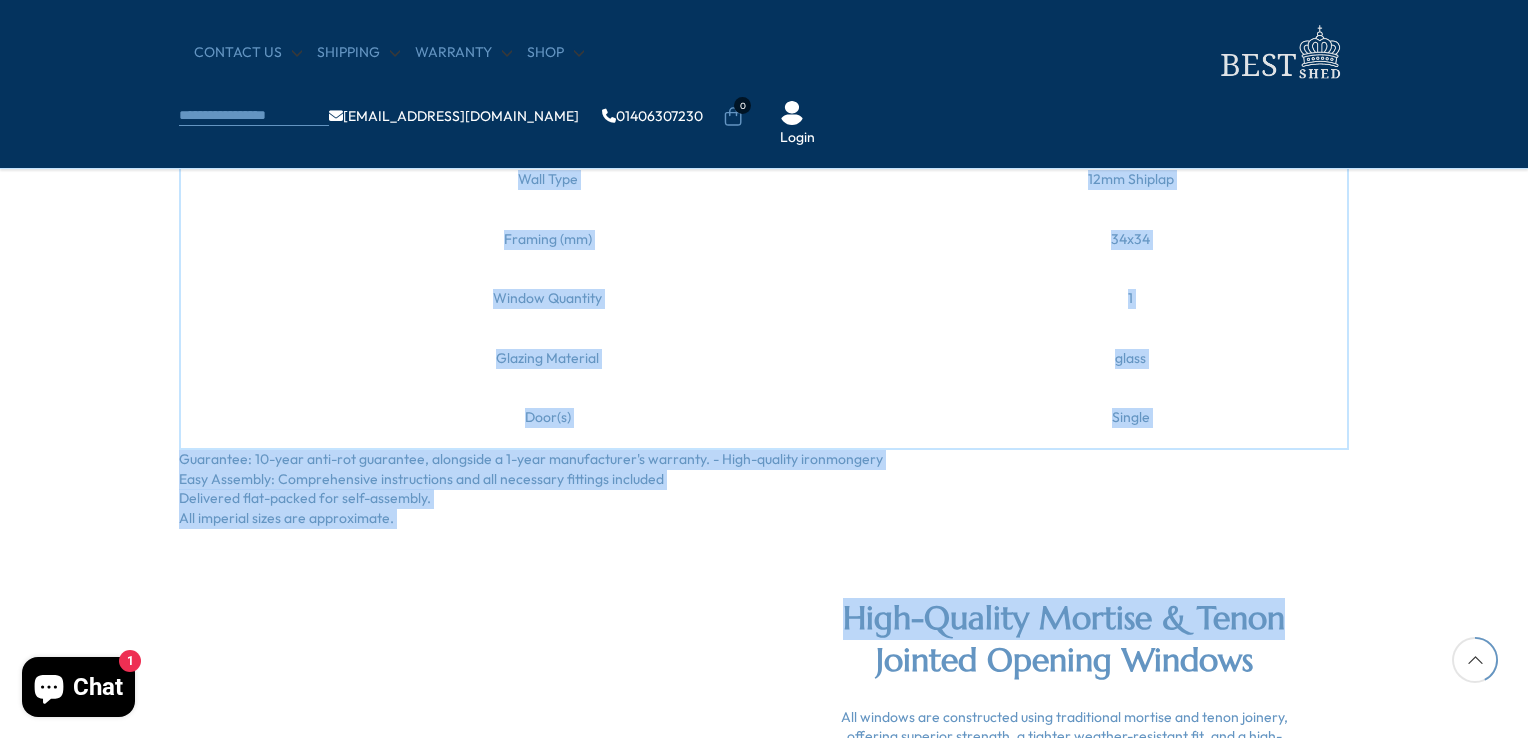 drag, startPoint x: 1437, startPoint y: 577, endPoint x: 1439, endPoint y: 350, distance: 227.0088 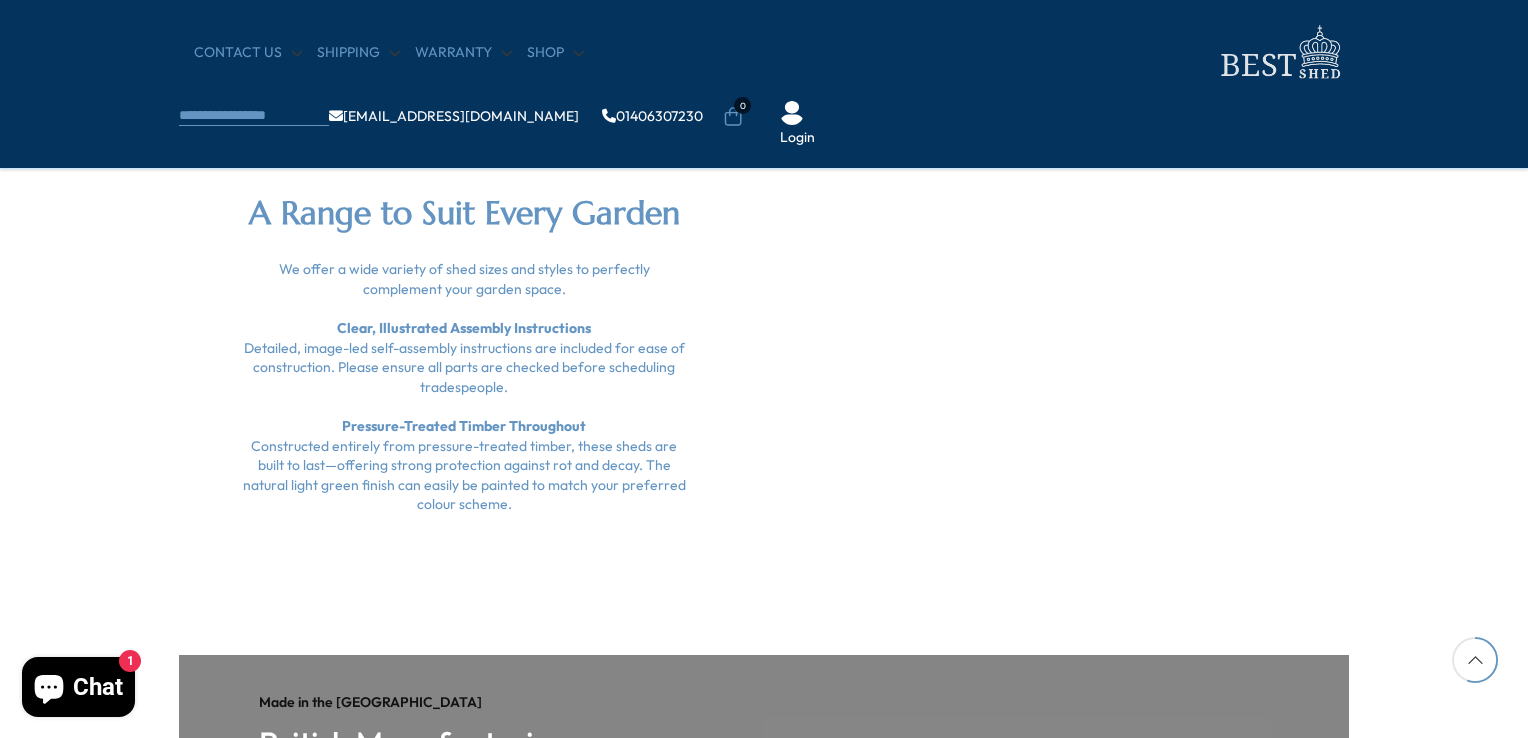 scroll, scrollTop: 3096, scrollLeft: 0, axis: vertical 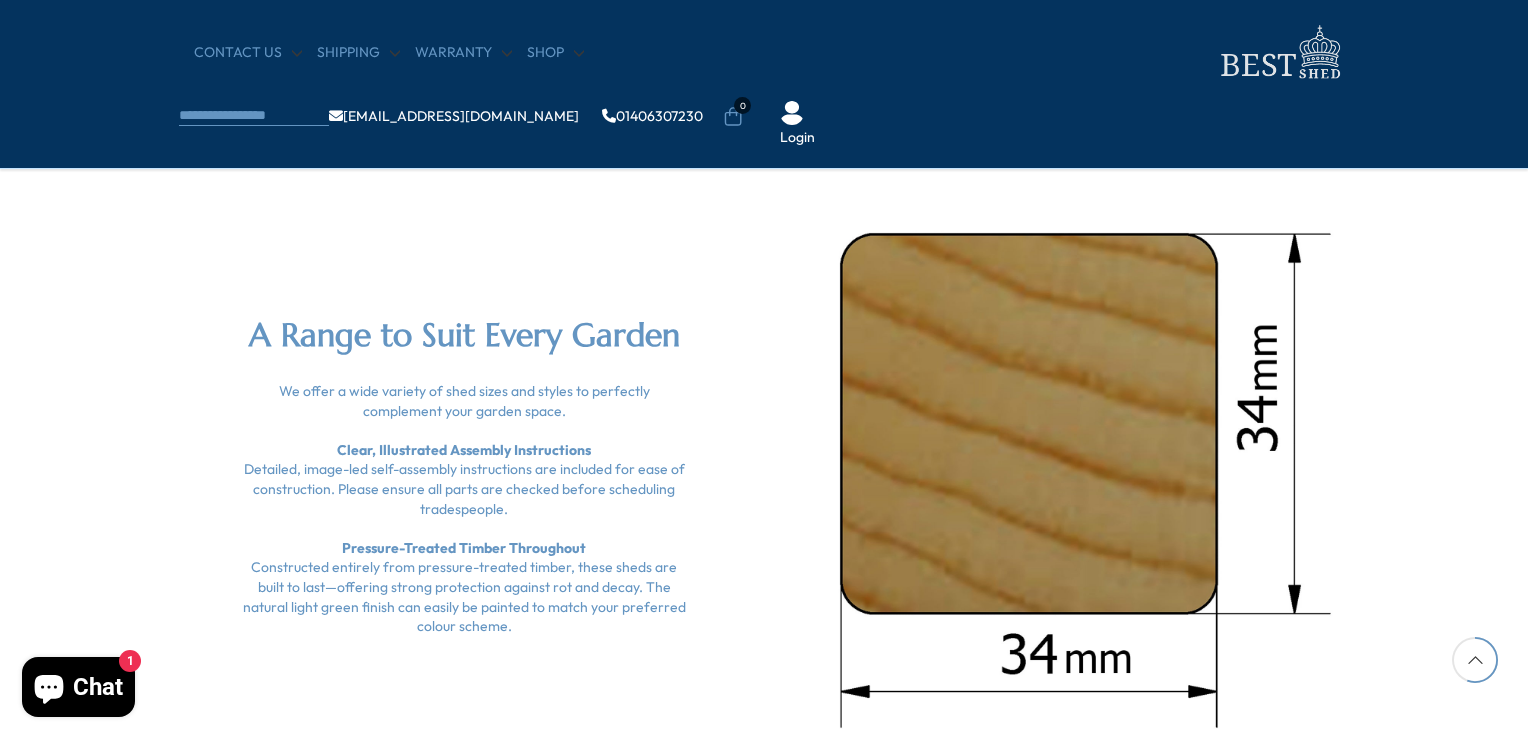 drag, startPoint x: 1522, startPoint y: 727, endPoint x: 1502, endPoint y: 560, distance: 168.19334 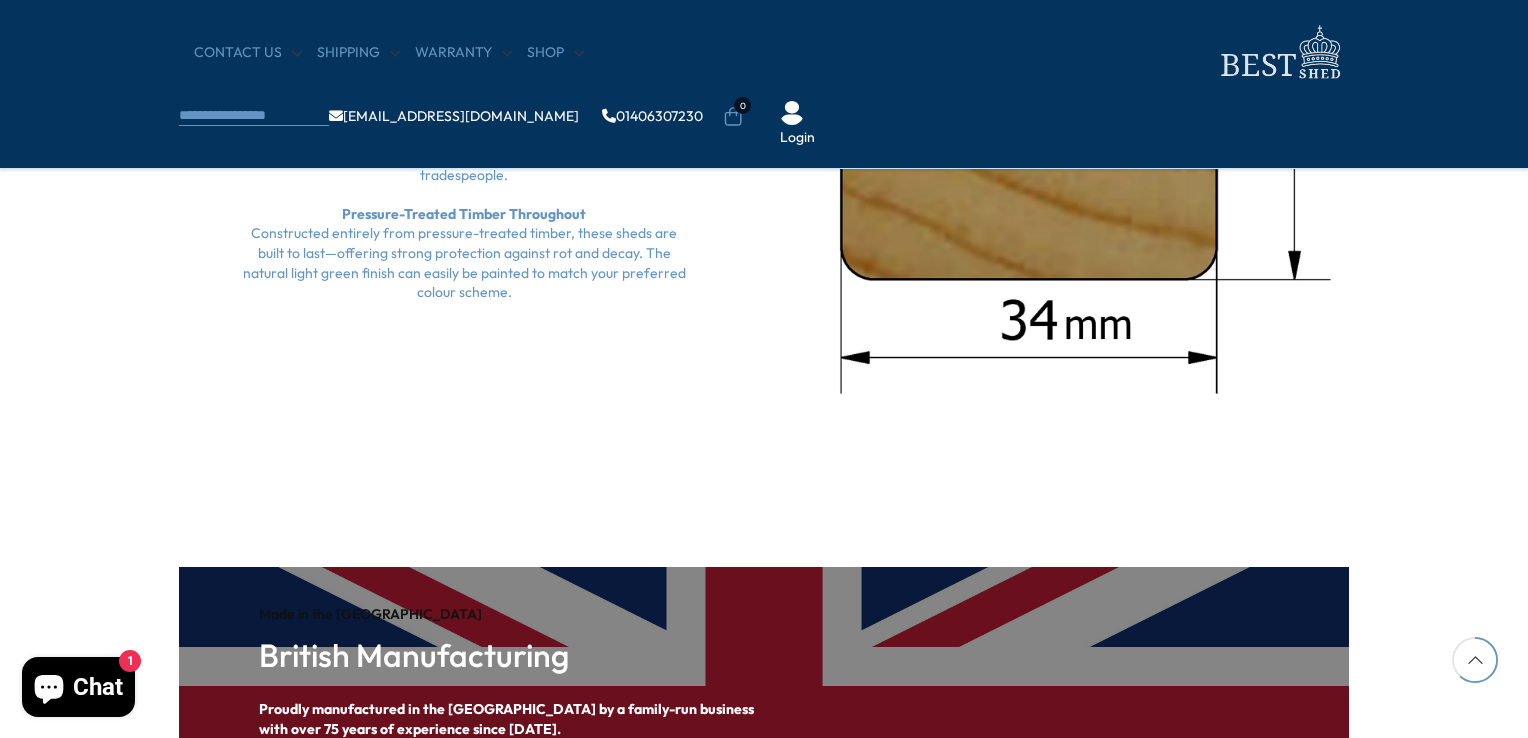 scroll, scrollTop: 3432, scrollLeft: 0, axis: vertical 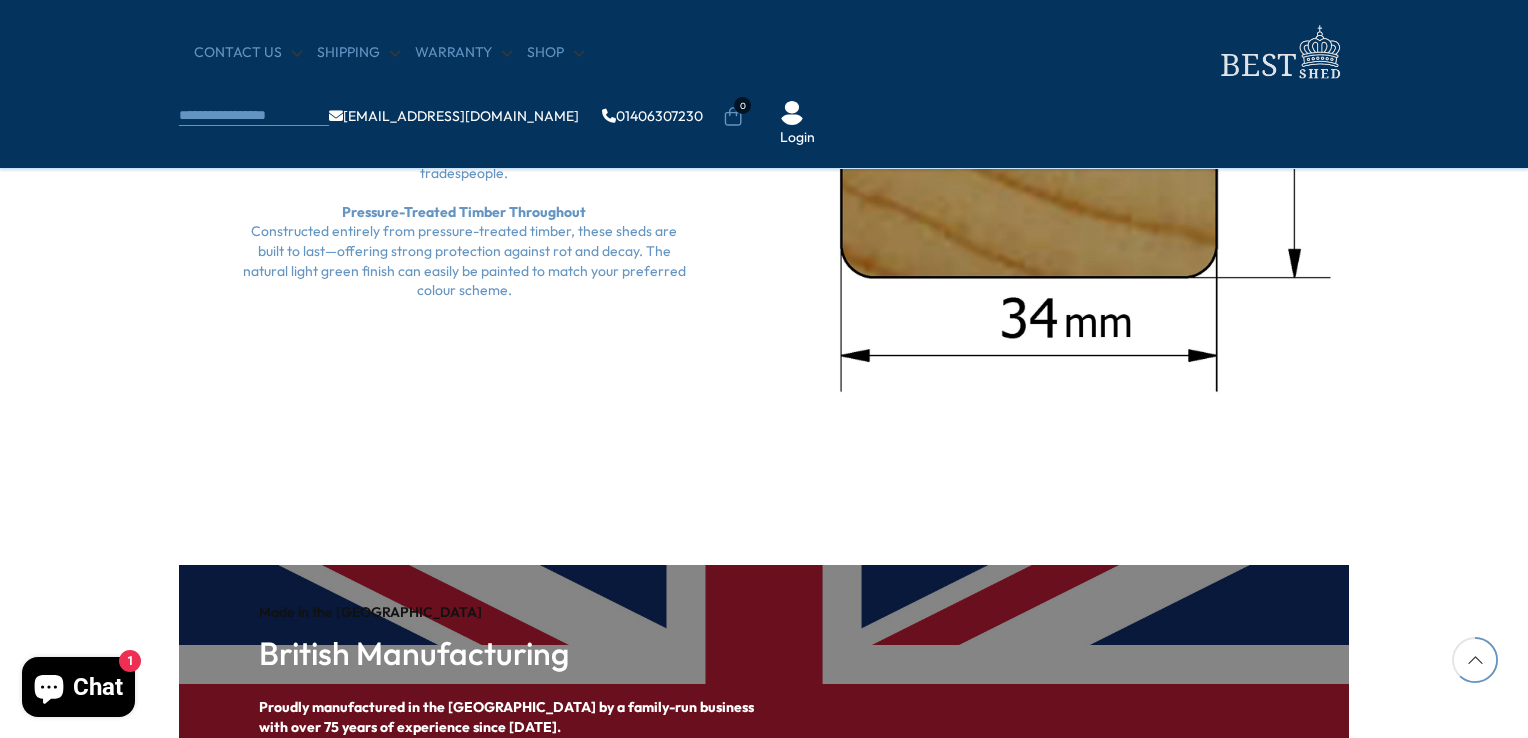 click on "Made in the UK
British Manufacturing
Proudly manufactured  in the UK by a family-run business with over 75 years of experience since  1945.
As our global population continues to grow, so too does the need for sustainable agricultural practices.
Every shed reflects decades of expertise, care, and commitment to quality.
Built with traditional craftsmanship and trusted by generations of UK homeowners." at bounding box center (764, 708) 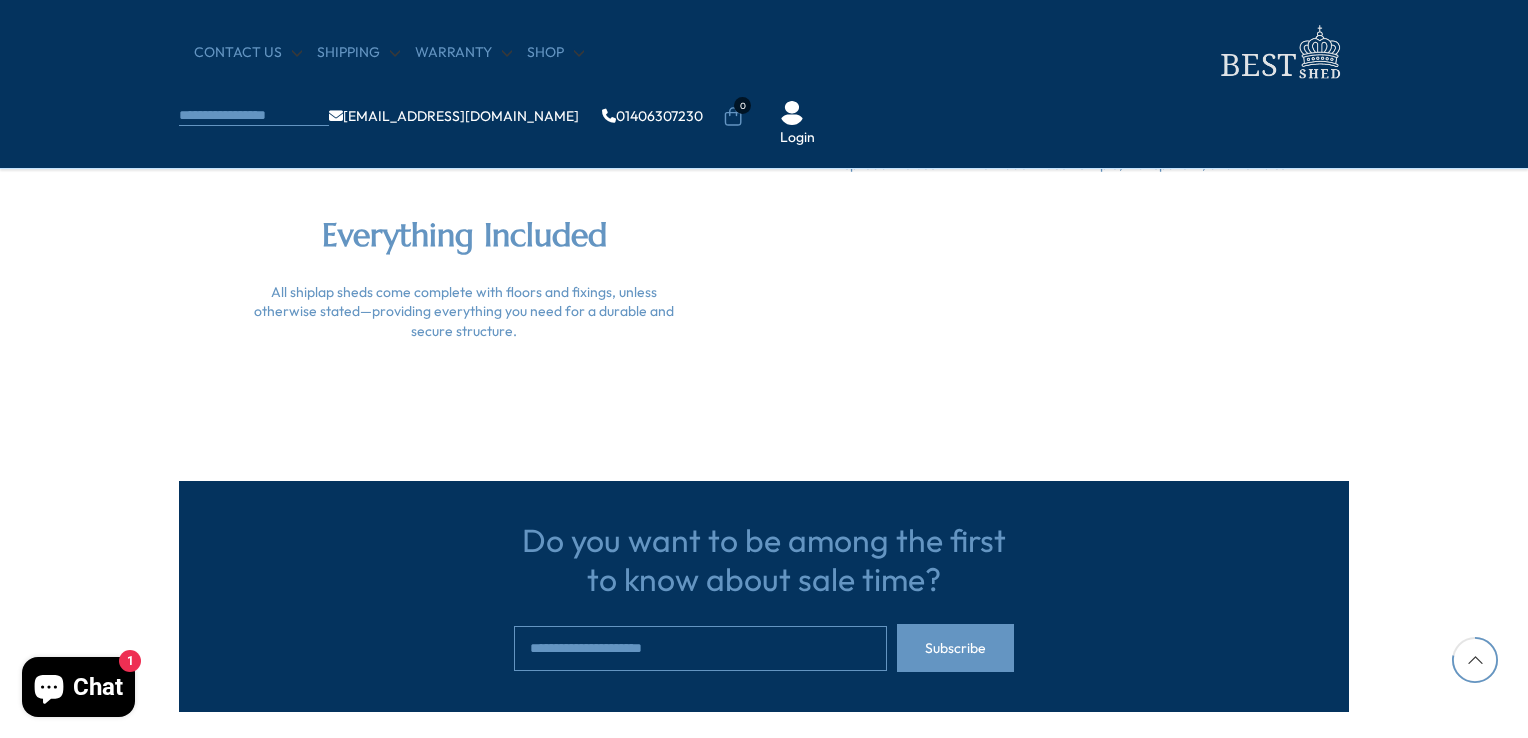 scroll, scrollTop: 4356, scrollLeft: 0, axis: vertical 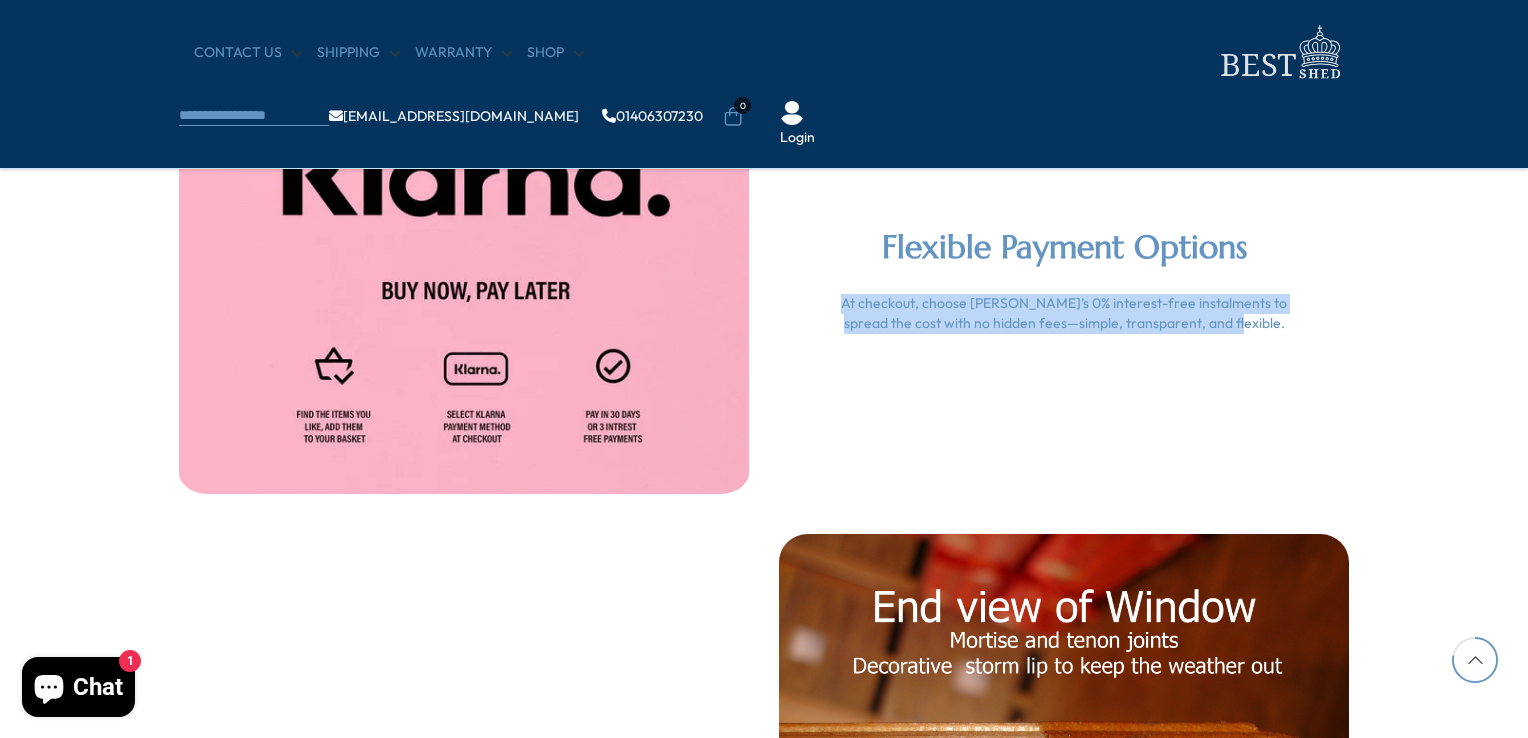 drag, startPoint x: 1514, startPoint y: 346, endPoint x: 1483, endPoint y: 242, distance: 108.52189 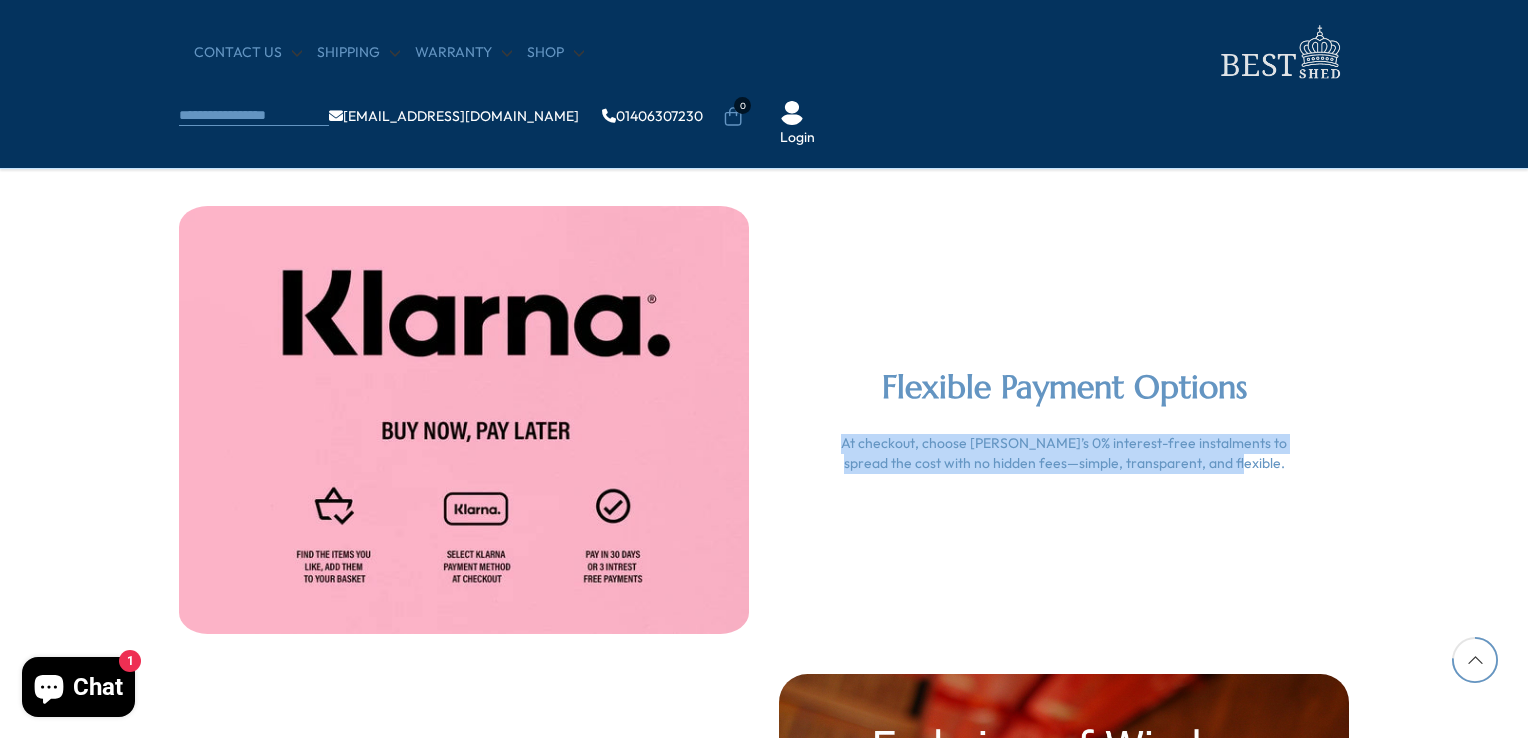 scroll, scrollTop: 4212, scrollLeft: 0, axis: vertical 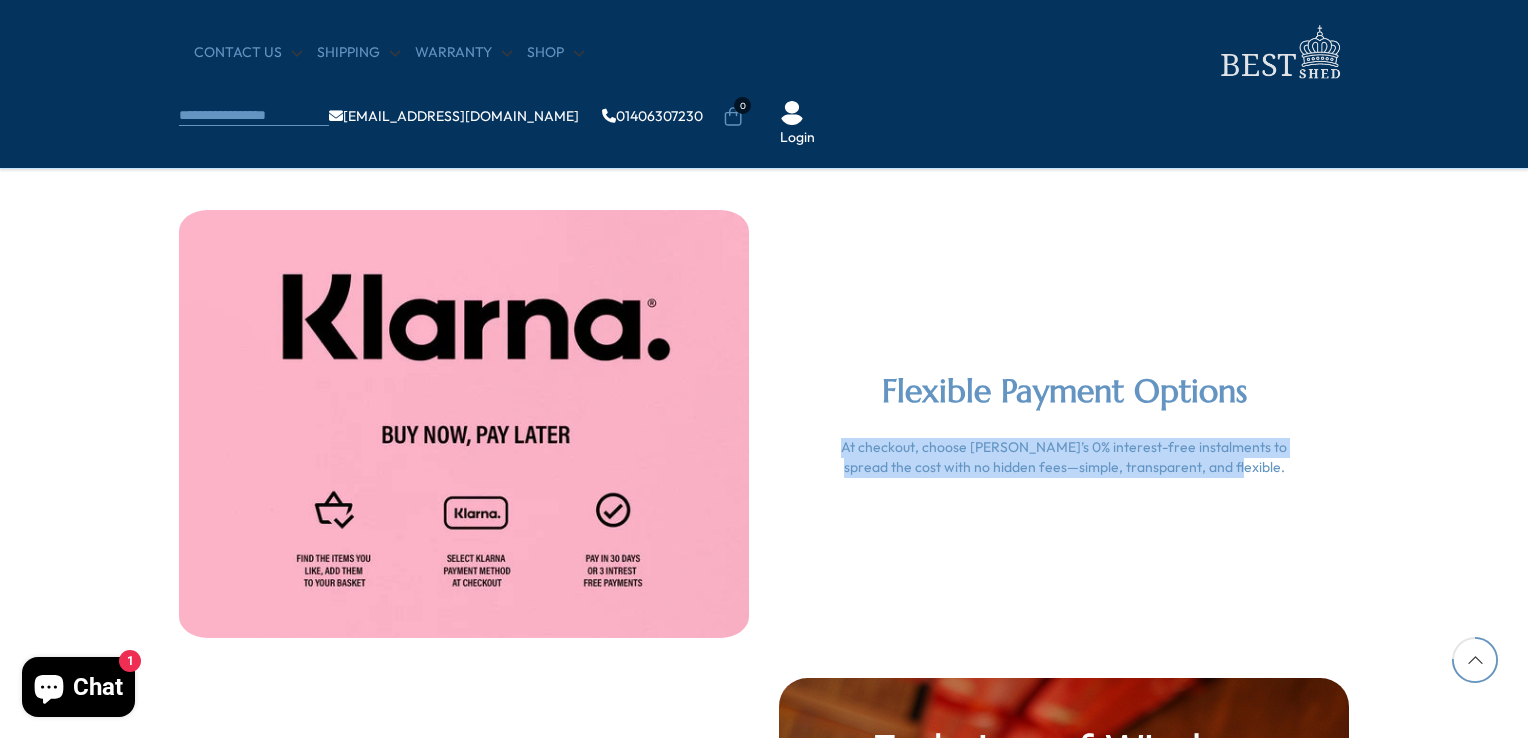 click on "Flexible Payment Options
At checkout, choose Klarna’s 0% interest-free instalments to spread the cost with no hidden fees—simple, transparent, and flexible.
Everything Included
All shiplap sheds come complete with floors and fixings, unless otherwise stated—providing everything you need for a durable and secure structure." at bounding box center [764, 729] 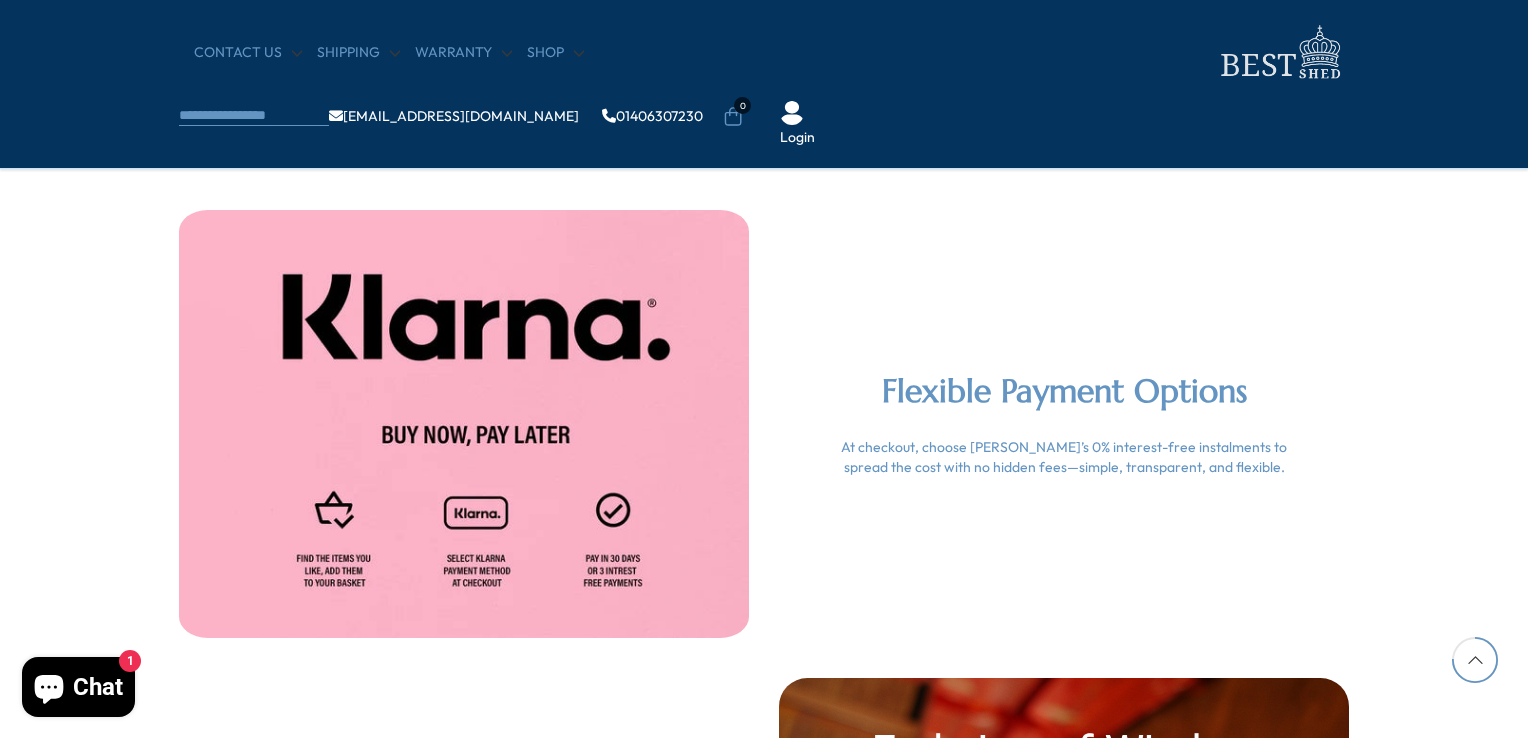 drag, startPoint x: 1365, startPoint y: 620, endPoint x: 1353, endPoint y: 399, distance: 221.32555 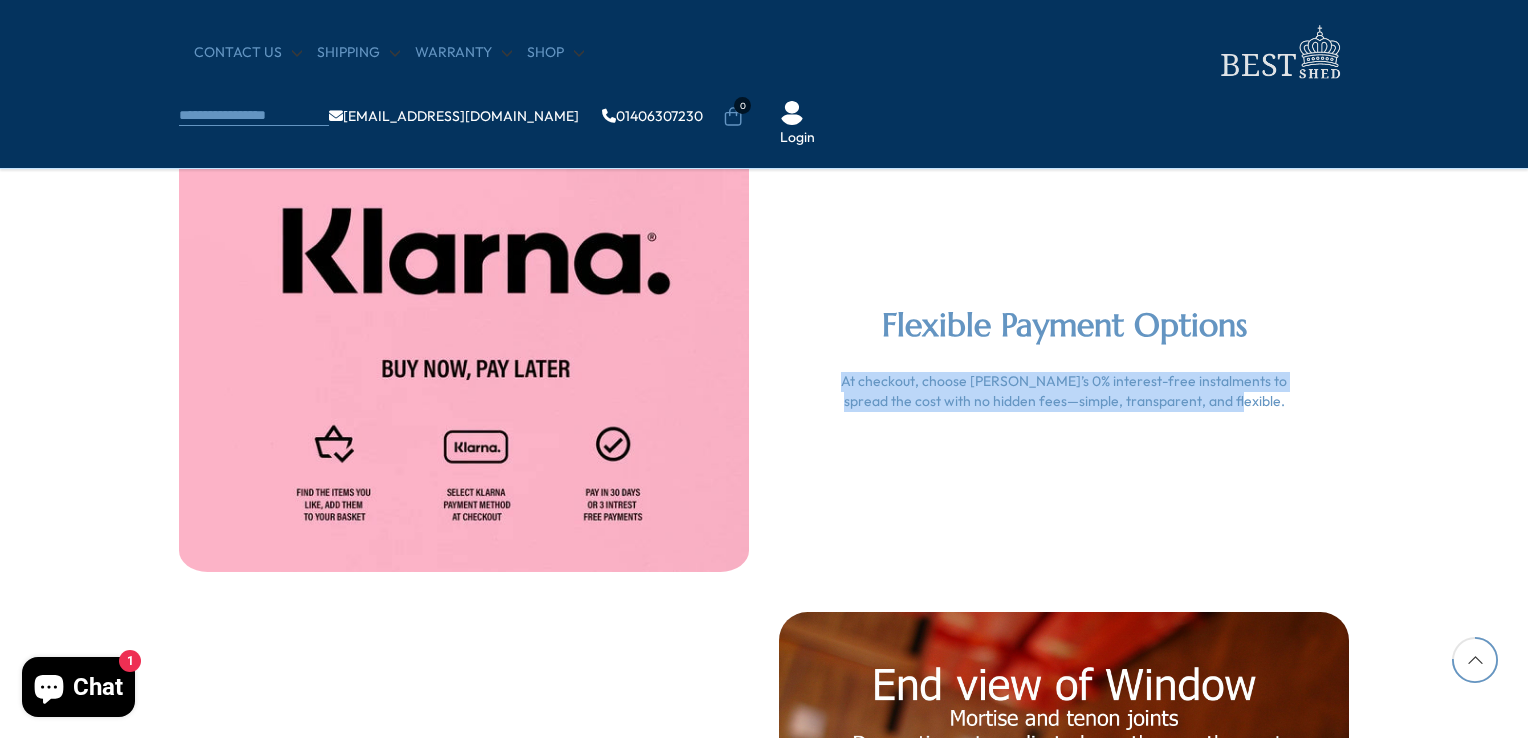scroll, scrollTop: 4280, scrollLeft: 0, axis: vertical 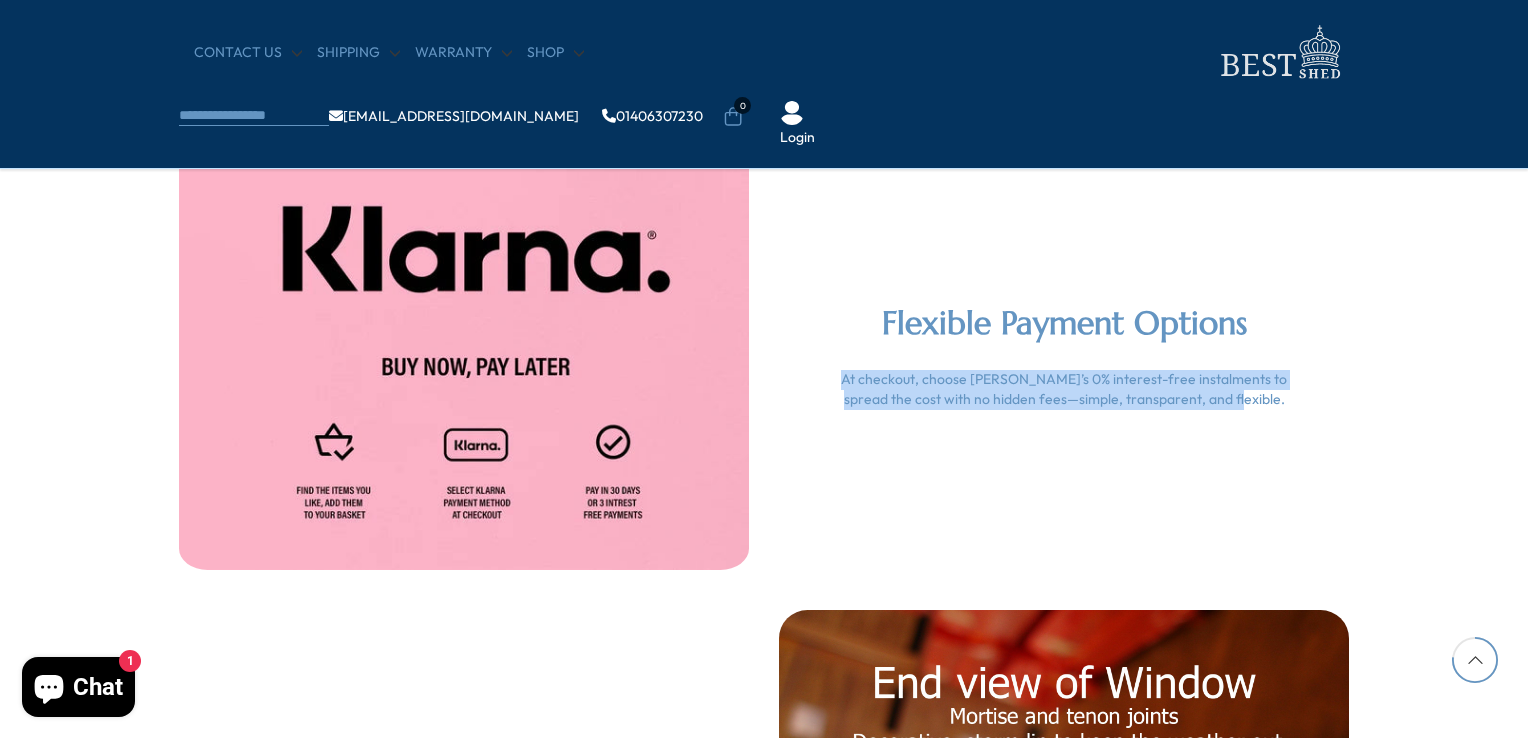 click on "Flexible Payment Options
At checkout, choose Klarna’s 0% interest-free instalments to spread the cost with no hidden fees—simple, transparent, and flexible." at bounding box center (1064, 356) 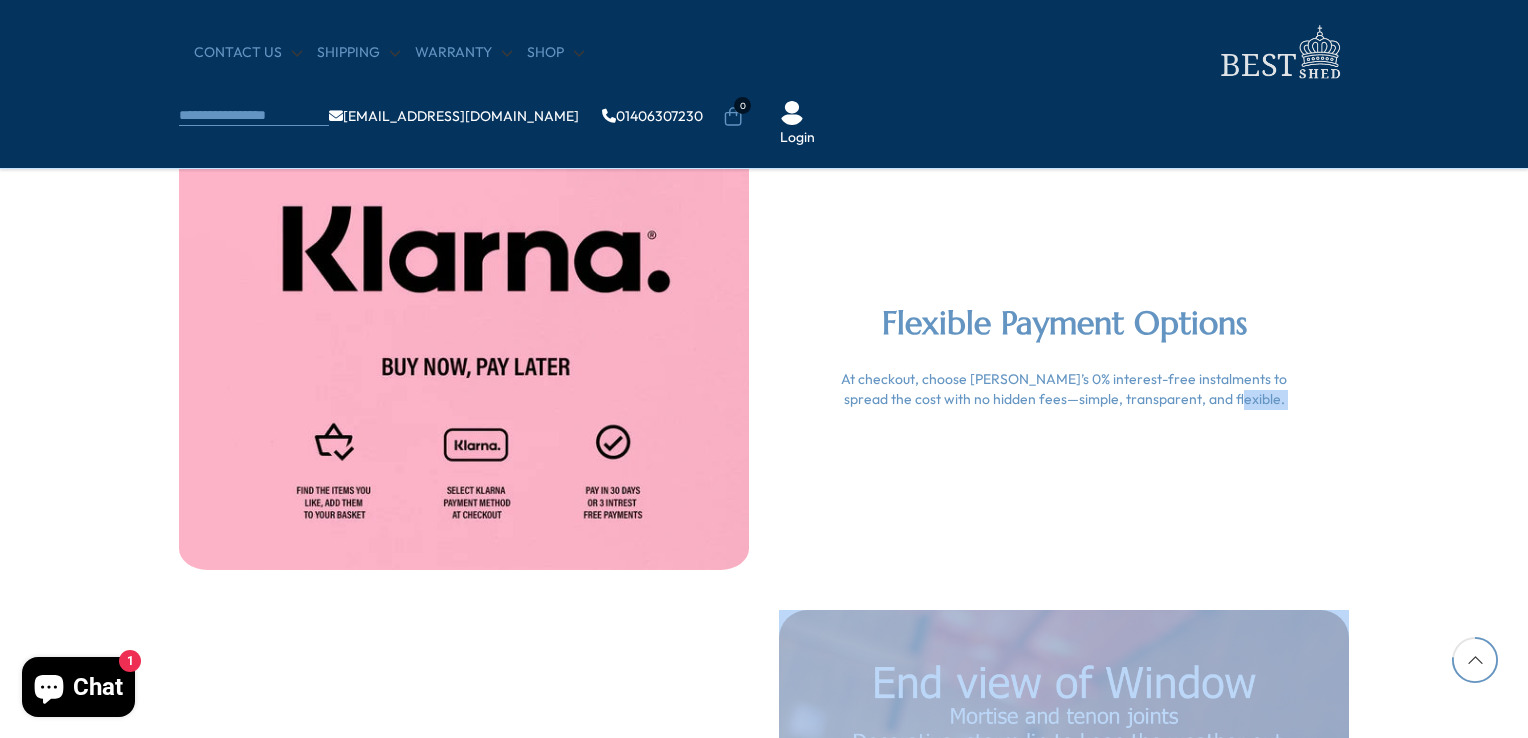 drag, startPoint x: 1388, startPoint y: 646, endPoint x: 1386, endPoint y: 406, distance: 240.00833 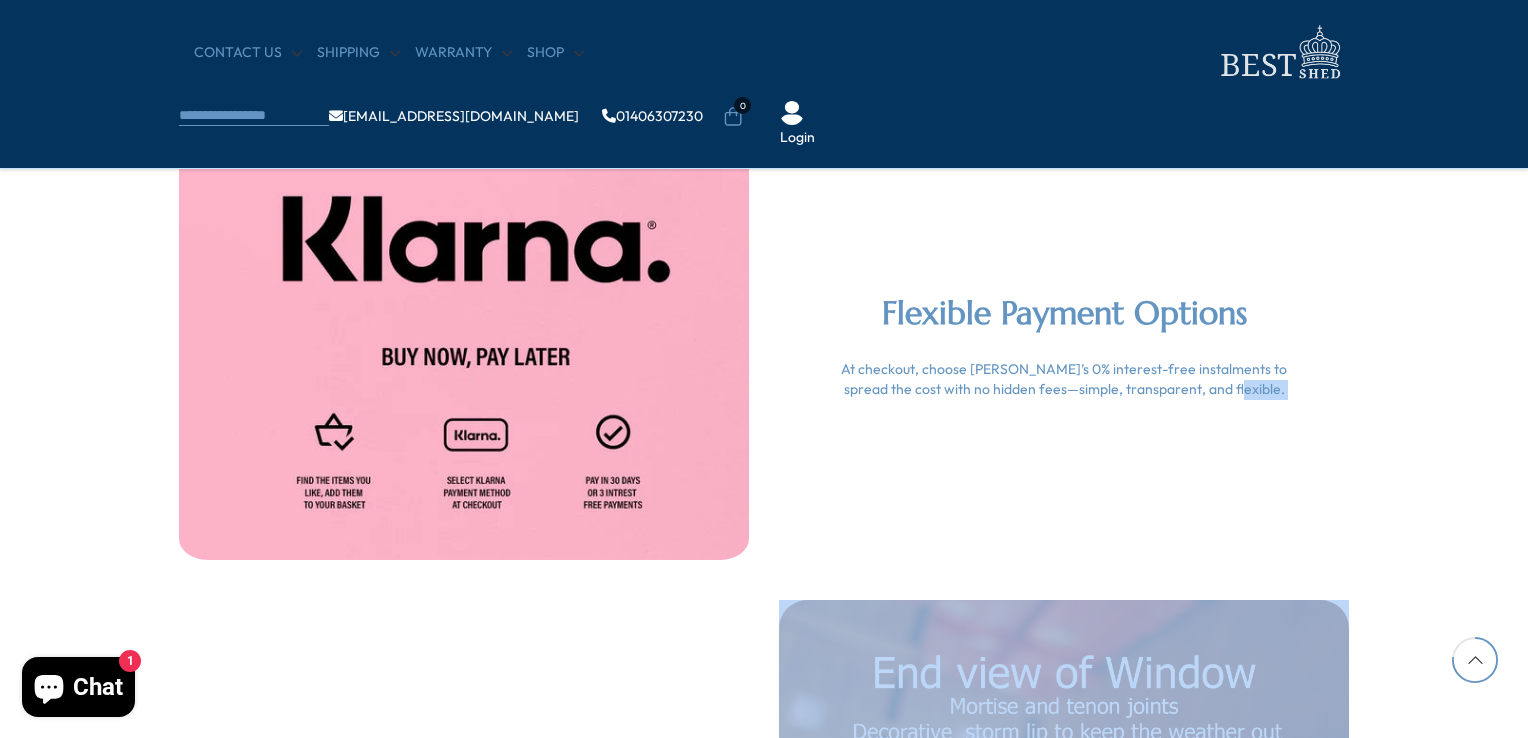 scroll, scrollTop: 4292, scrollLeft: 0, axis: vertical 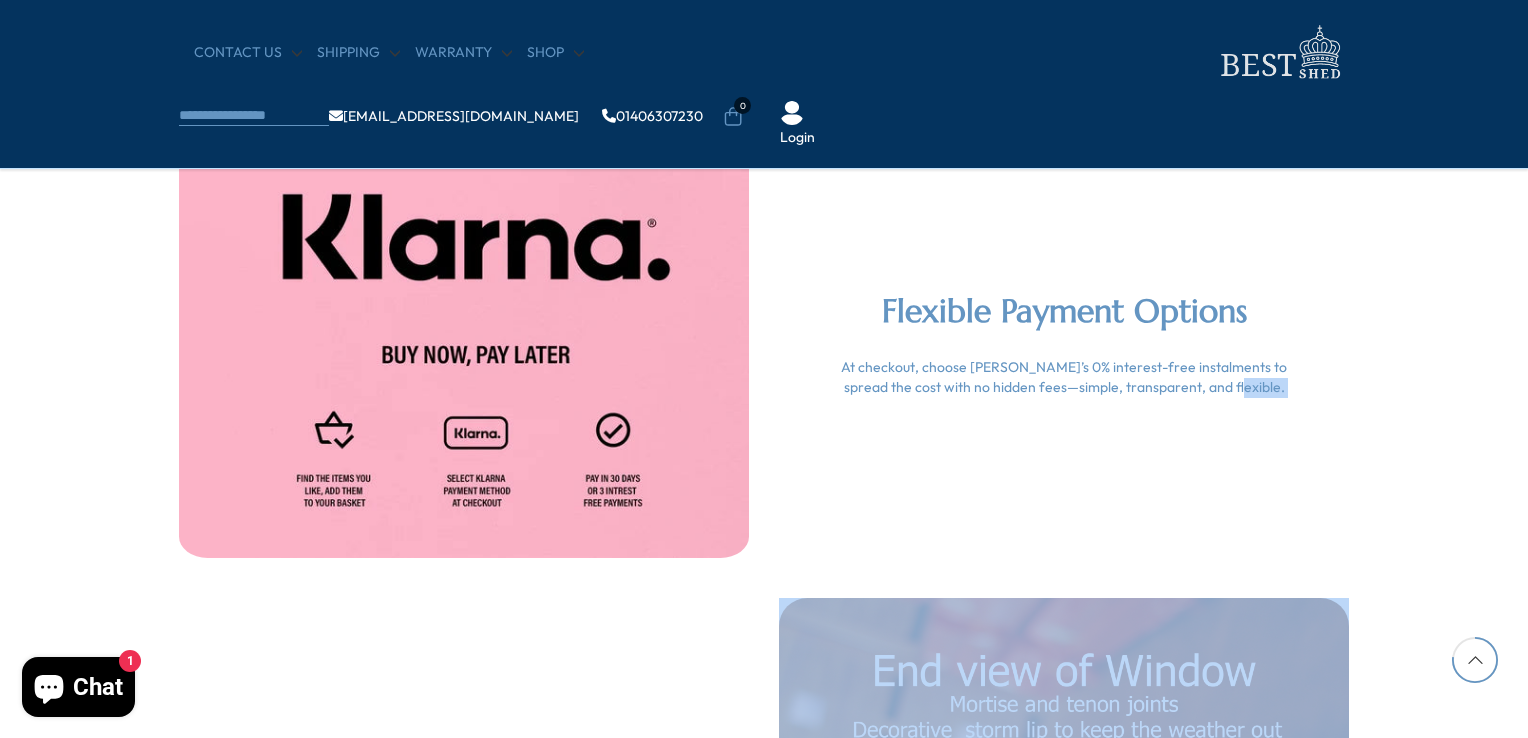 click on "Flexible Payment Options
At checkout, choose Klarna’s 0% interest-free instalments to spread the cost with no hidden fees—simple, transparent, and flexible." at bounding box center [764, 344] 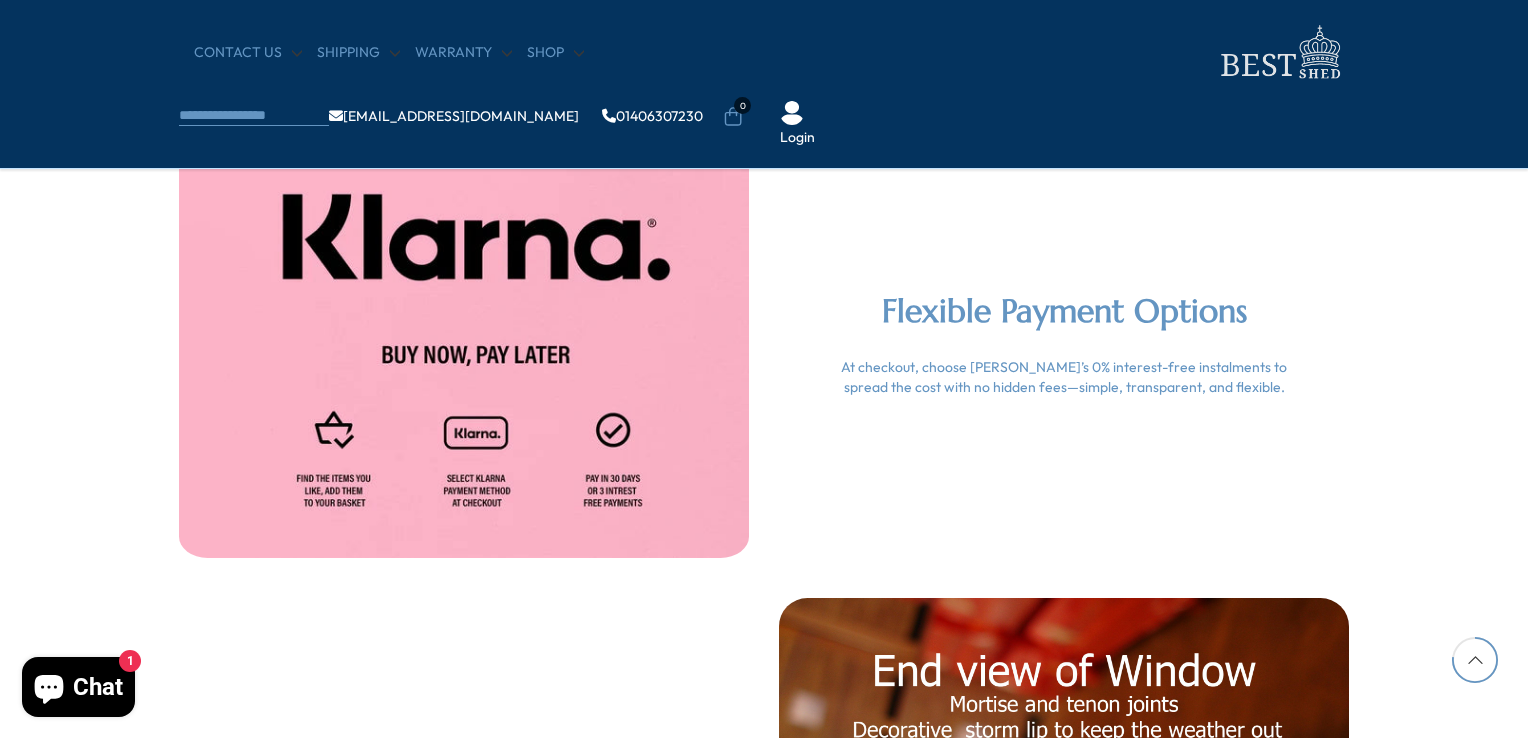 drag, startPoint x: 1346, startPoint y: 494, endPoint x: 1337, endPoint y: 336, distance: 158.25612 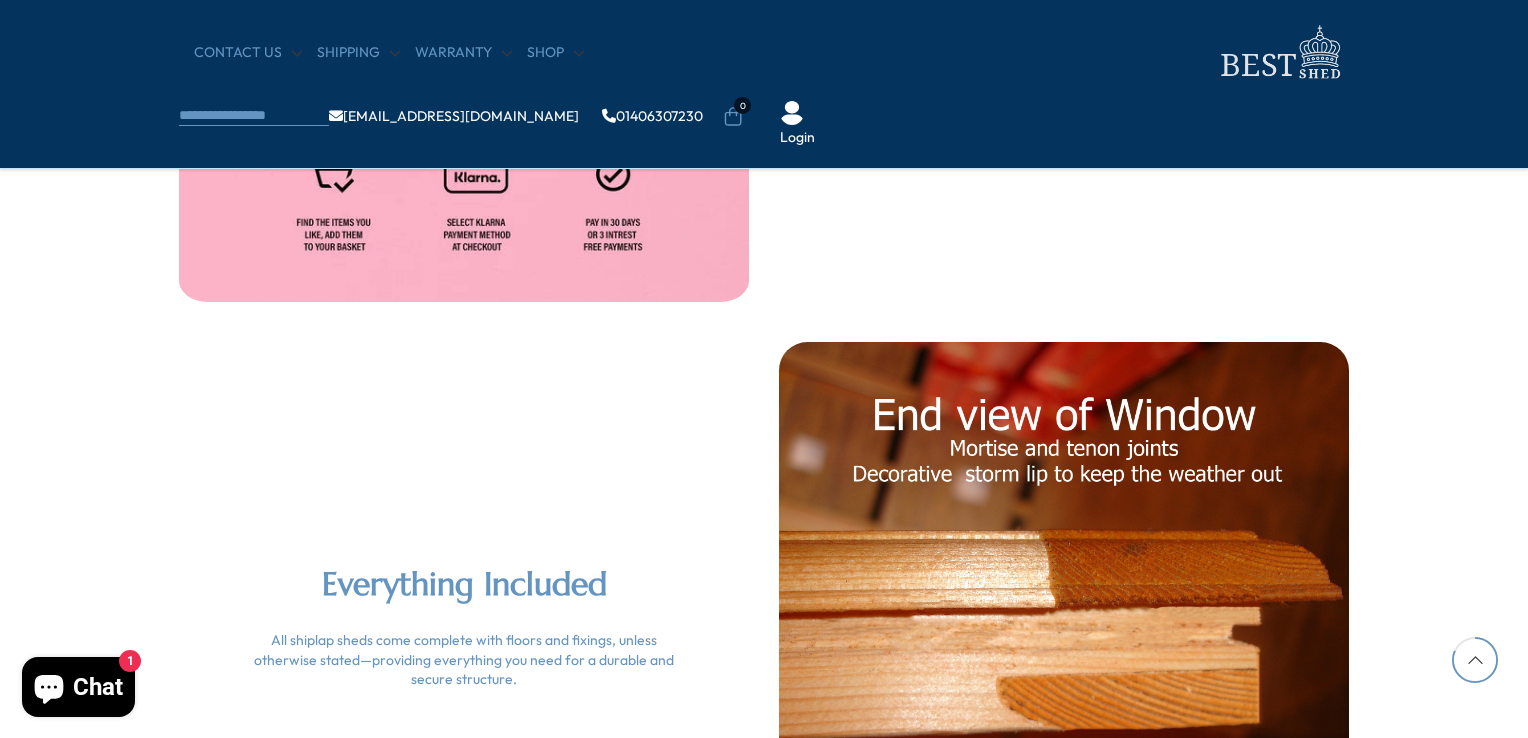 scroll, scrollTop: 4549, scrollLeft: 0, axis: vertical 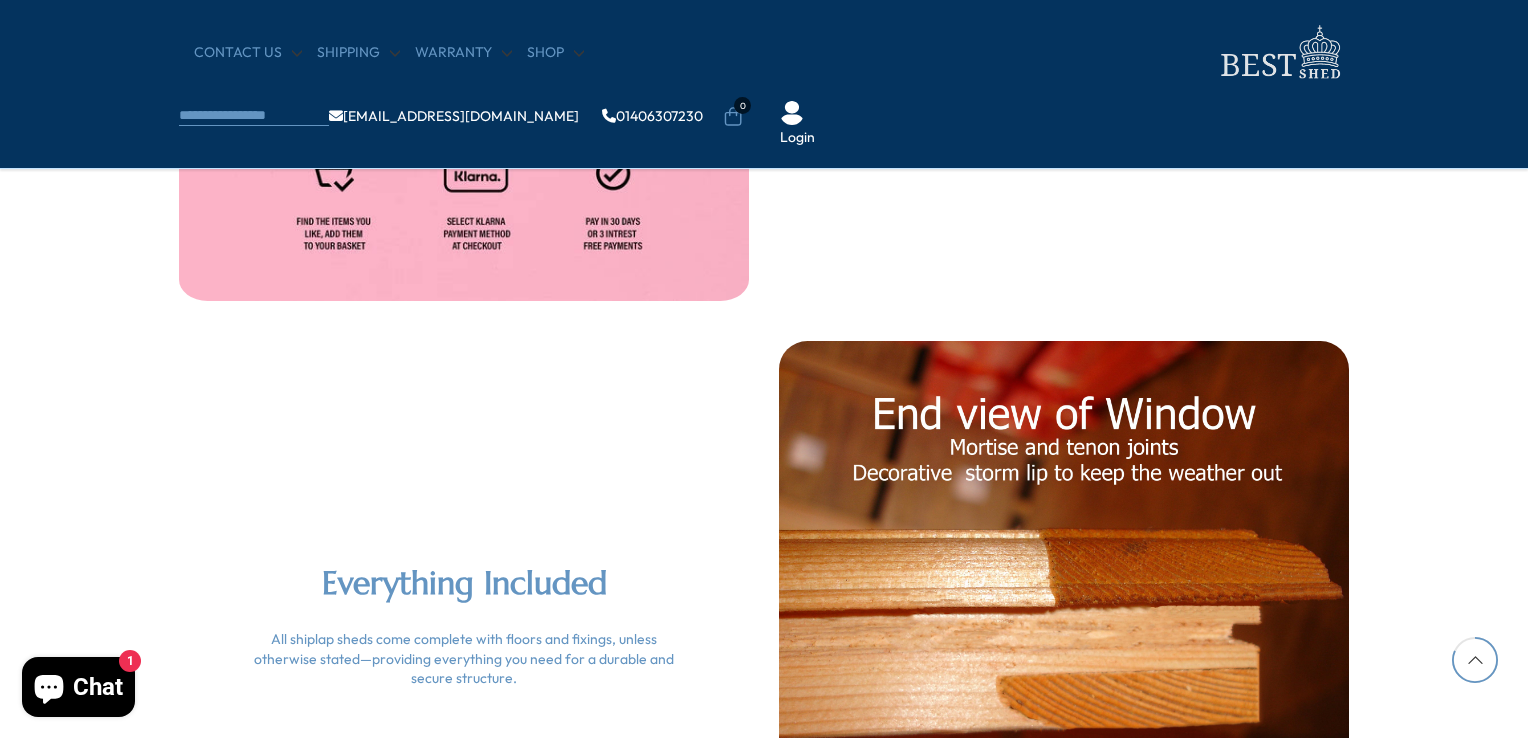 drag, startPoint x: 1445, startPoint y: 569, endPoint x: 1449, endPoint y: 354, distance: 215.0372 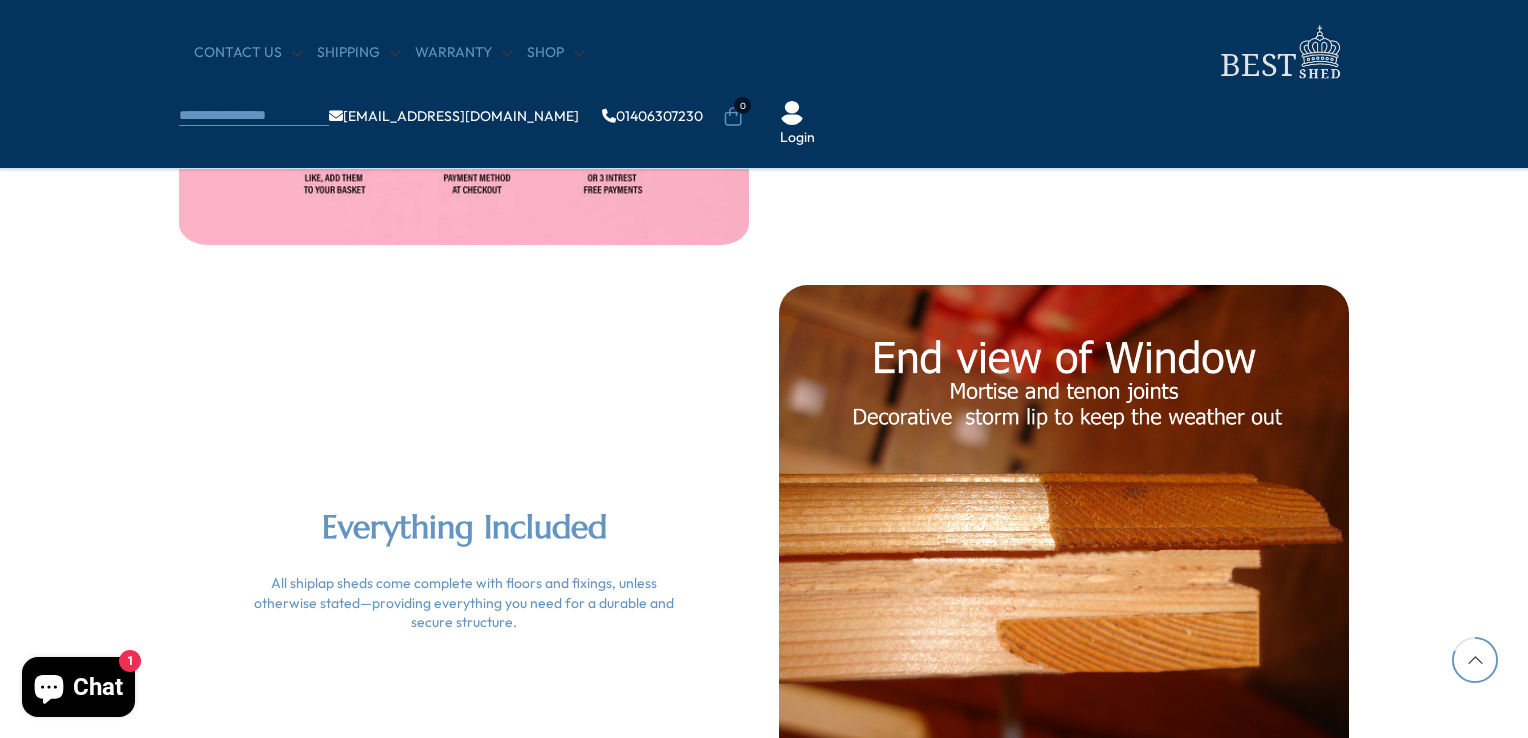 scroll, scrollTop: 4606, scrollLeft: 0, axis: vertical 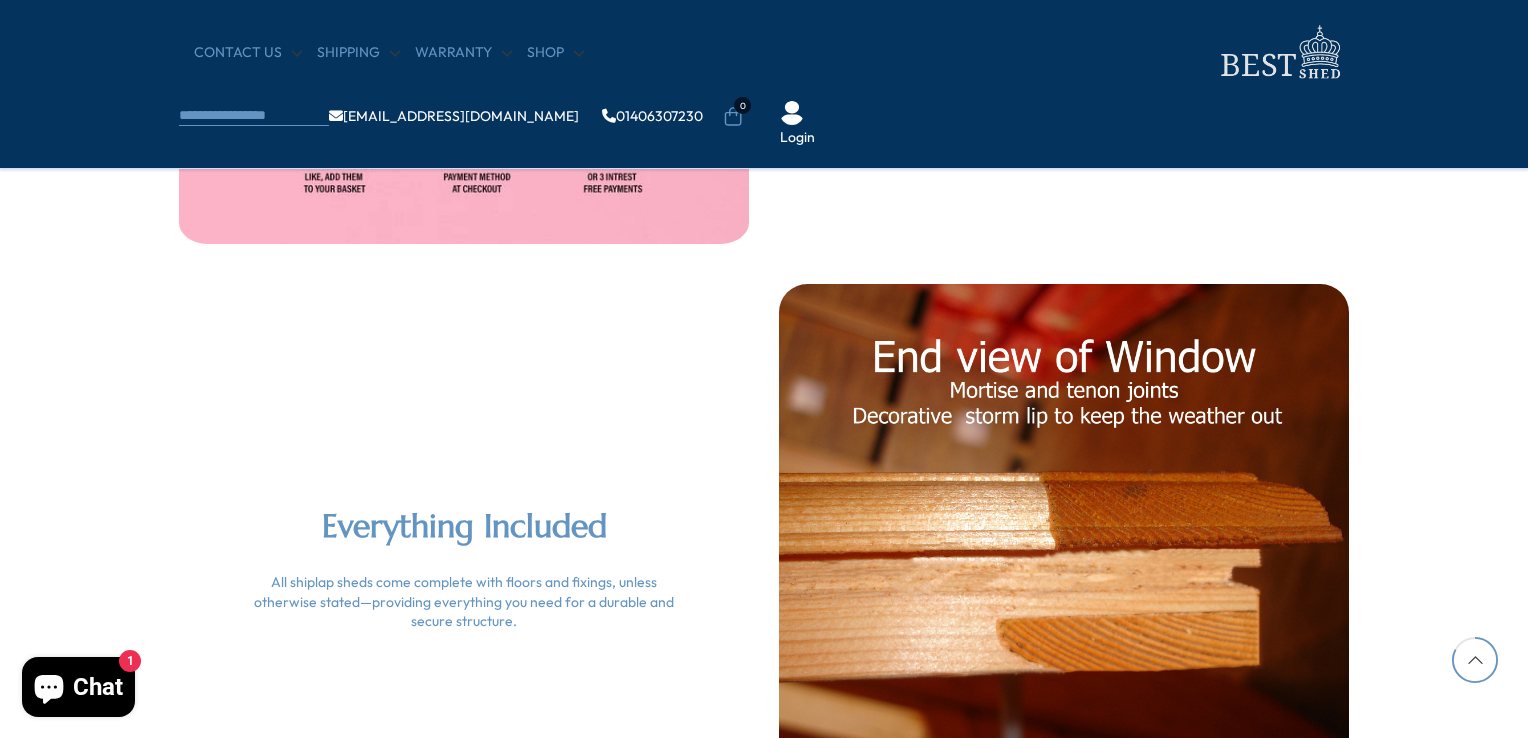 drag, startPoint x: 1435, startPoint y: 236, endPoint x: 1431, endPoint y: 154, distance: 82.0975 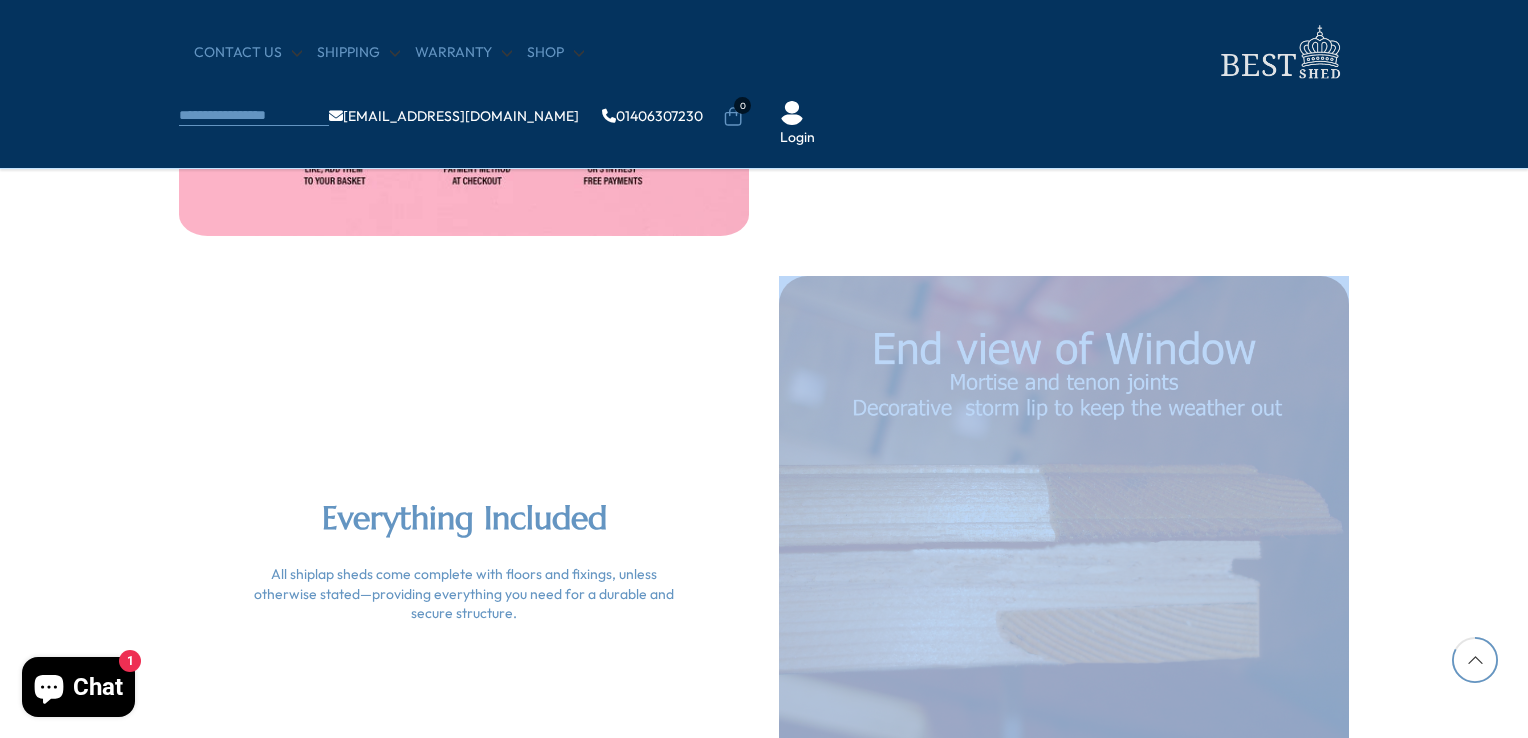 drag, startPoint x: 1469, startPoint y: 402, endPoint x: 1460, endPoint y: 205, distance: 197.20547 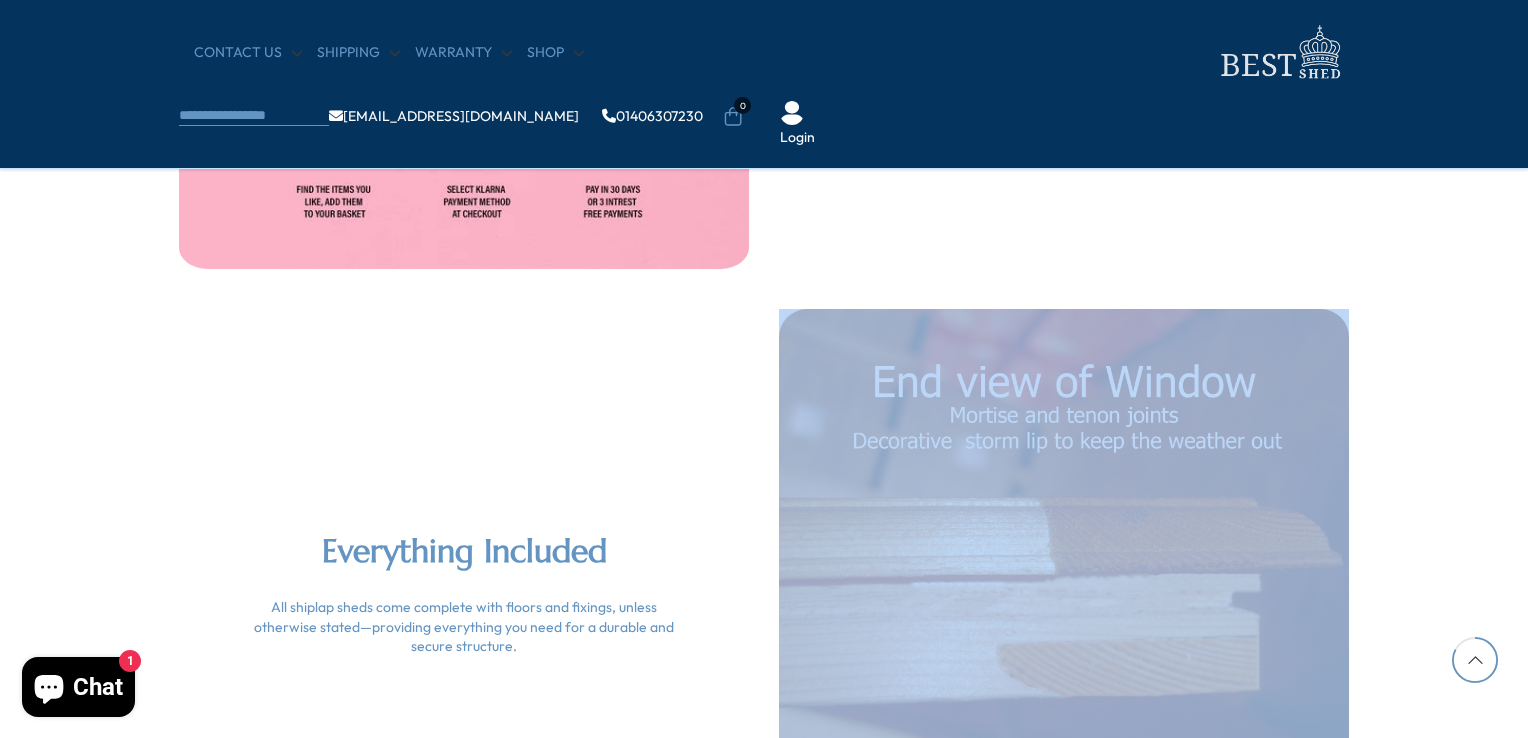 scroll, scrollTop: 4552, scrollLeft: 0, axis: vertical 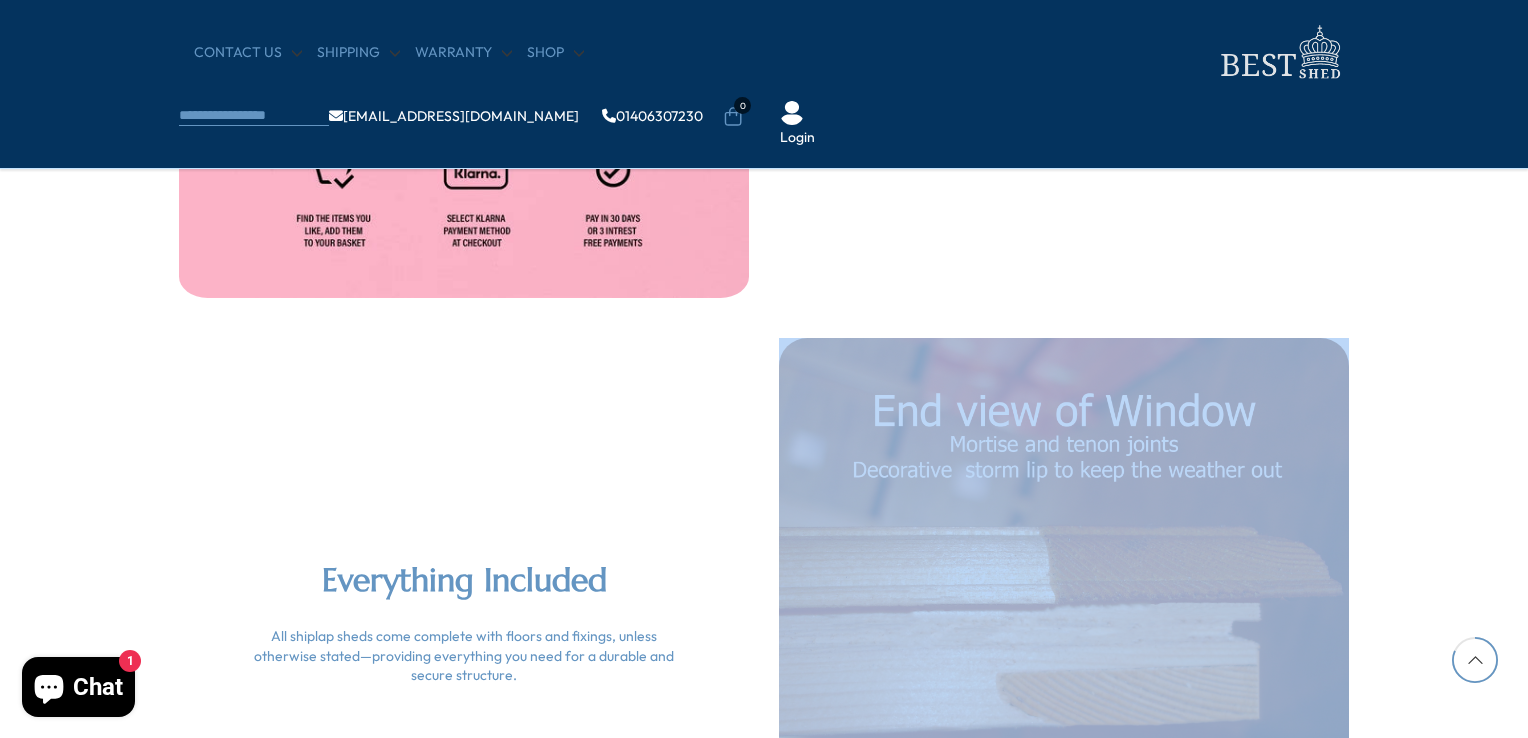 click on "Flexible Payment Options
At checkout, choose Klarna’s 0% interest-free instalments to spread the cost with no hidden fees—simple, transparent, and flexible.
Everything Included
All shiplap sheds come complete with floors and fixings, unless otherwise stated—providing everything you need for a durable and secure structure." at bounding box center (764, 389) 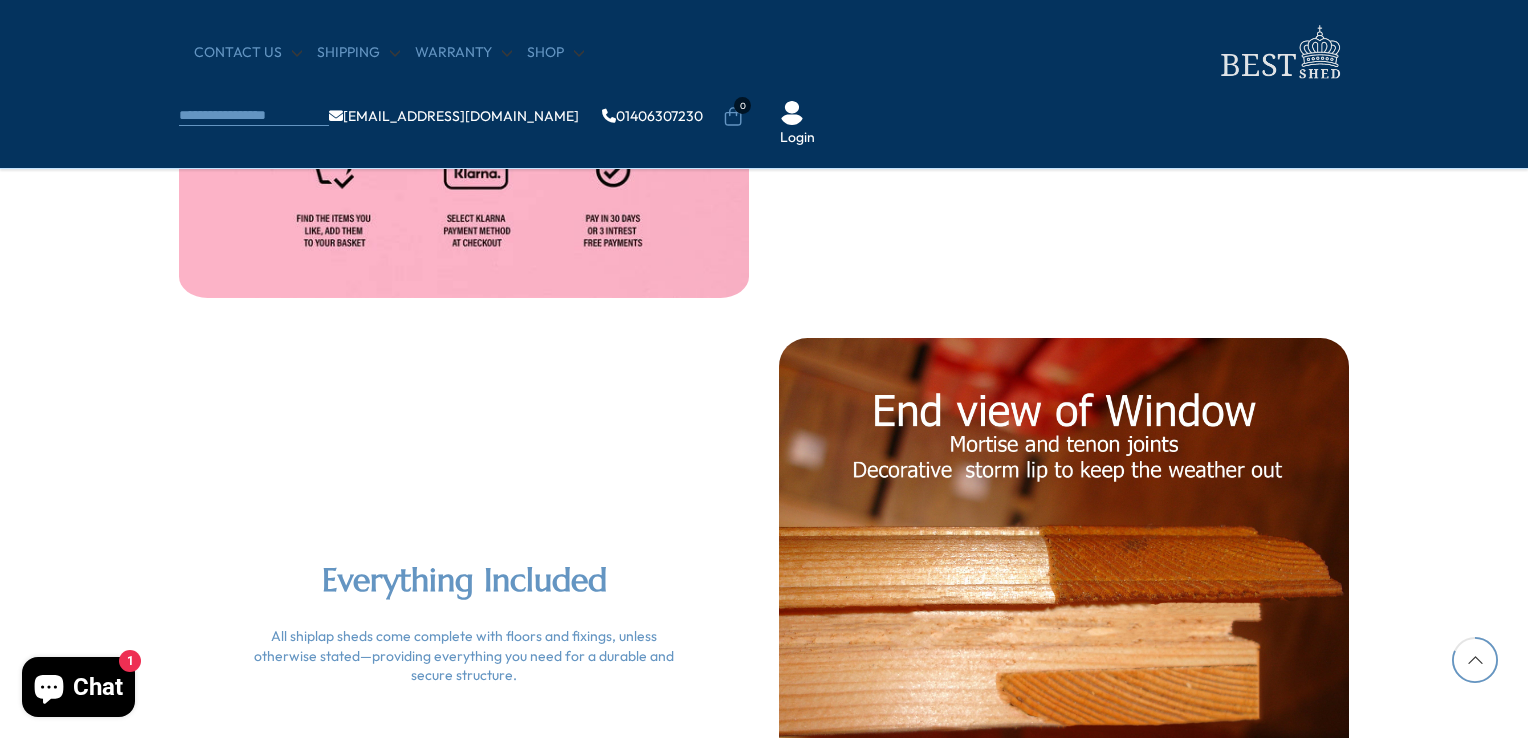 drag, startPoint x: 1410, startPoint y: 681, endPoint x: 1410, endPoint y: 573, distance: 108 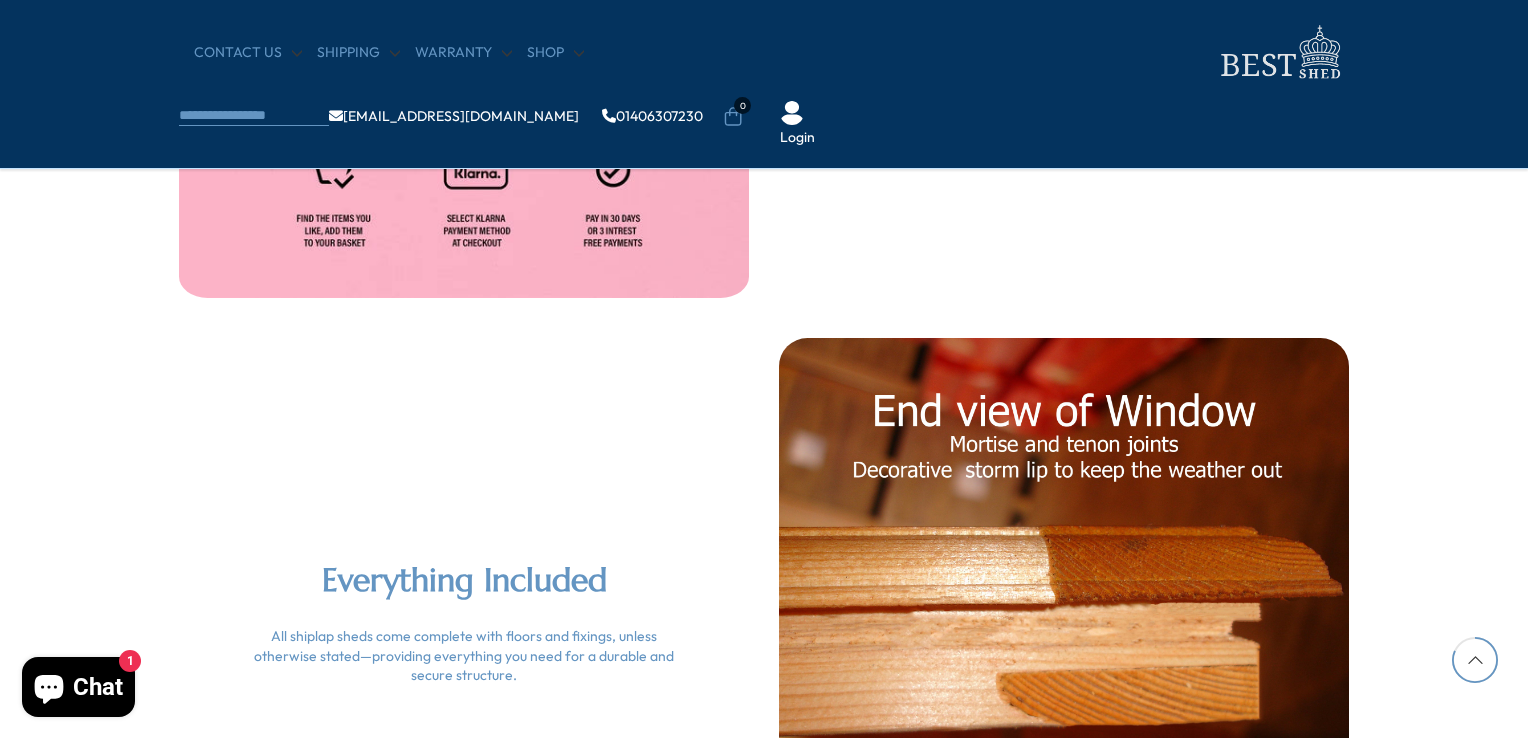 scroll, scrollTop: 4551, scrollLeft: 0, axis: vertical 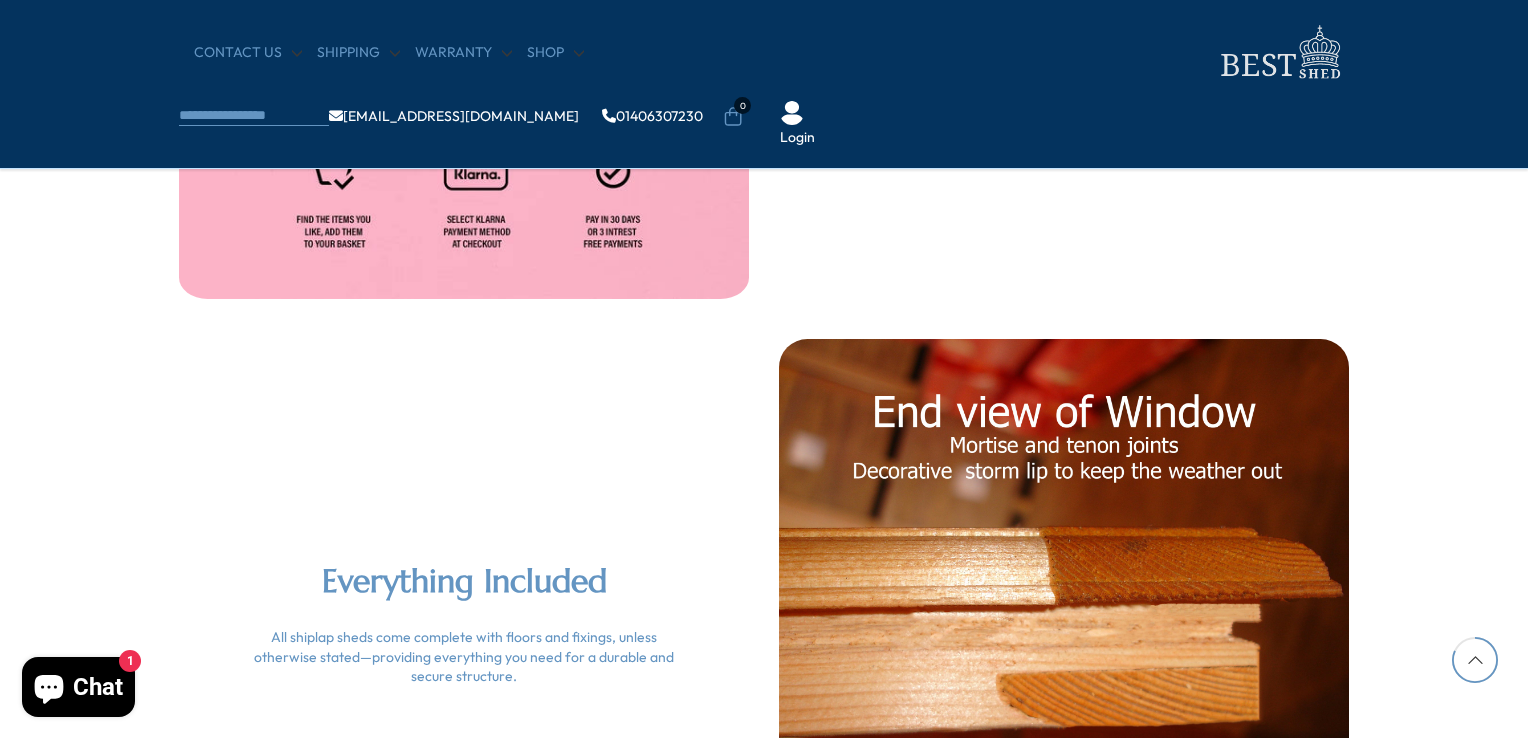 click at bounding box center [1475, 660] 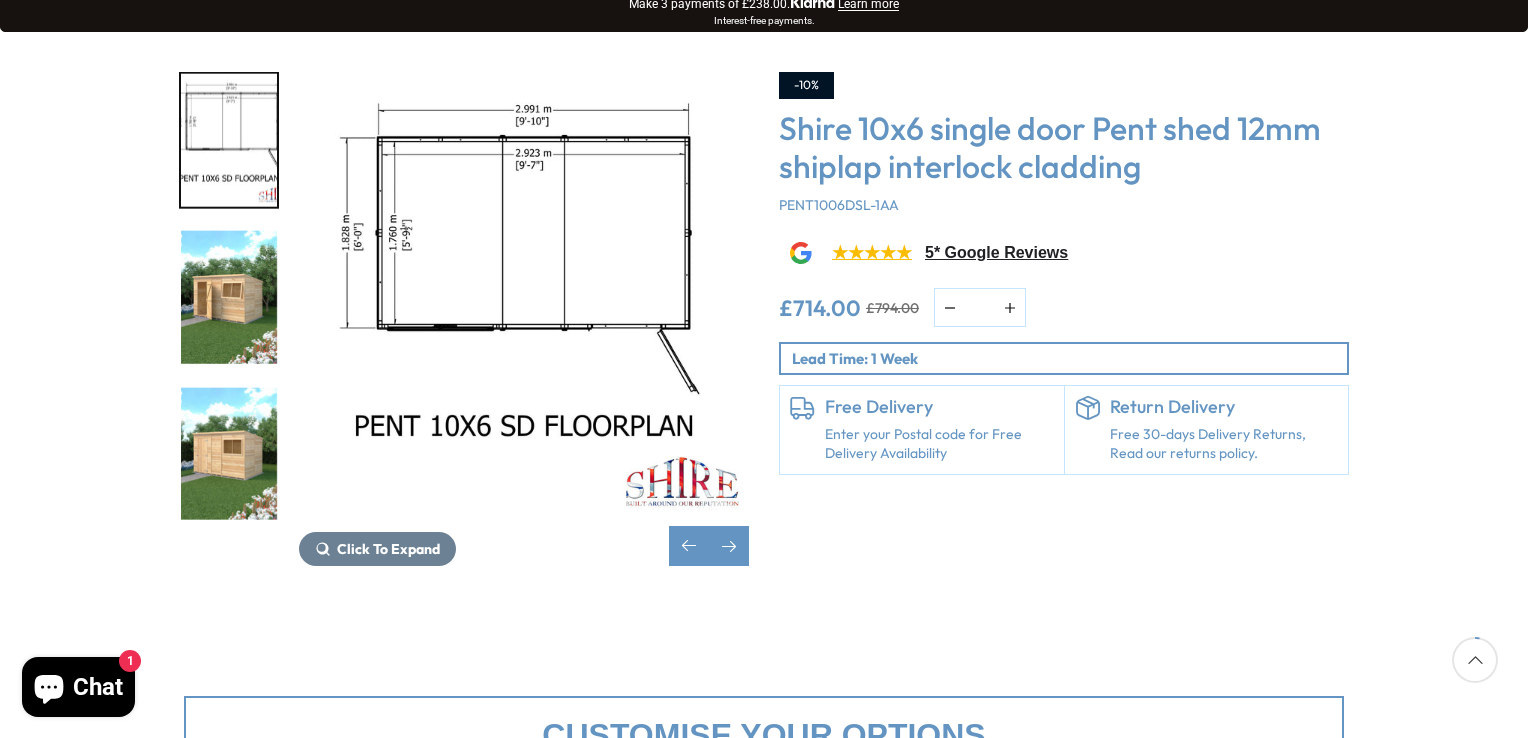 scroll, scrollTop: 0, scrollLeft: 0, axis: both 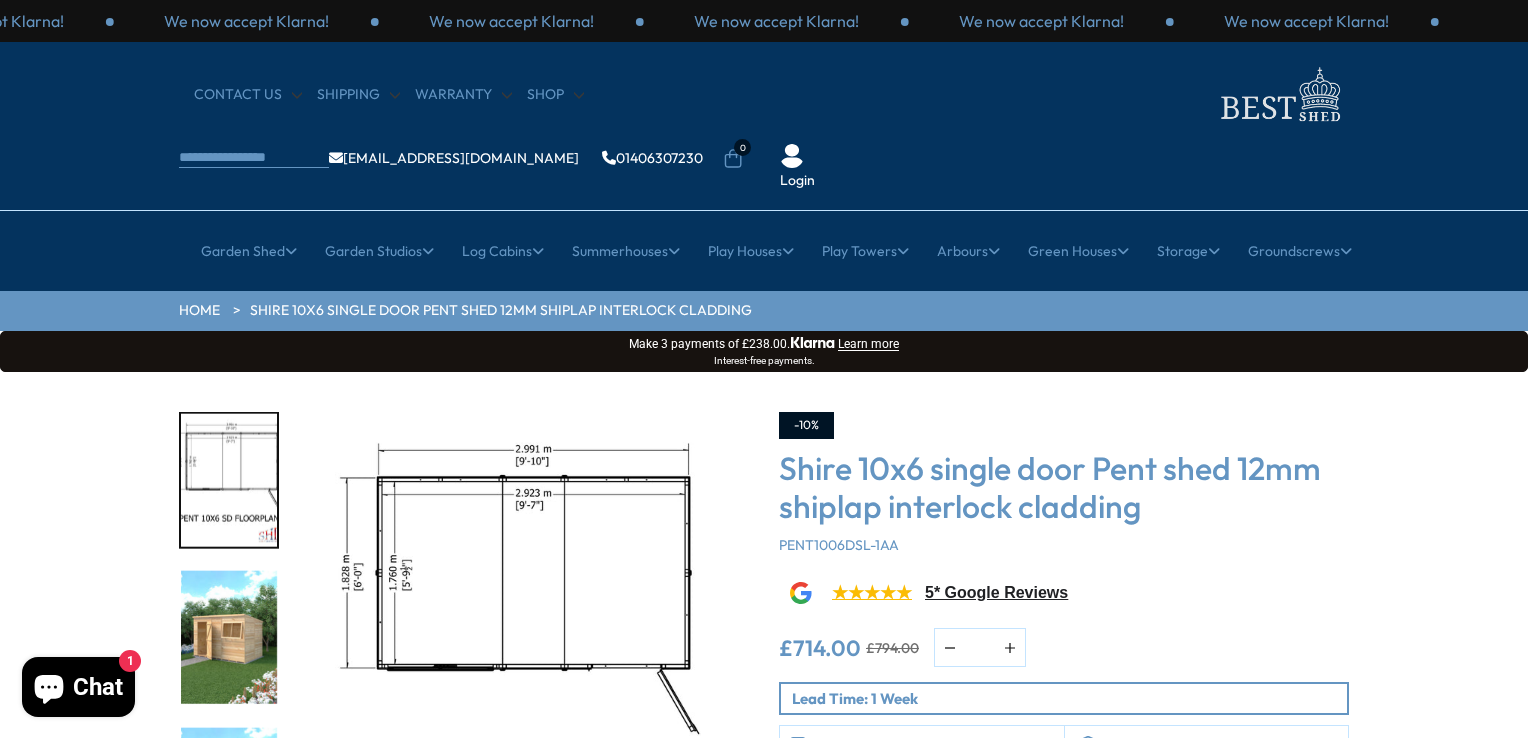 click on "Click To Expand
Click To Expand
Click To Expand
Click To Expand
Click To Expand
Click To Expand
Click To Expand" at bounding box center [764, 674] 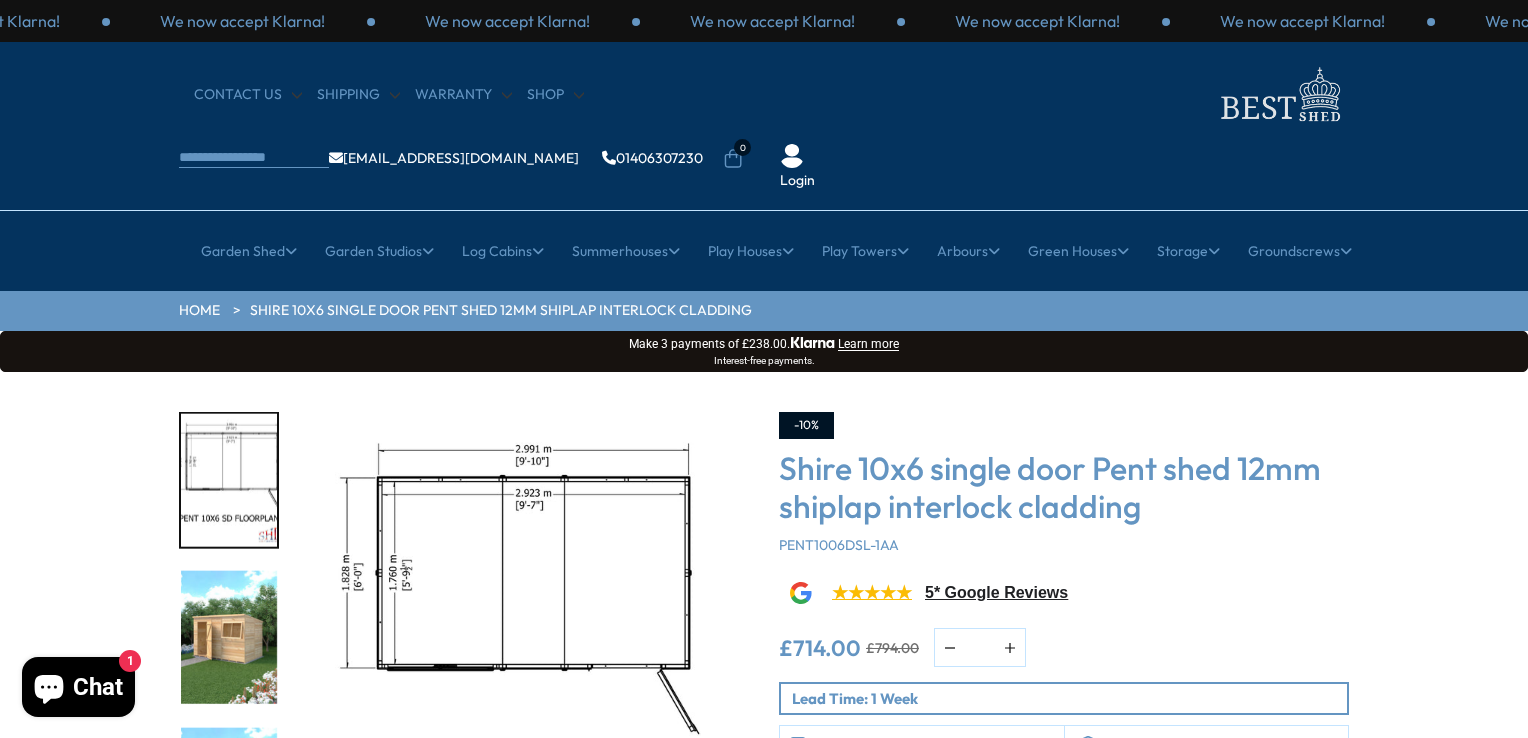 click on "Click To Expand
Click To Expand
Click To Expand
Click To Expand
Click To Expand
Click To Expand
Click To Expand" at bounding box center (764, 674) 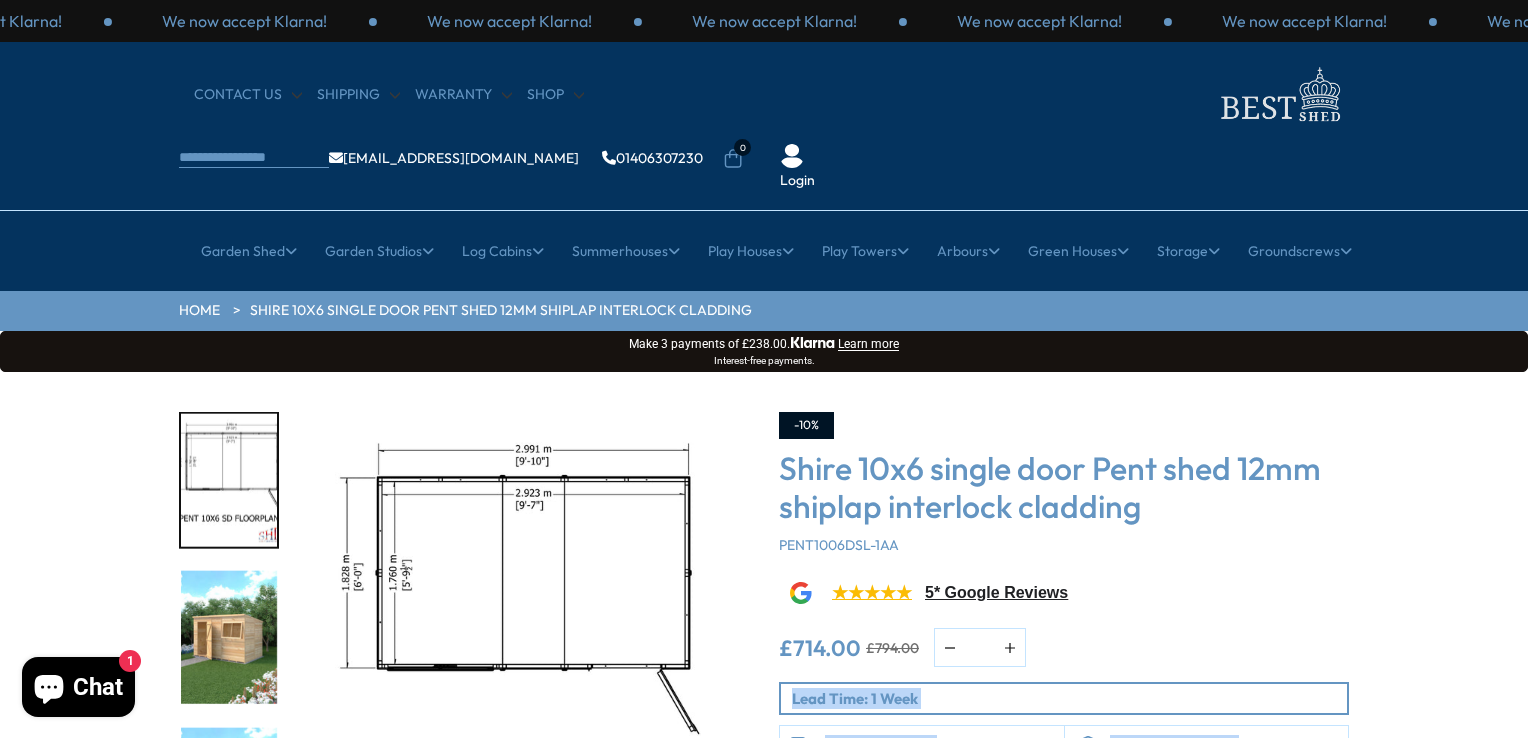 drag, startPoint x: 1405, startPoint y: 698, endPoint x: 1435, endPoint y: 557, distance: 144.15616 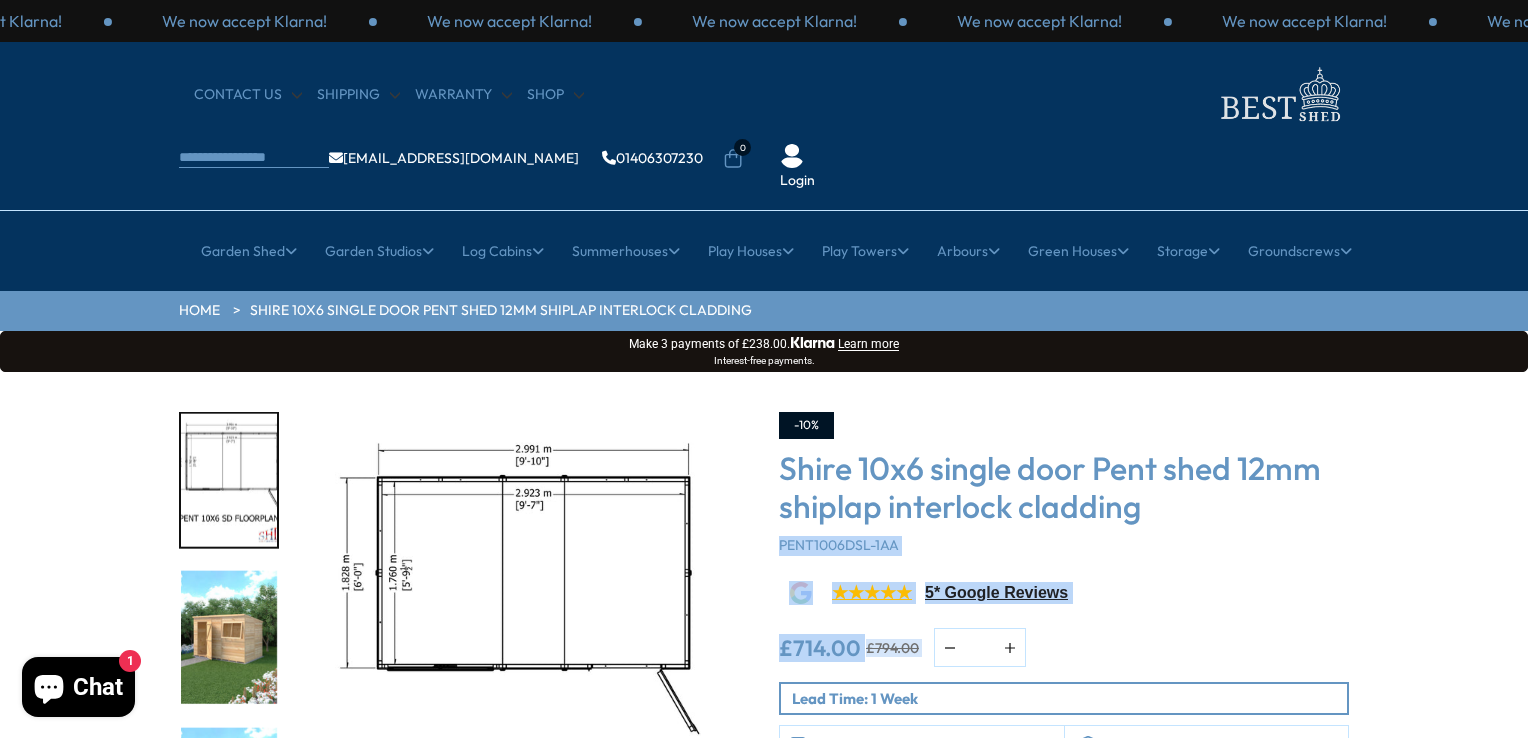 drag, startPoint x: 1435, startPoint y: 557, endPoint x: 1405, endPoint y: 442, distance: 118.84864 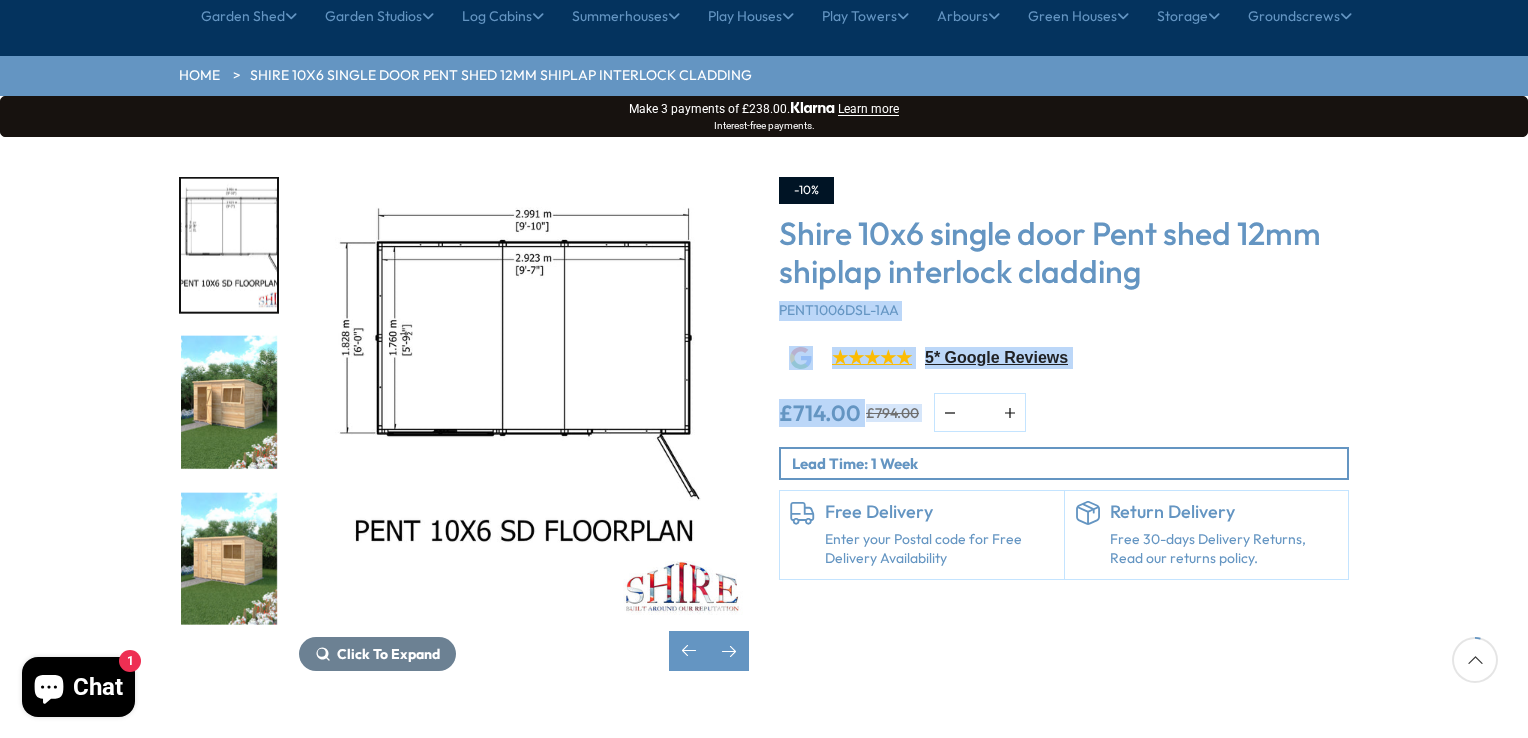 scroll, scrollTop: 240, scrollLeft: 0, axis: vertical 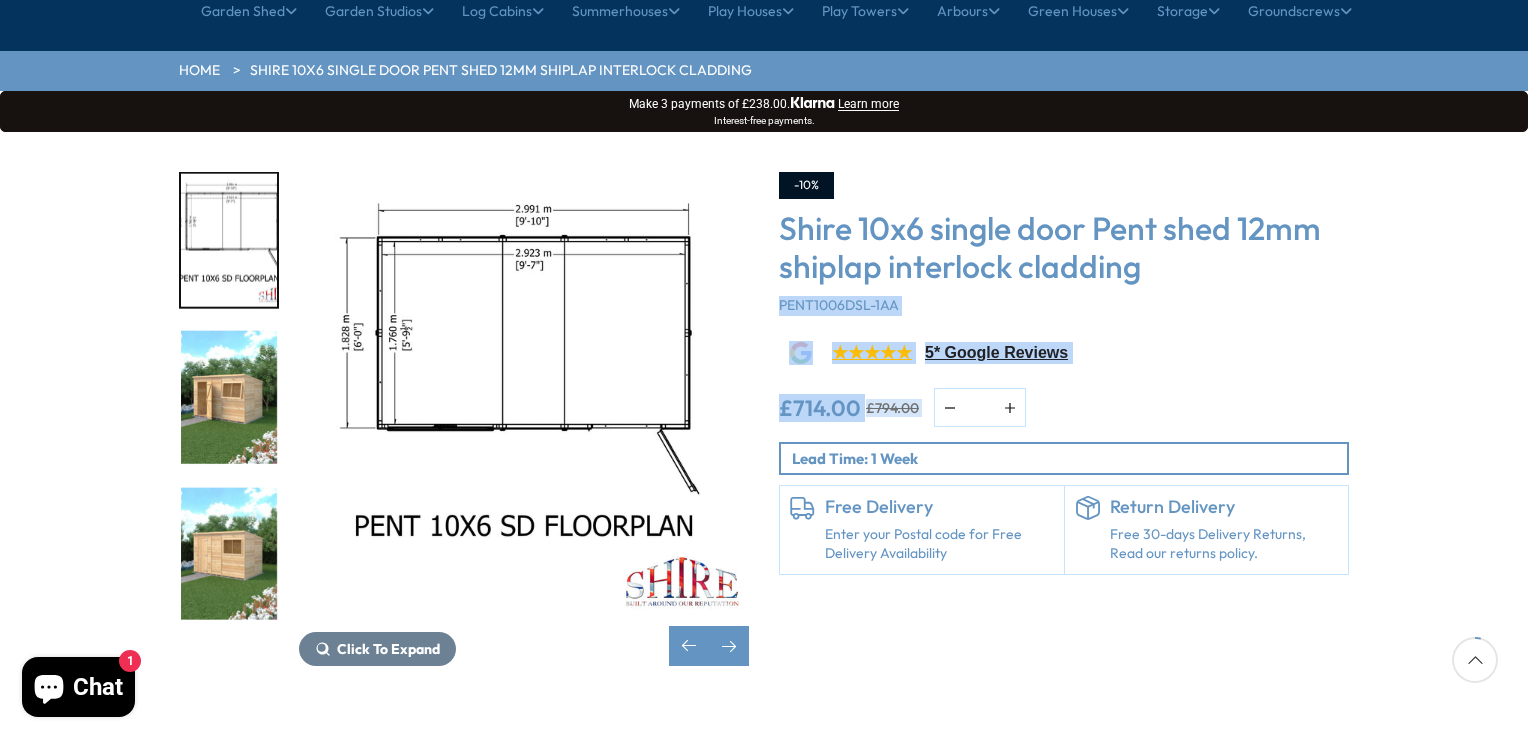 click on "Enter your Postal code for Free Delivery Availability" at bounding box center (939, 544) 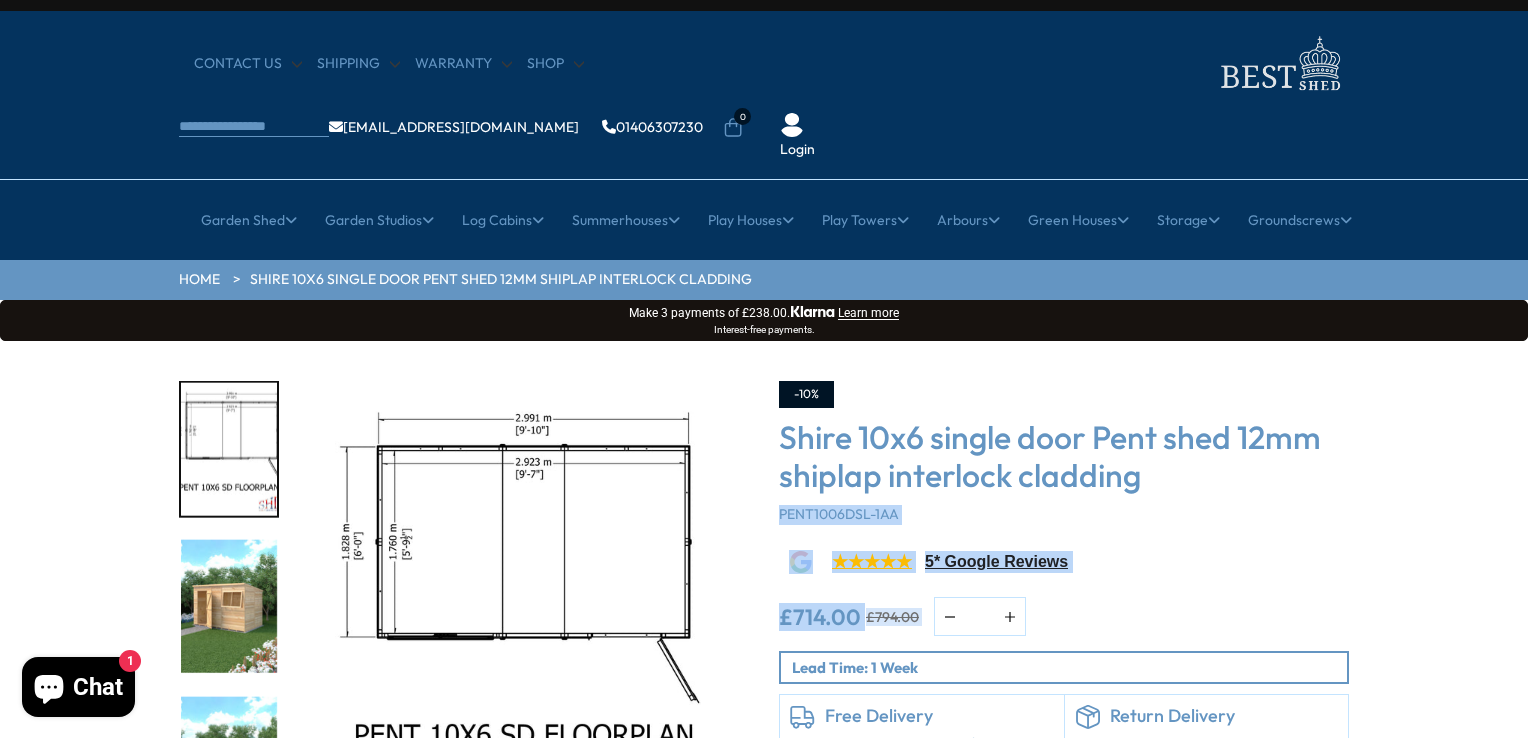 scroll, scrollTop: 0, scrollLeft: 0, axis: both 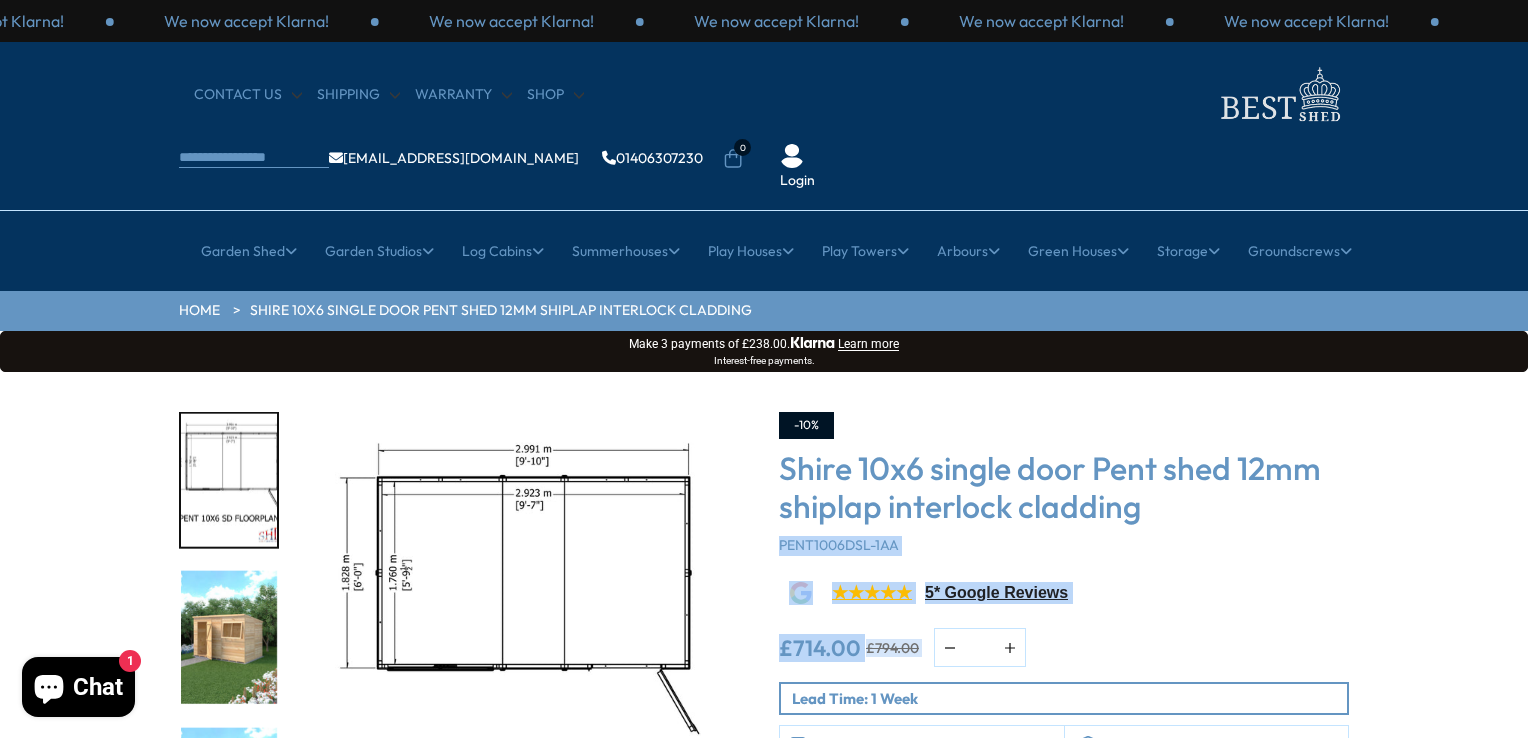 click on "Click To Expand
Click To Expand
Click To Expand
Click To Expand
Click To Expand
Click To Expand
Click To Expand" at bounding box center (764, 674) 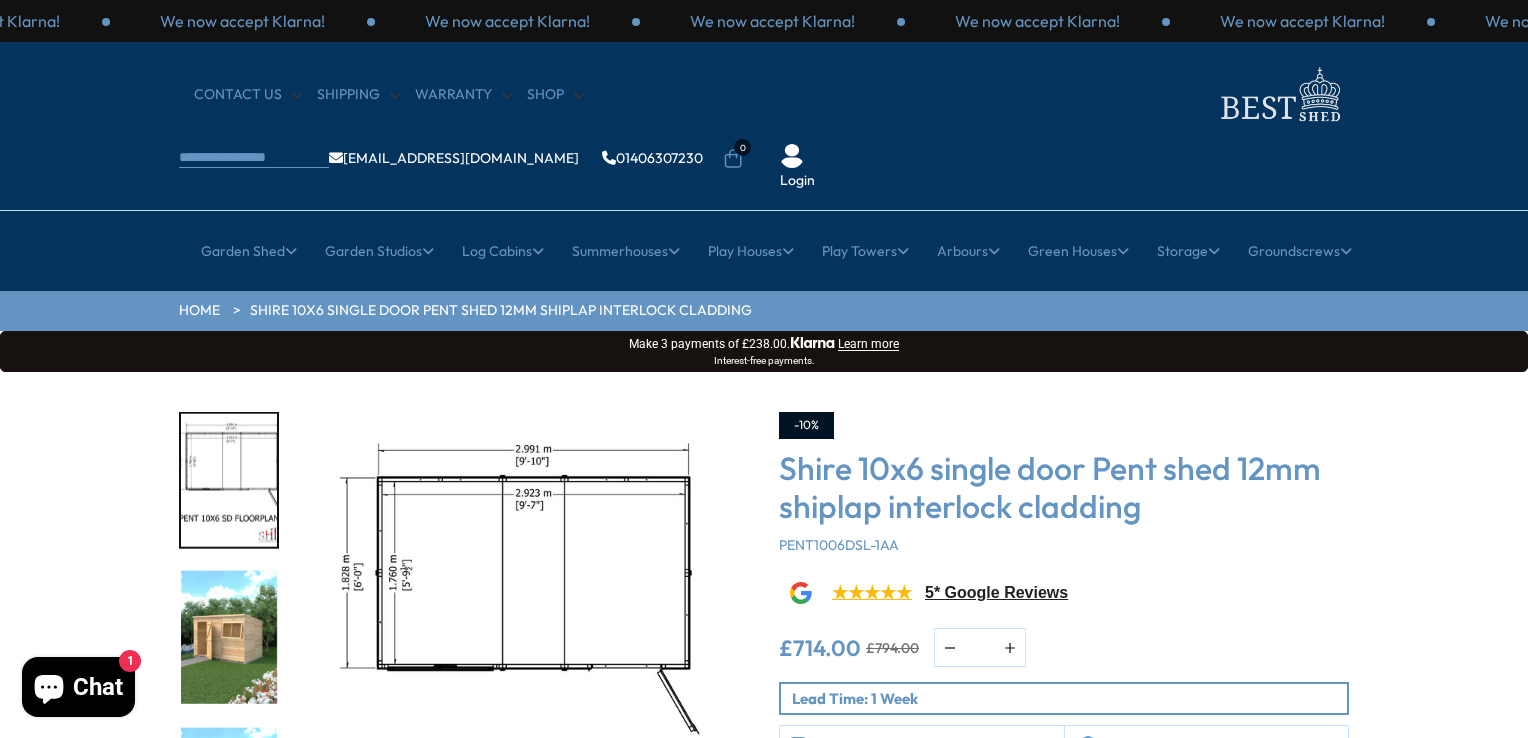 click on "Click To Expand
Click To Expand
Click To Expand
Click To Expand
Click To Expand
Click To Expand
Click To Expand" at bounding box center [764, 674] 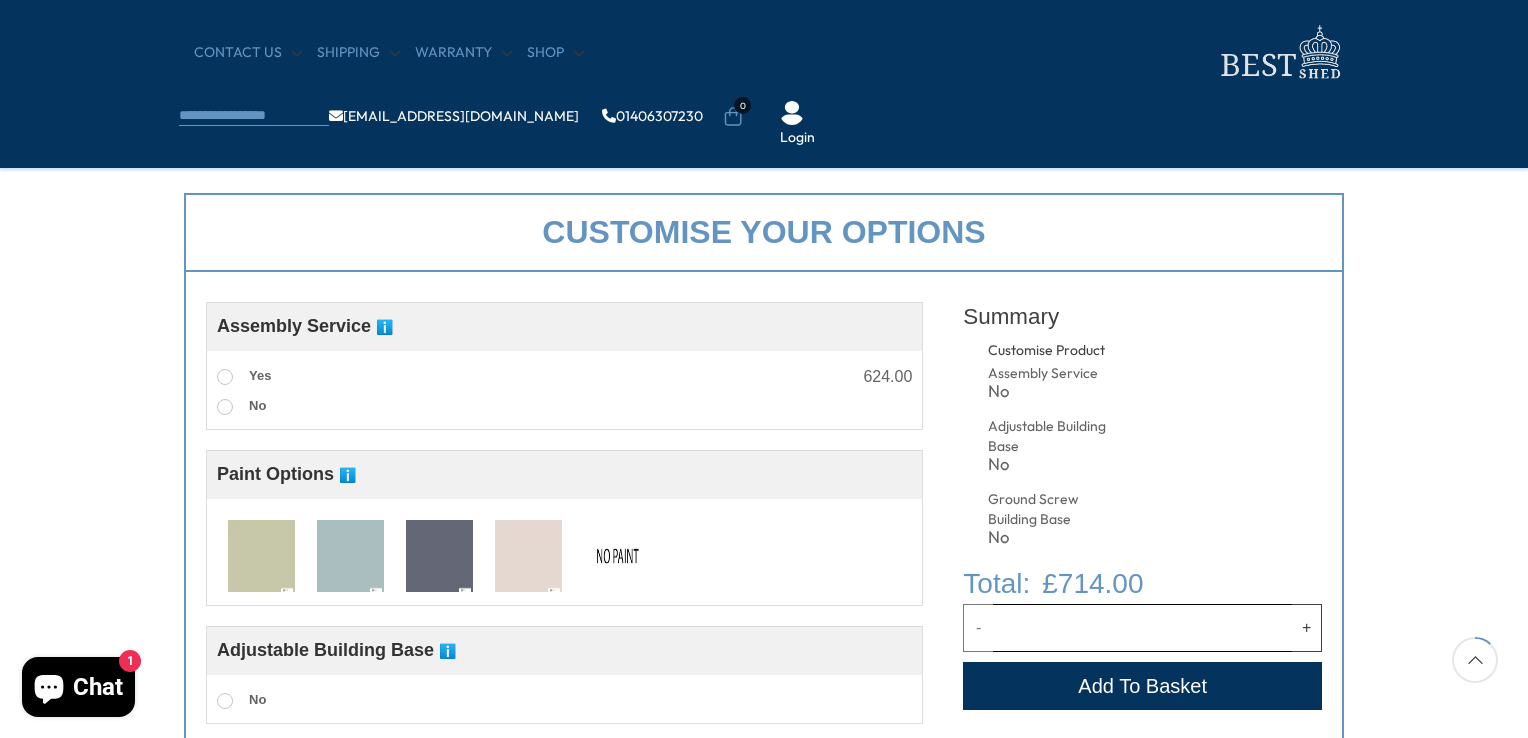 scroll, scrollTop: 675, scrollLeft: 0, axis: vertical 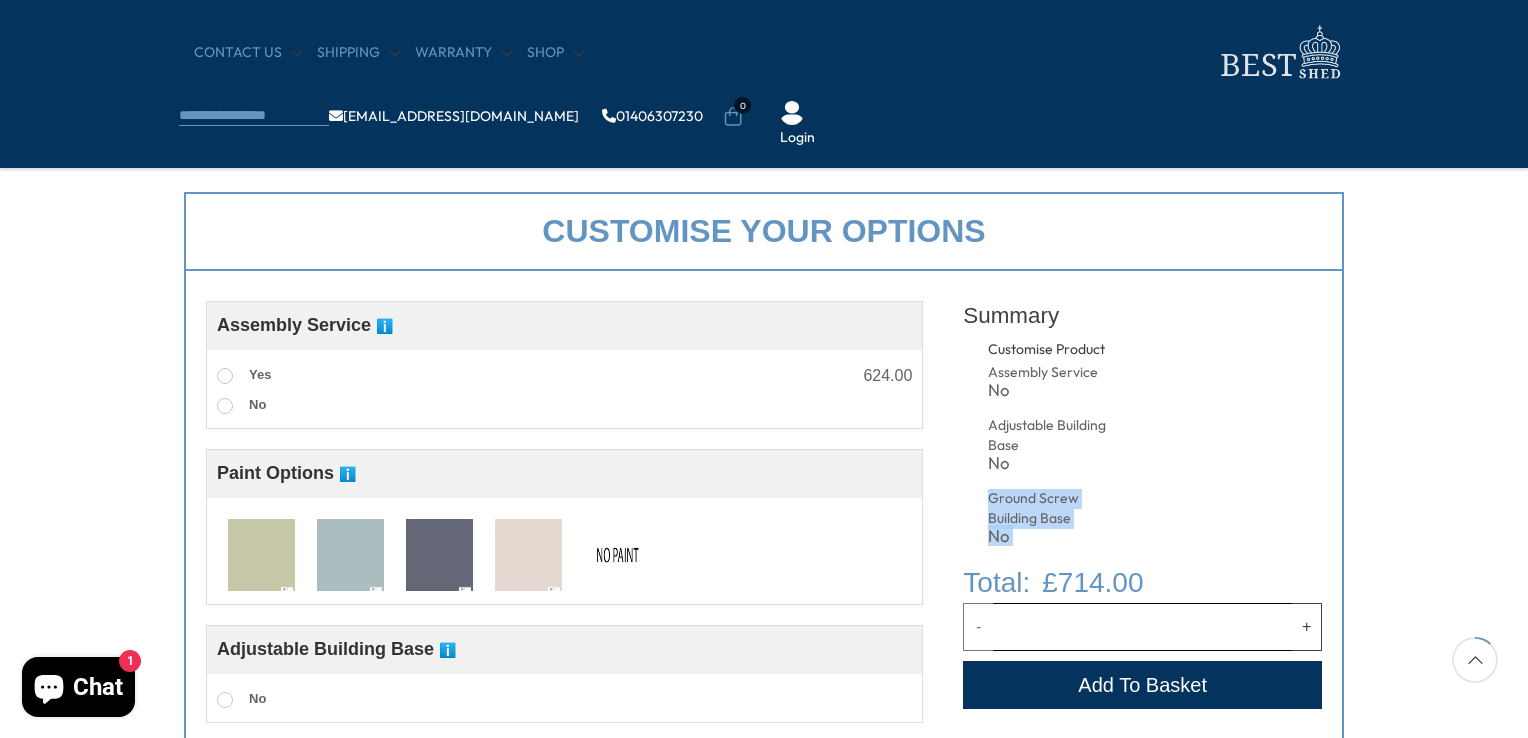 drag, startPoint x: 1396, startPoint y: 536, endPoint x: 1436, endPoint y: 362, distance: 178.53851 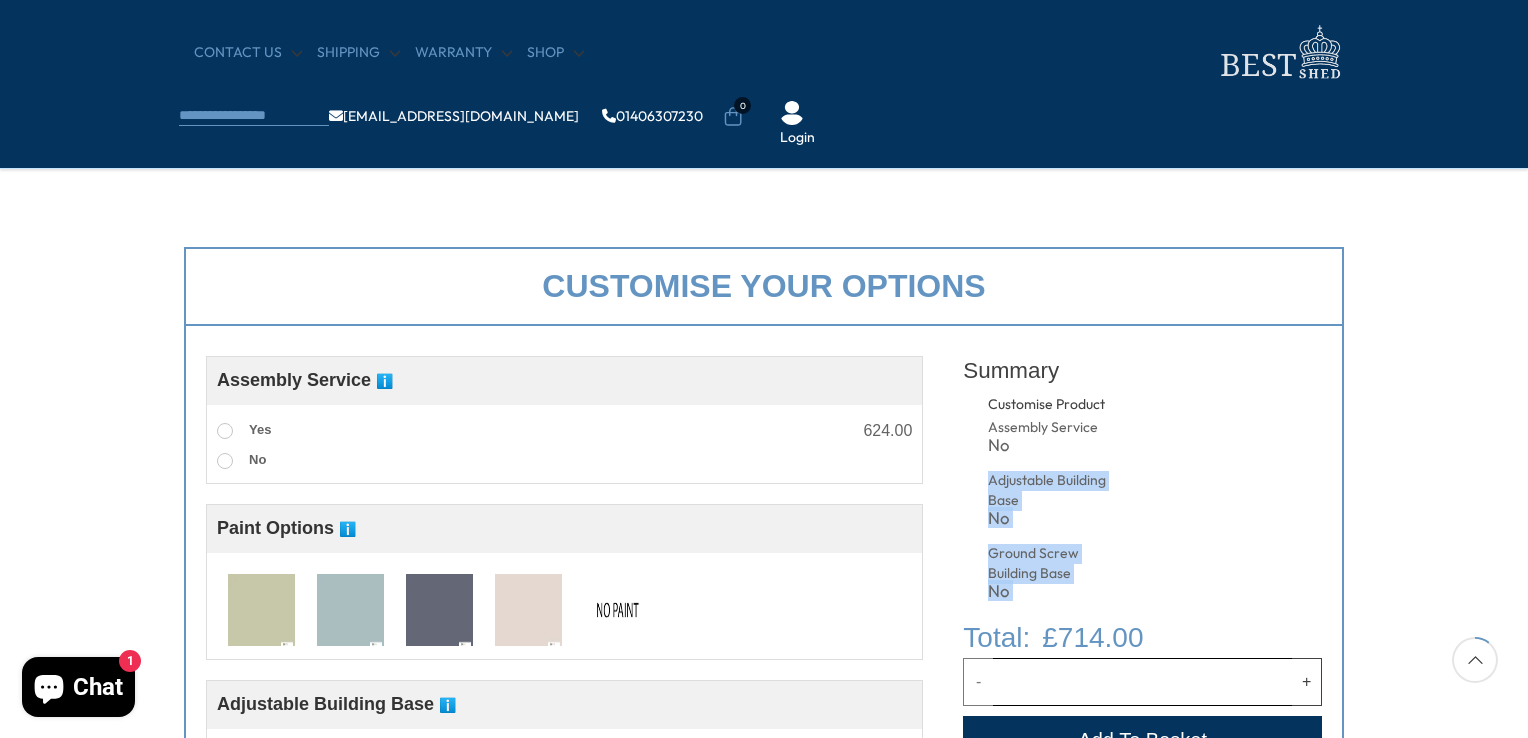 scroll, scrollTop: 593, scrollLeft: 0, axis: vertical 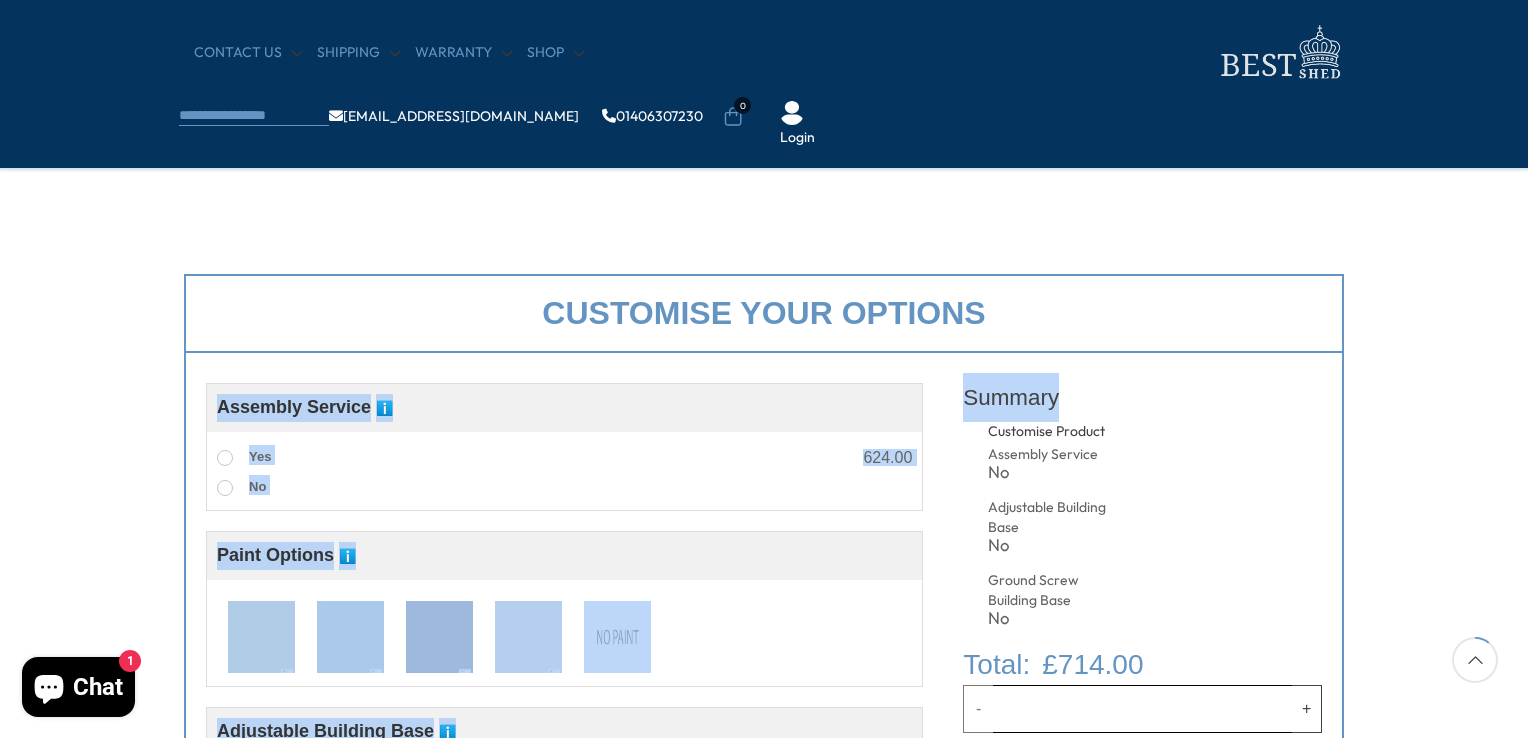 drag, startPoint x: 1438, startPoint y: 360, endPoint x: 1432, endPoint y: 311, distance: 49.365982 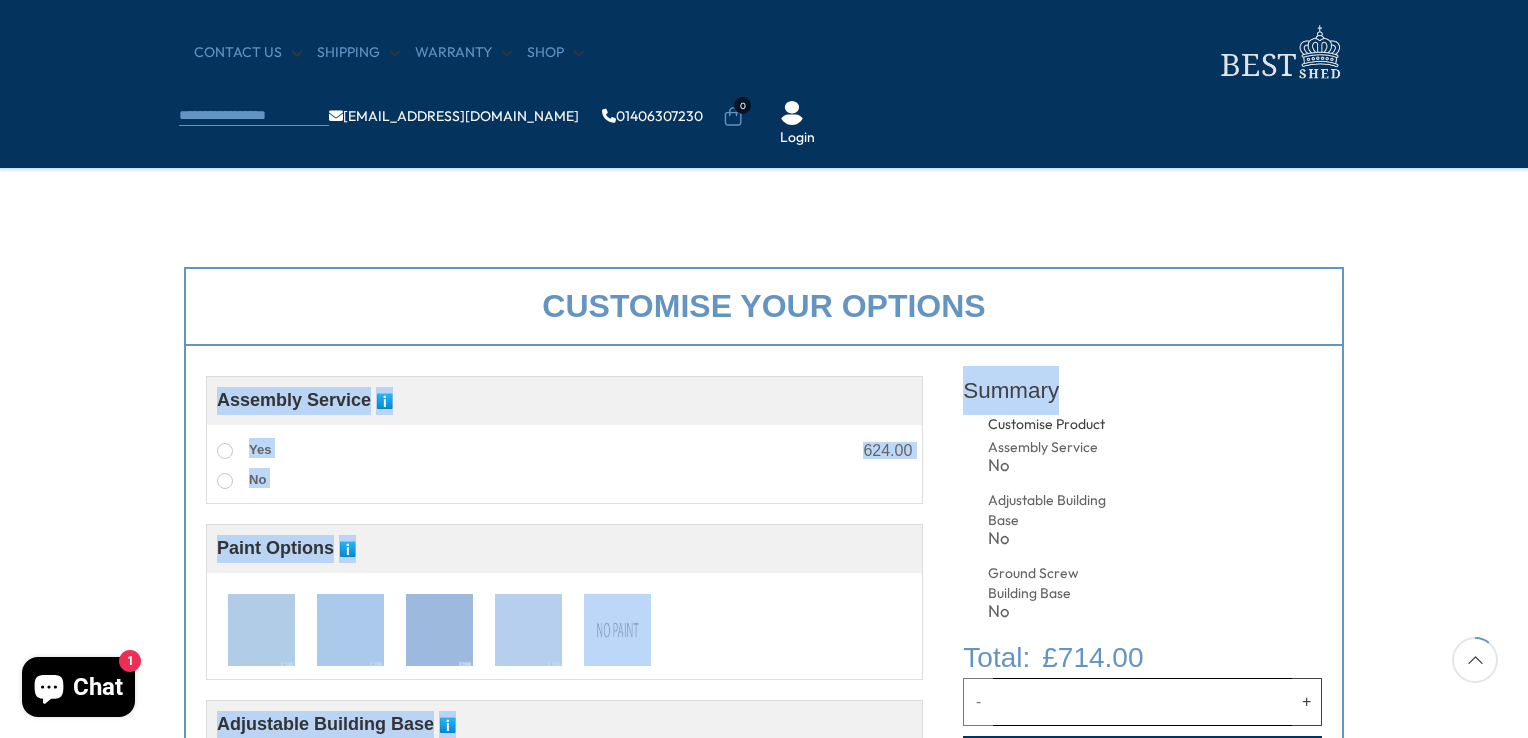 scroll, scrollTop: 601, scrollLeft: 0, axis: vertical 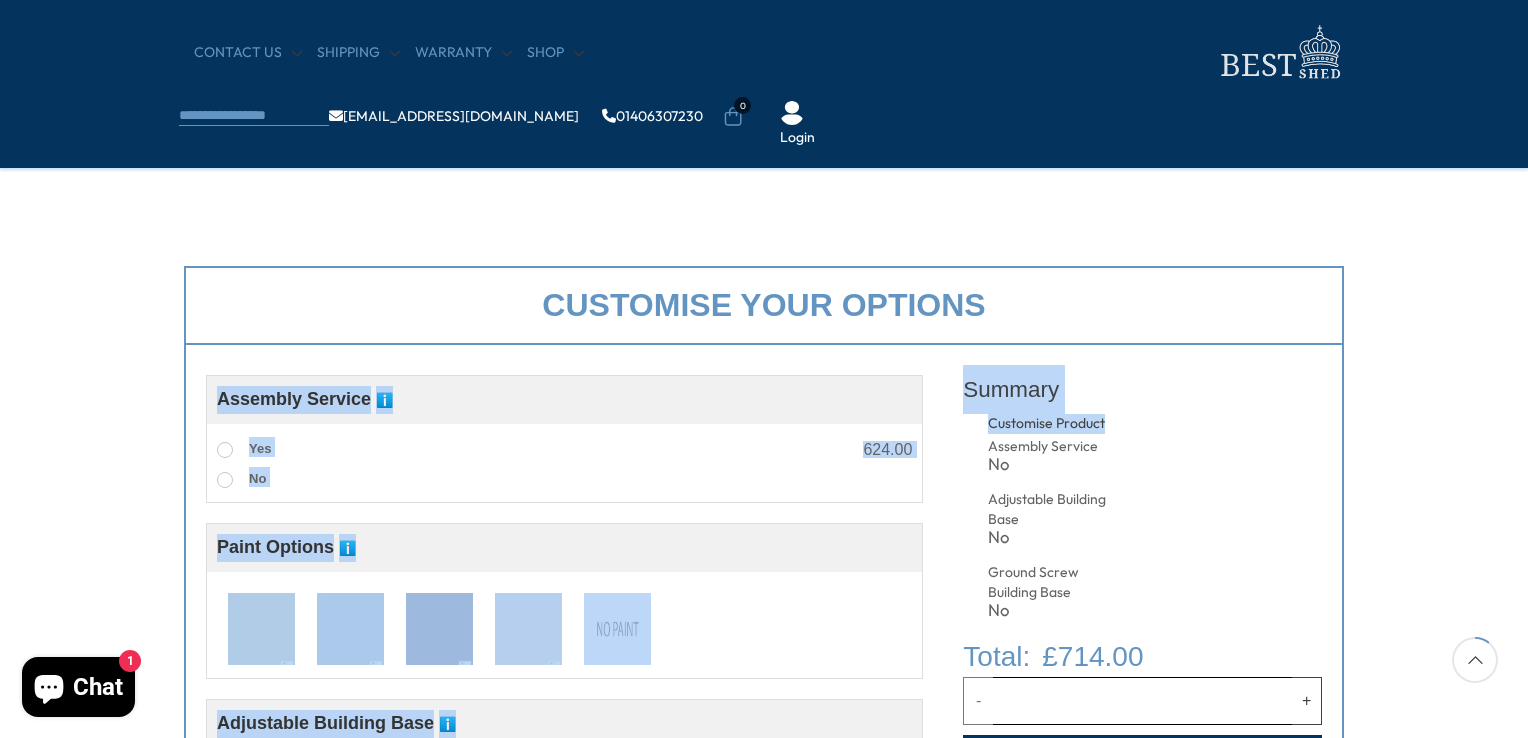 drag, startPoint x: 1416, startPoint y: 422, endPoint x: 1457, endPoint y: 193, distance: 232.64136 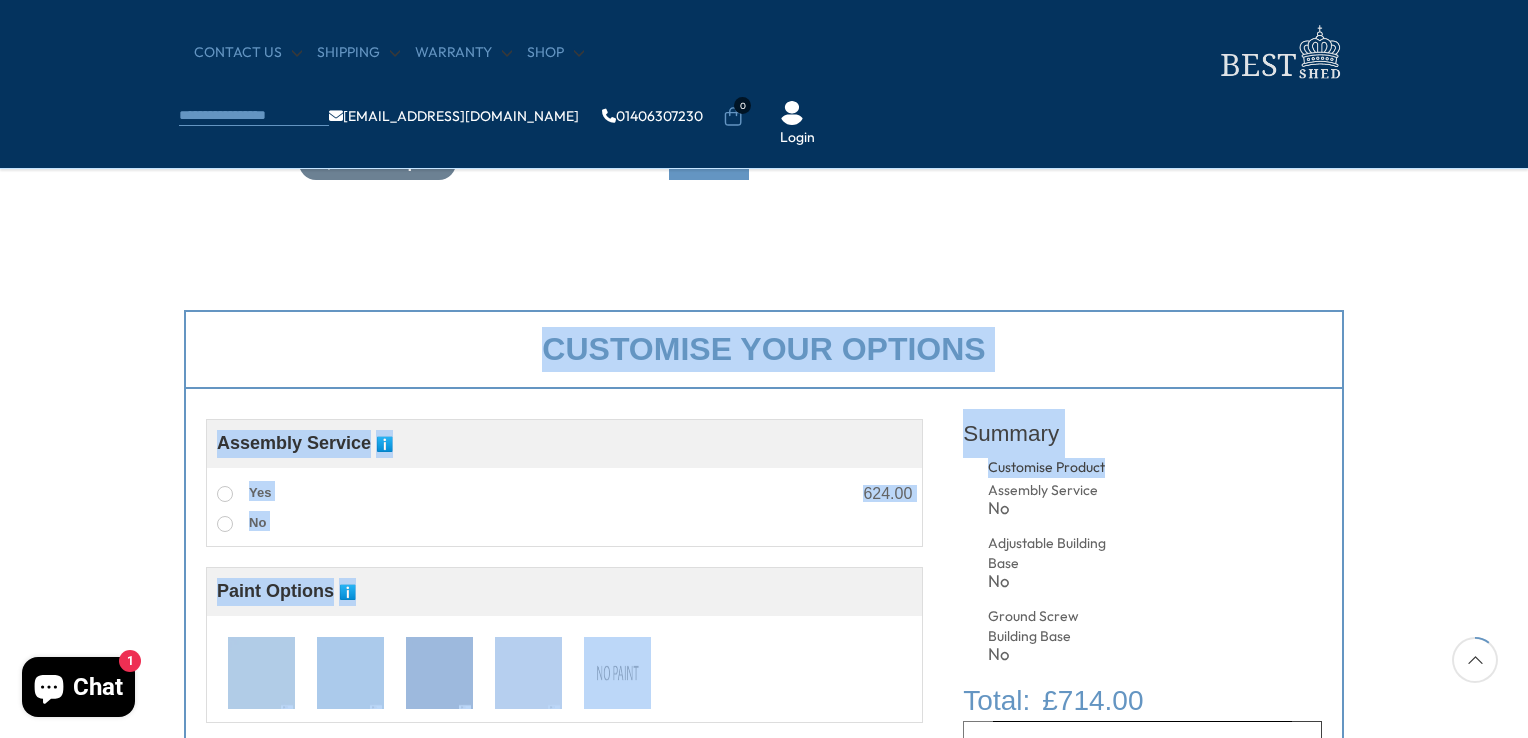 scroll, scrollTop: 536, scrollLeft: 0, axis: vertical 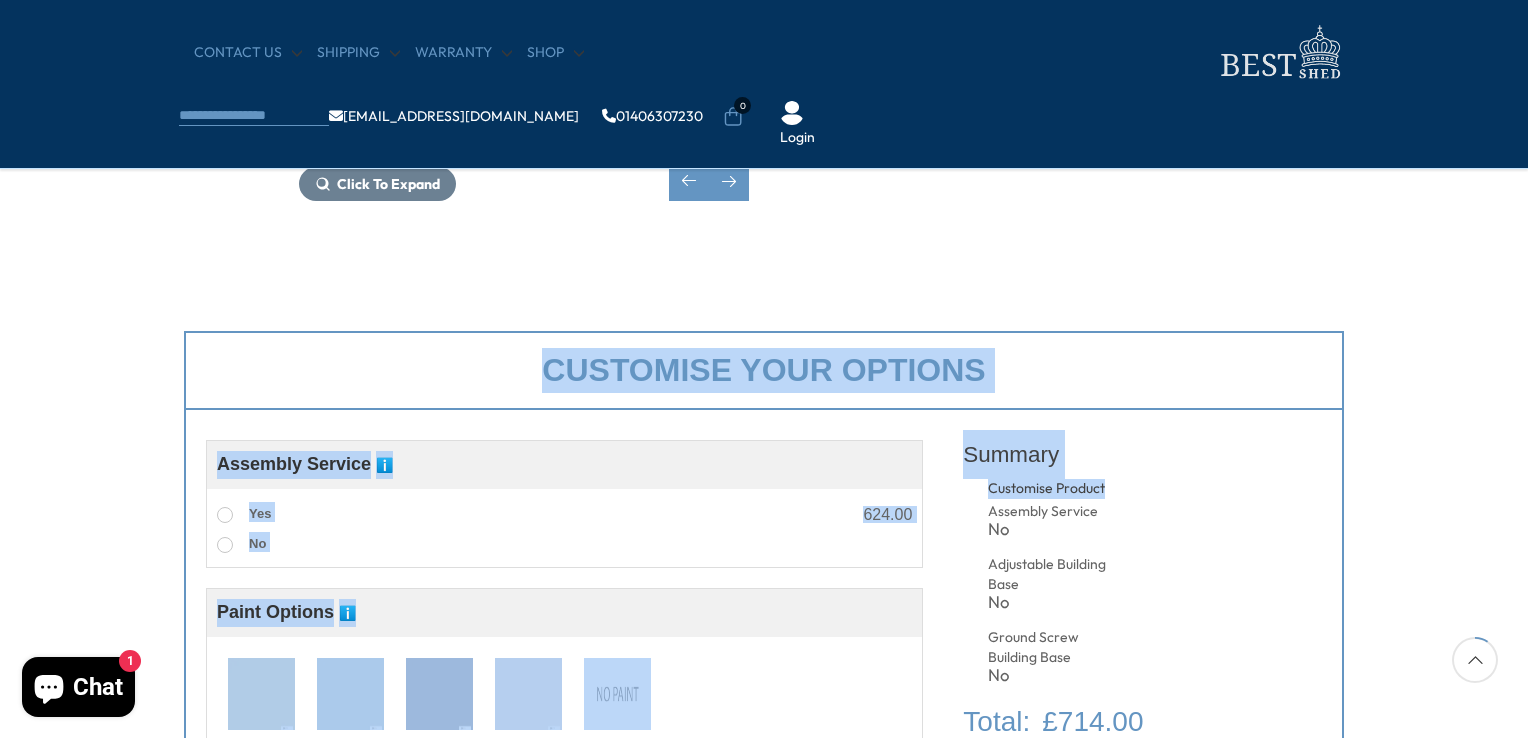 click on "Customise your options Customise Product Assembly Service  ℹ️
Assembly Service
Choosing your building with our assembly service is a great option, it takes the hassle and worry out of doing it yourself. Our experienced team will be in touch to ask some questions about the intended area and base prior to scheduling a convenient assembly date.
We recommend also selecting from our base options.
If you’ve selected our assembly service without a base, it’s important that you have a suitable base prepared ahead of installation.
To ensure a smooth installation, please make sure:
A solid, level base is ready before the installation date.
There is at least 18" (45cm) of clear access around all sides of the building.
The area is fully cleared and accessible for the installation team.
Yes 624.00 No Paint Options  ℹ️
Premium Factory-Applied Exterior Paint System
What’s Included in This Premium Finish:" at bounding box center (764, 691) 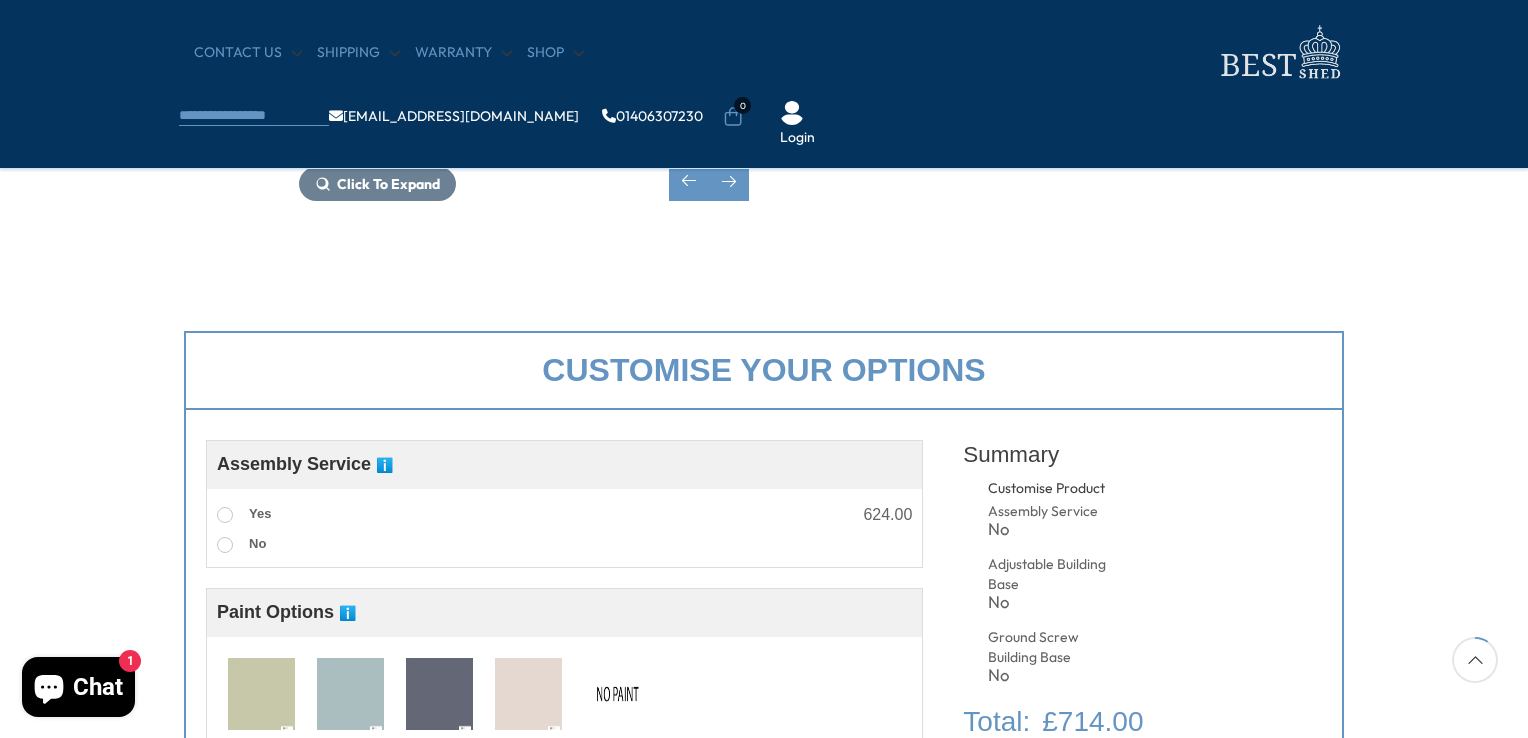 drag, startPoint x: 1413, startPoint y: 402, endPoint x: 1415, endPoint y: 272, distance: 130.01538 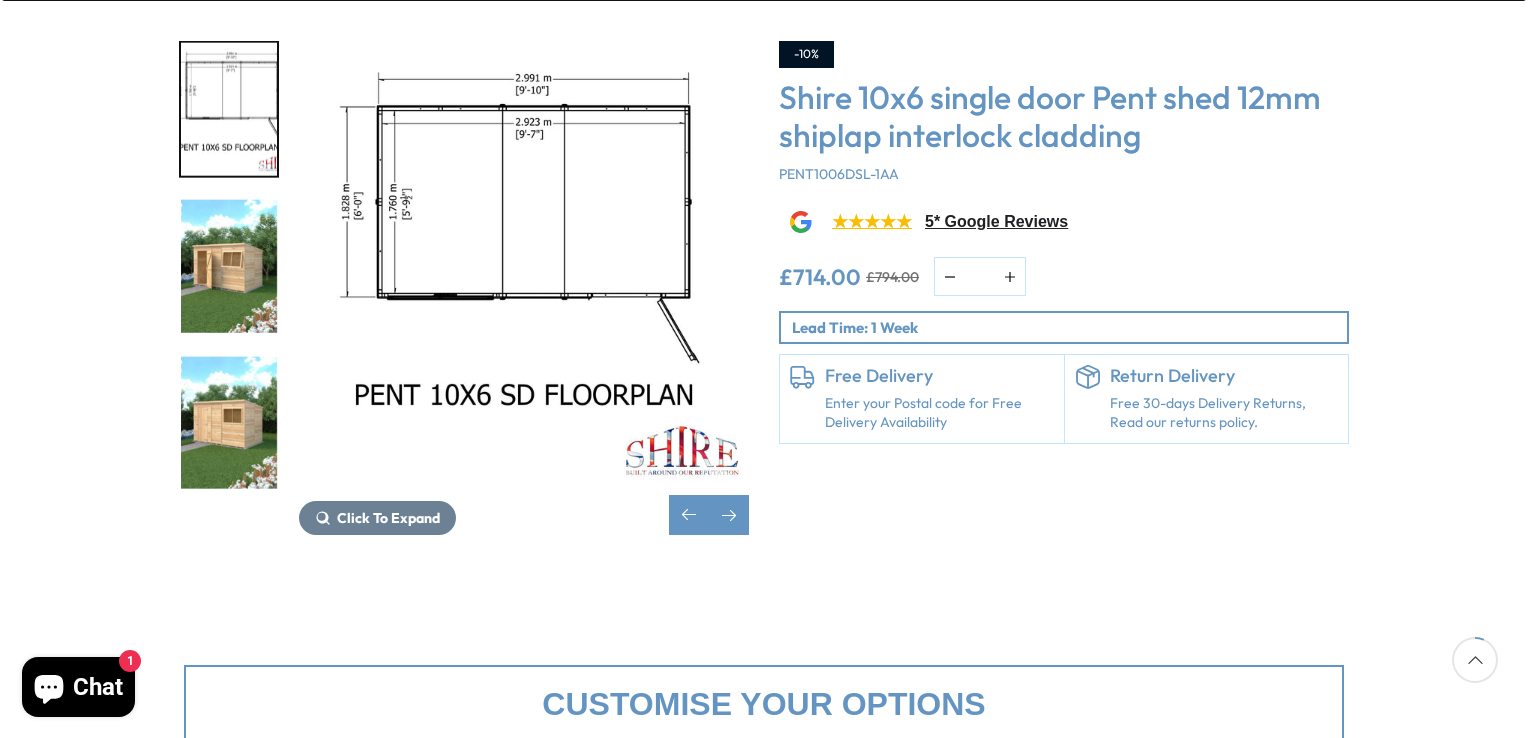 scroll, scrollTop: 359, scrollLeft: 0, axis: vertical 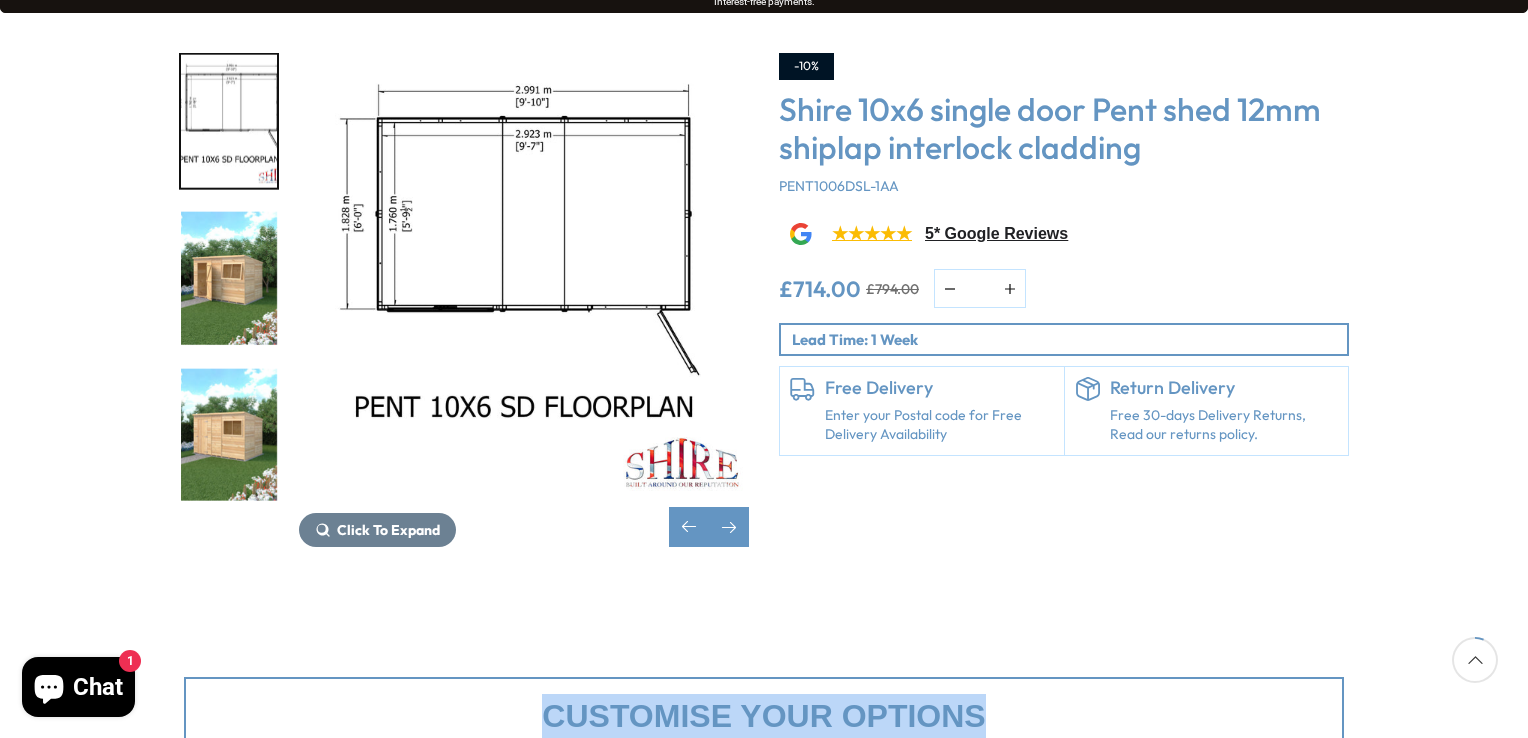 drag, startPoint x: 1402, startPoint y: 681, endPoint x: 1422, endPoint y: 458, distance: 223.89507 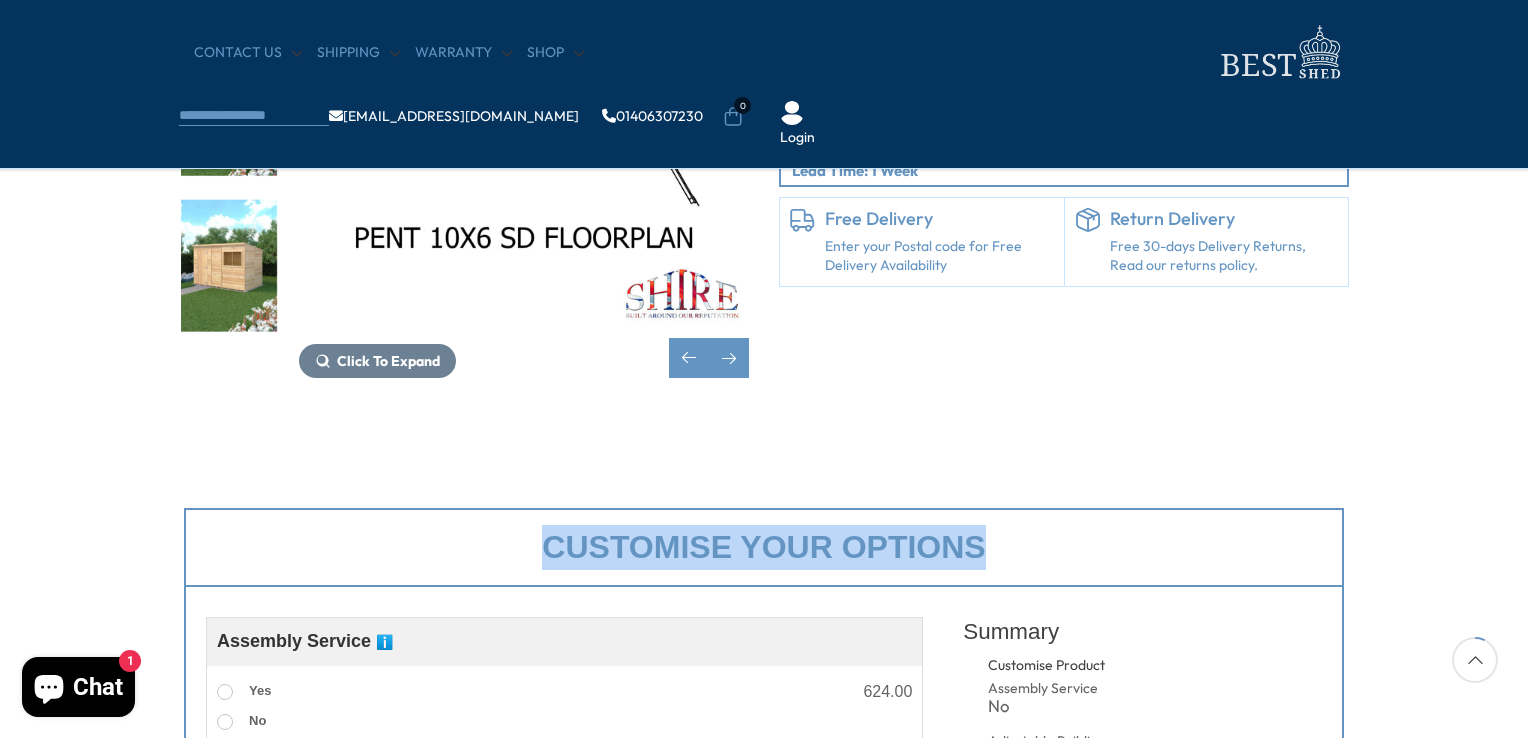 scroll, scrollTop: 420, scrollLeft: 0, axis: vertical 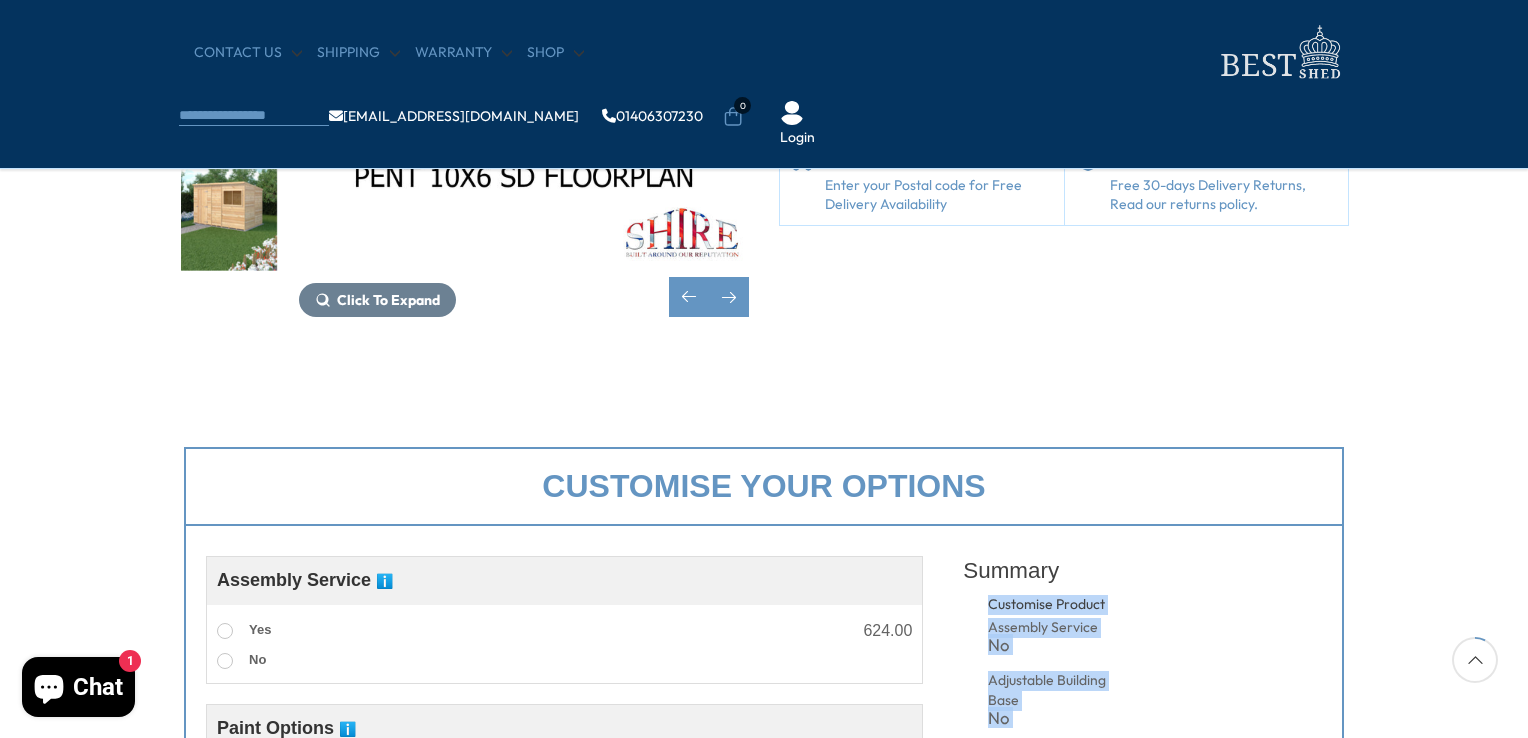 drag, startPoint x: 1402, startPoint y: 674, endPoint x: 1435, endPoint y: 391, distance: 284.91754 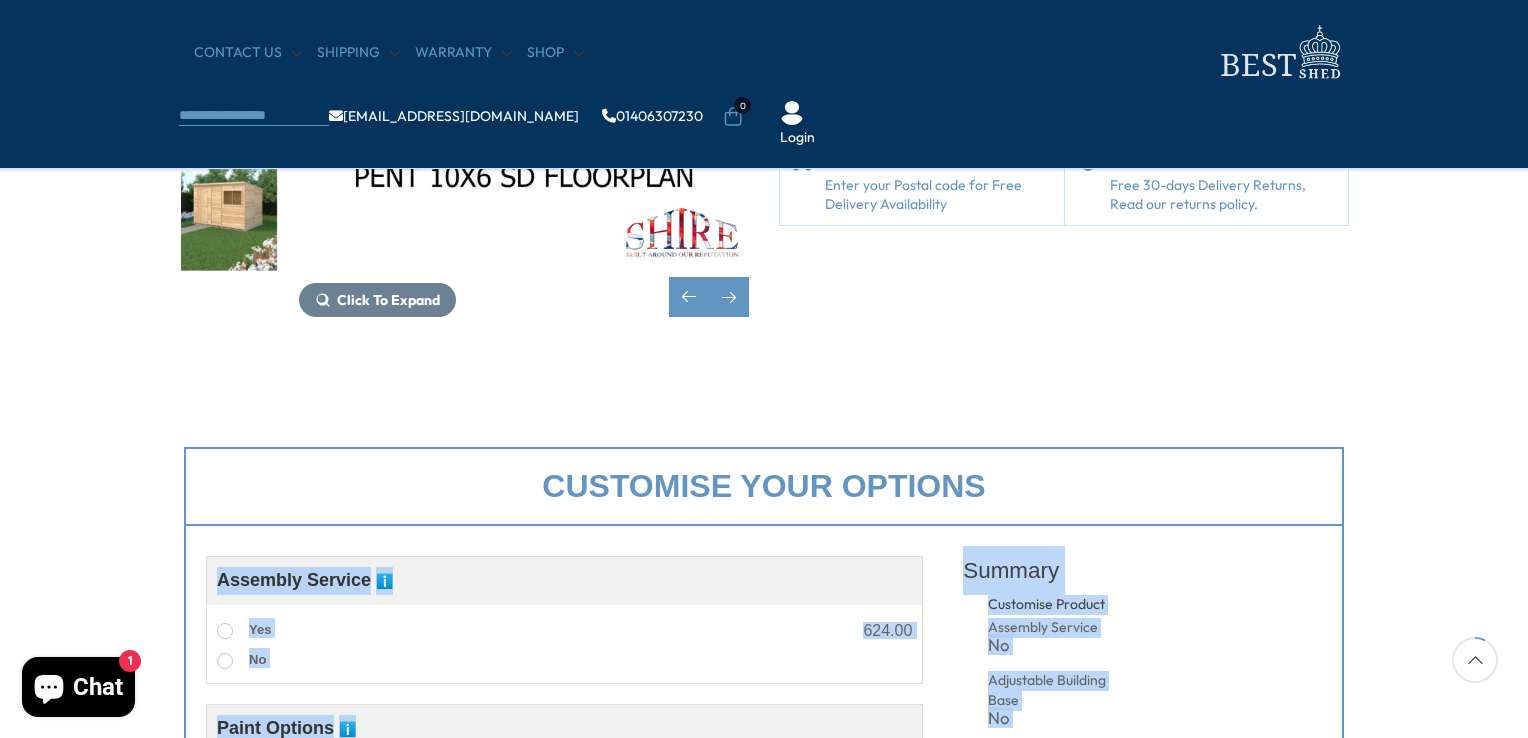 click on "Customise your options Customise Product Assembly Service  ℹ️
Assembly Service
Choosing your building with our assembly service is a great option, it takes the hassle and worry out of doing it yourself. Our experienced team will be in touch to ask some questions about the intended area and base prior to scheduling a convenient assembly date.
We recommend also selecting from our base options.
If you’ve selected our assembly service without a base, it’s important that you have a suitable base prepared ahead of installation.
To ensure a smooth installation, please make sure:
A solid, level base is ready before the installation date.
There is at least 18" (45cm) of clear access around all sides of the building.
The area is fully cleared and accessible for the installation team.
Yes 624.00 No Paint Options  ℹ️
Premium Factory-Applied Exterior Paint System
What’s Included in This Premium Finish:" at bounding box center (764, 807) 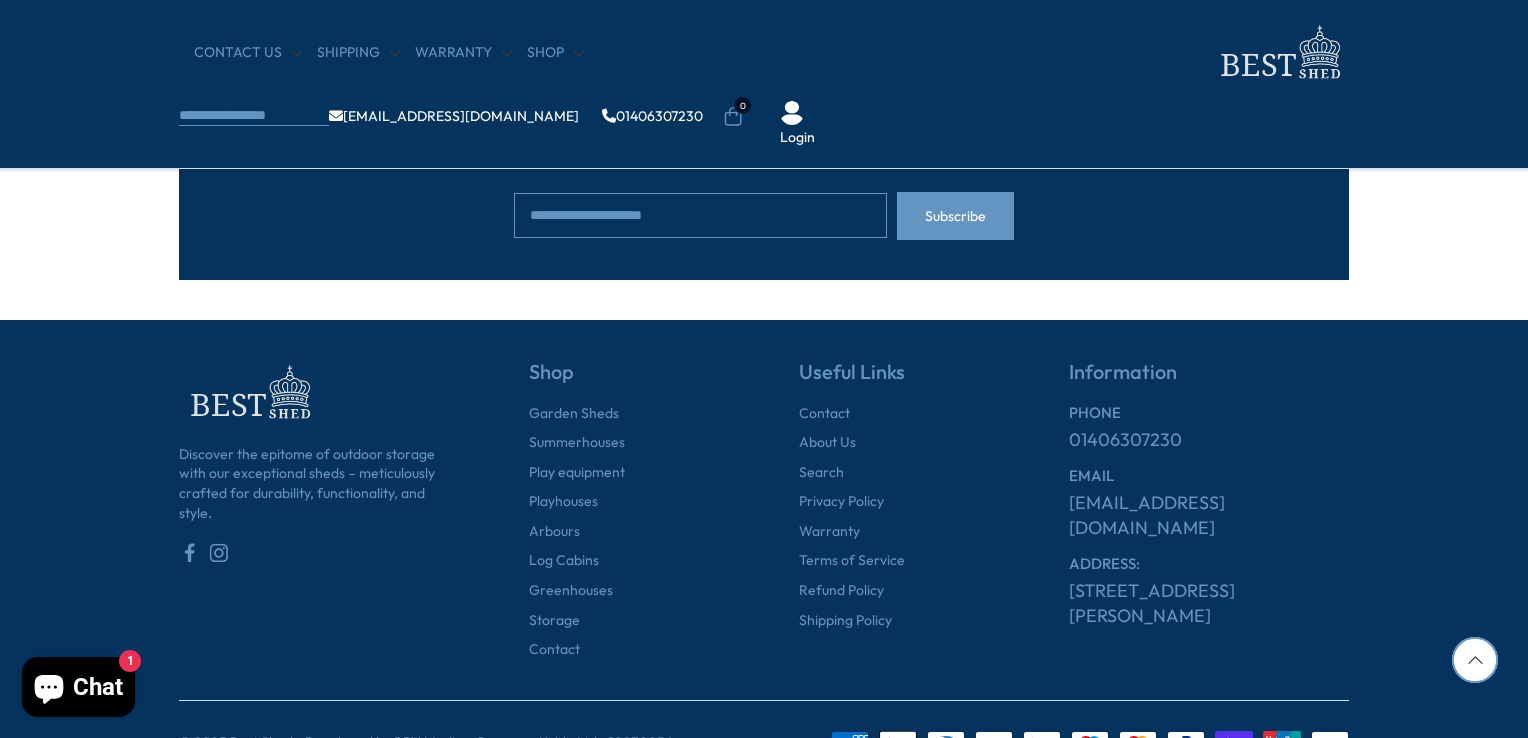scroll, scrollTop: 5596, scrollLeft: 0, axis: vertical 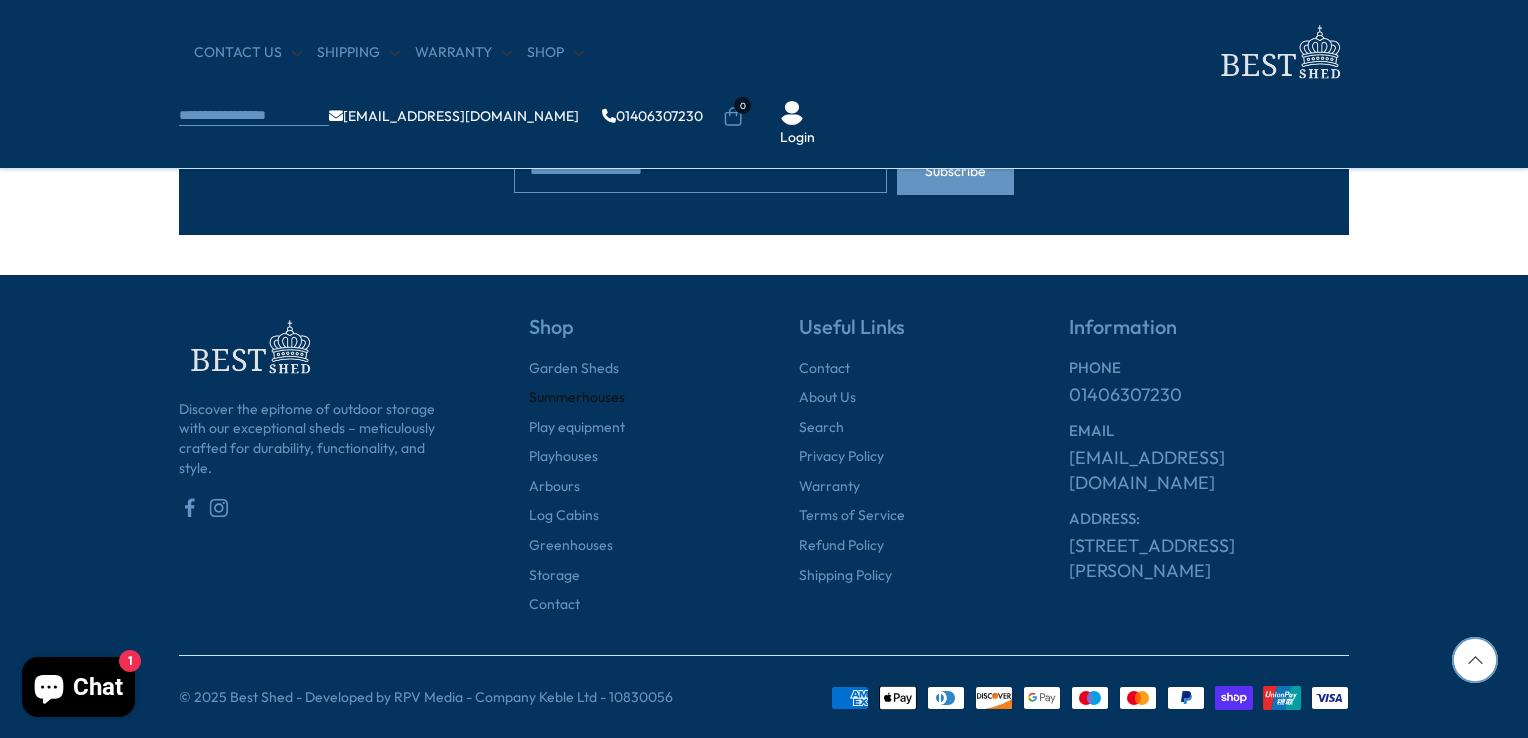 click on "Summerhouses" at bounding box center [577, 398] 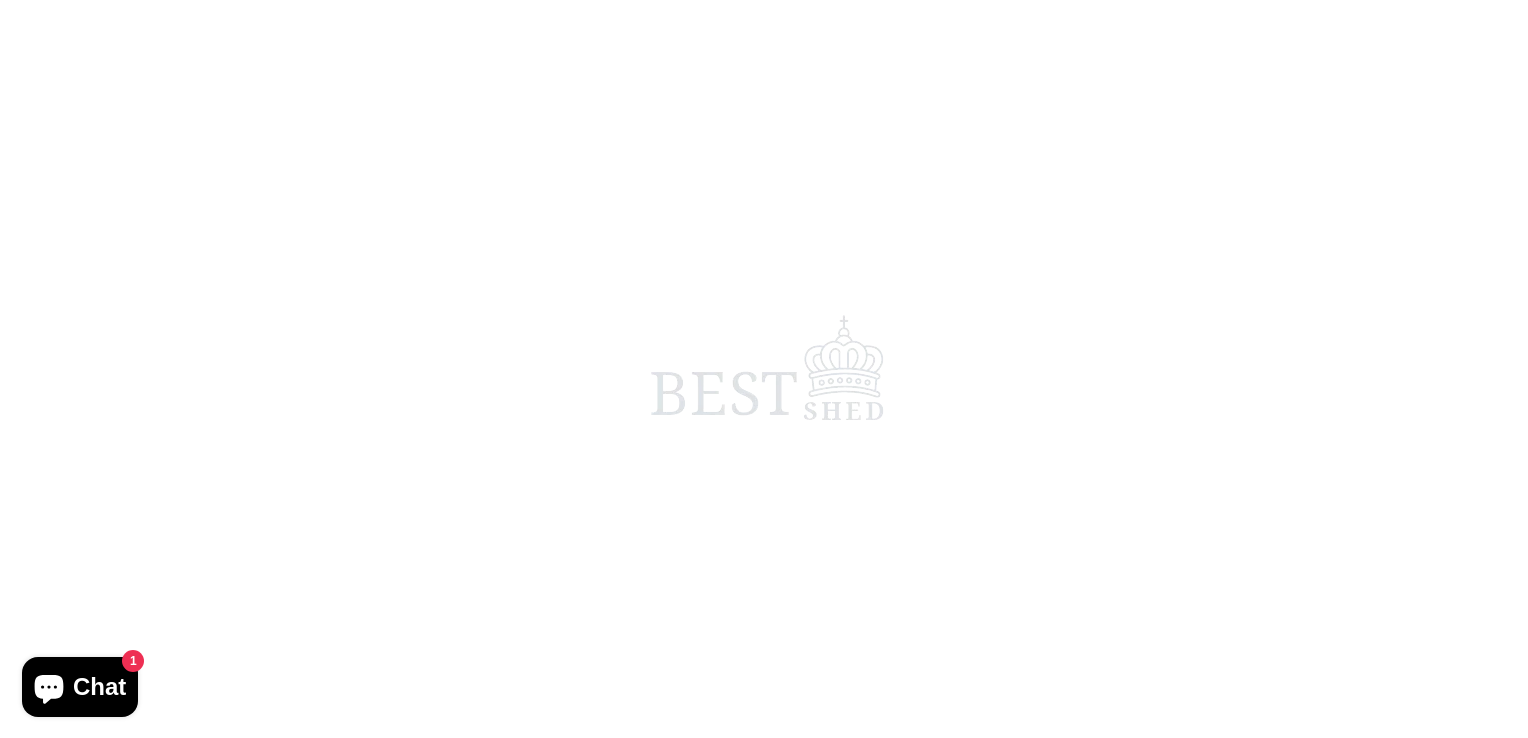 scroll, scrollTop: 0, scrollLeft: 0, axis: both 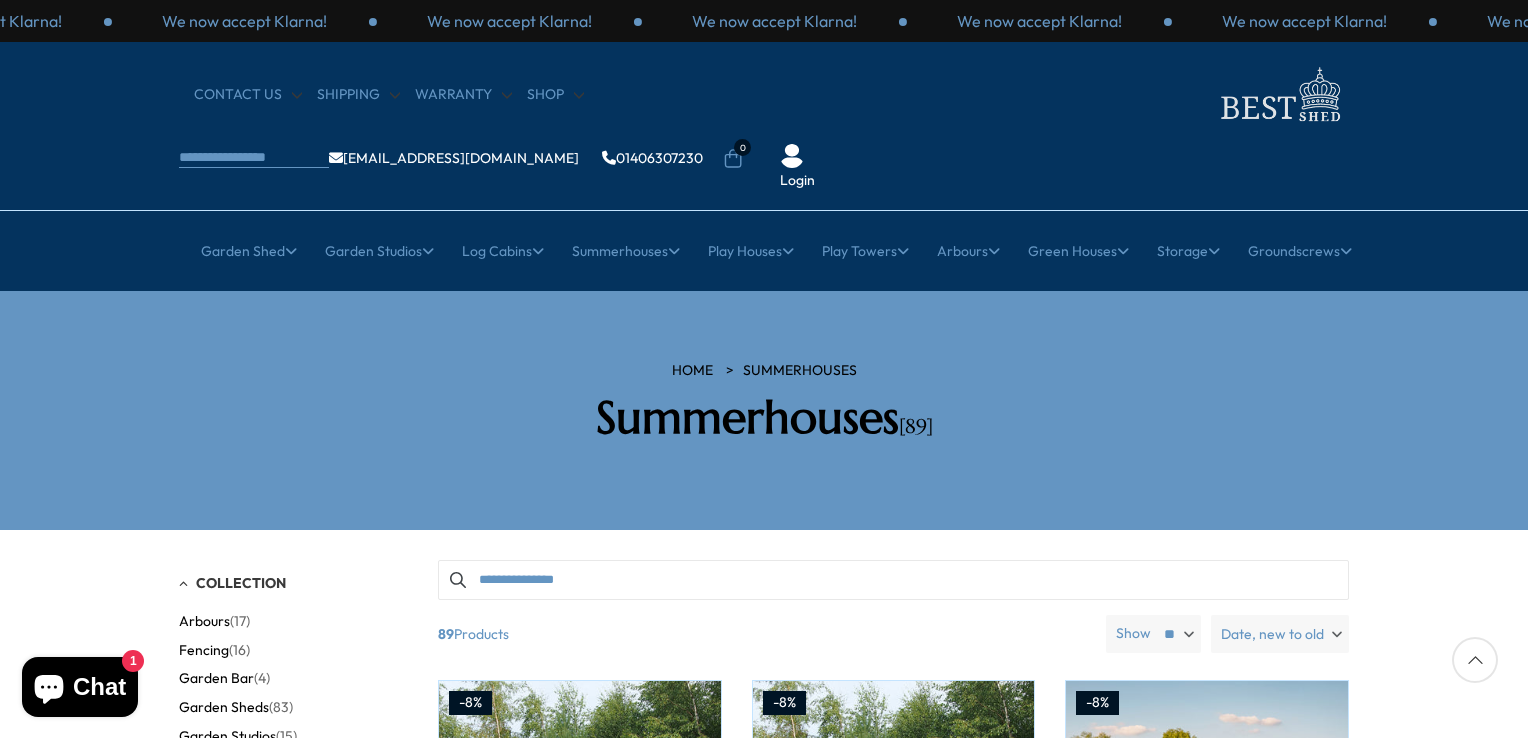 click on "Filters
89  products viewed" at bounding box center (764, 1508) 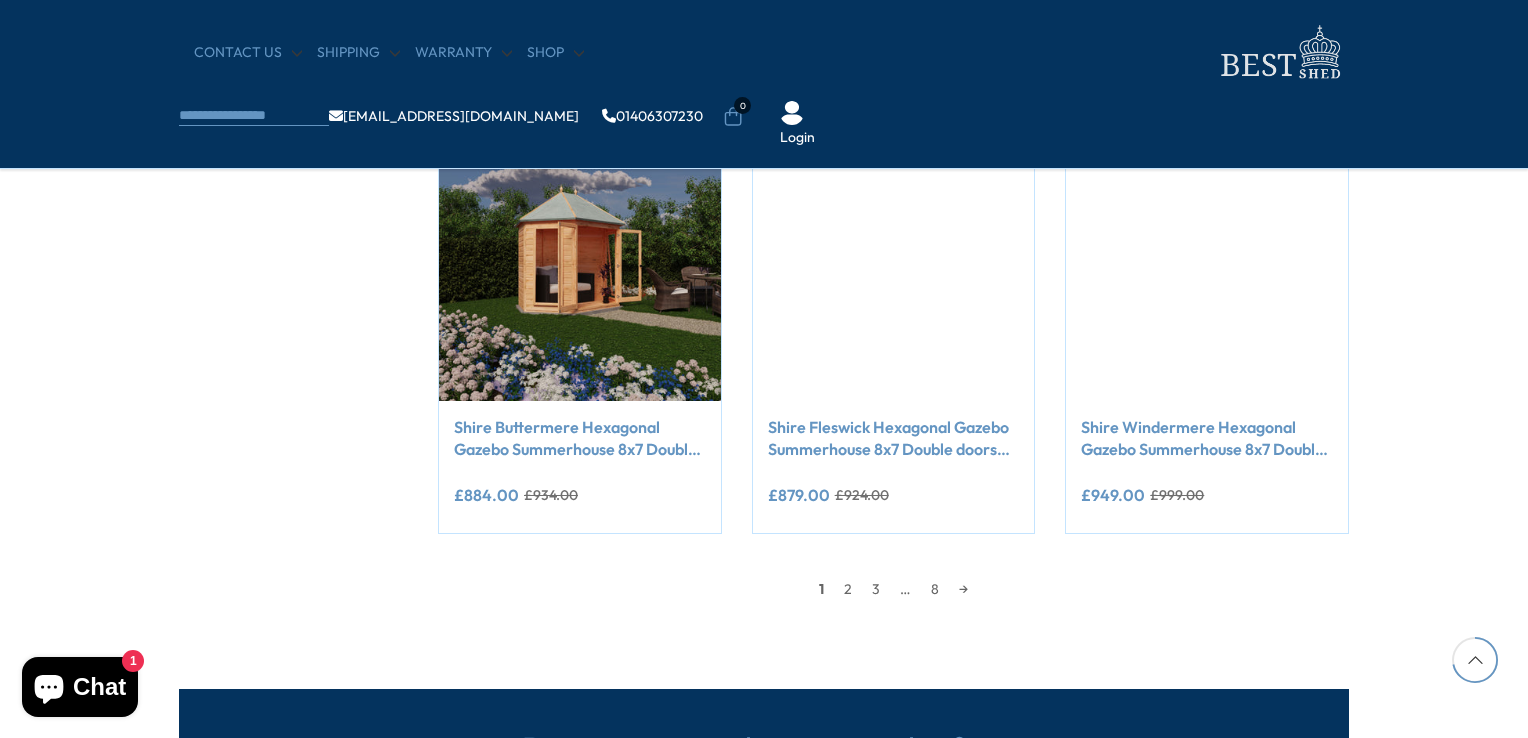 scroll, scrollTop: 1700, scrollLeft: 0, axis: vertical 